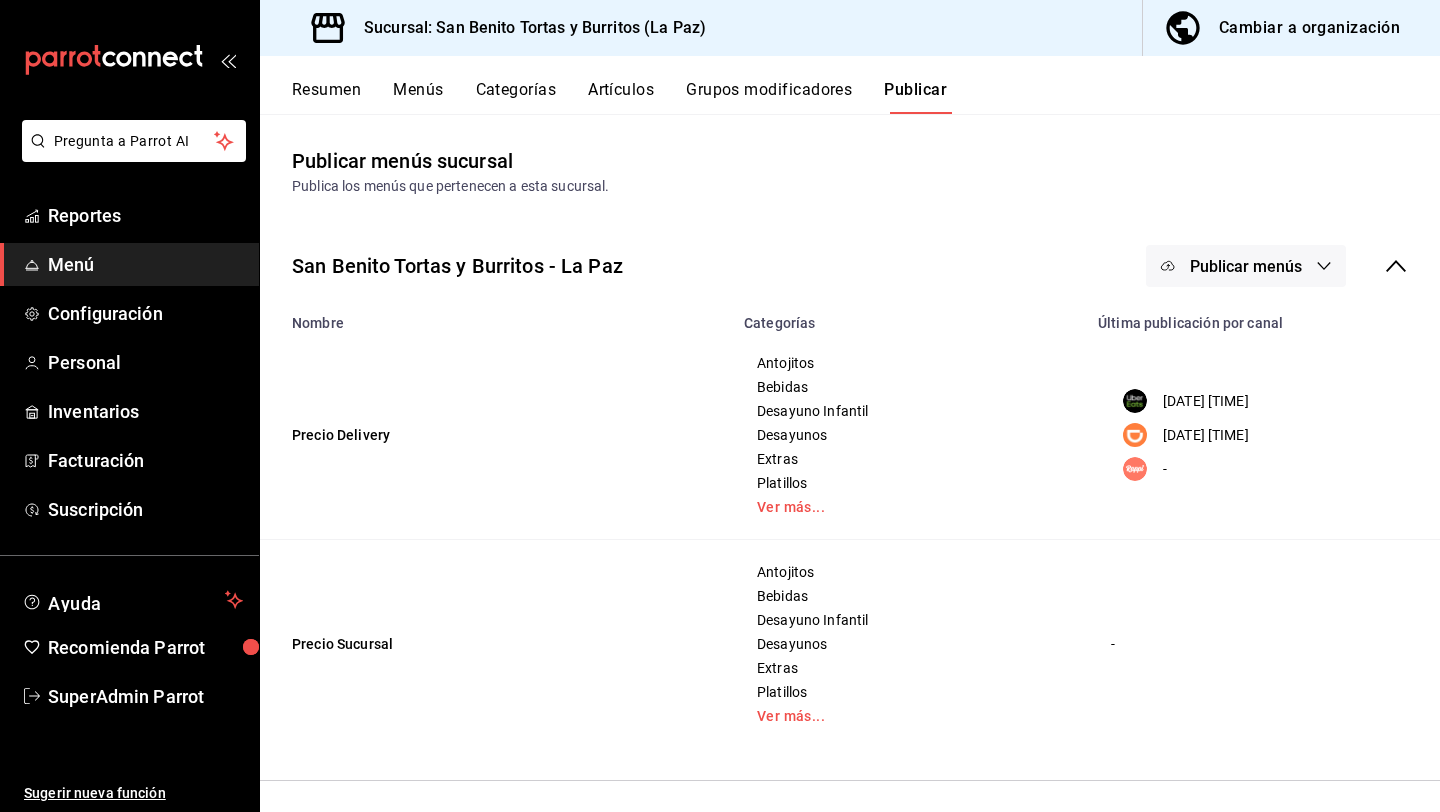 scroll, scrollTop: 0, scrollLeft: 0, axis: both 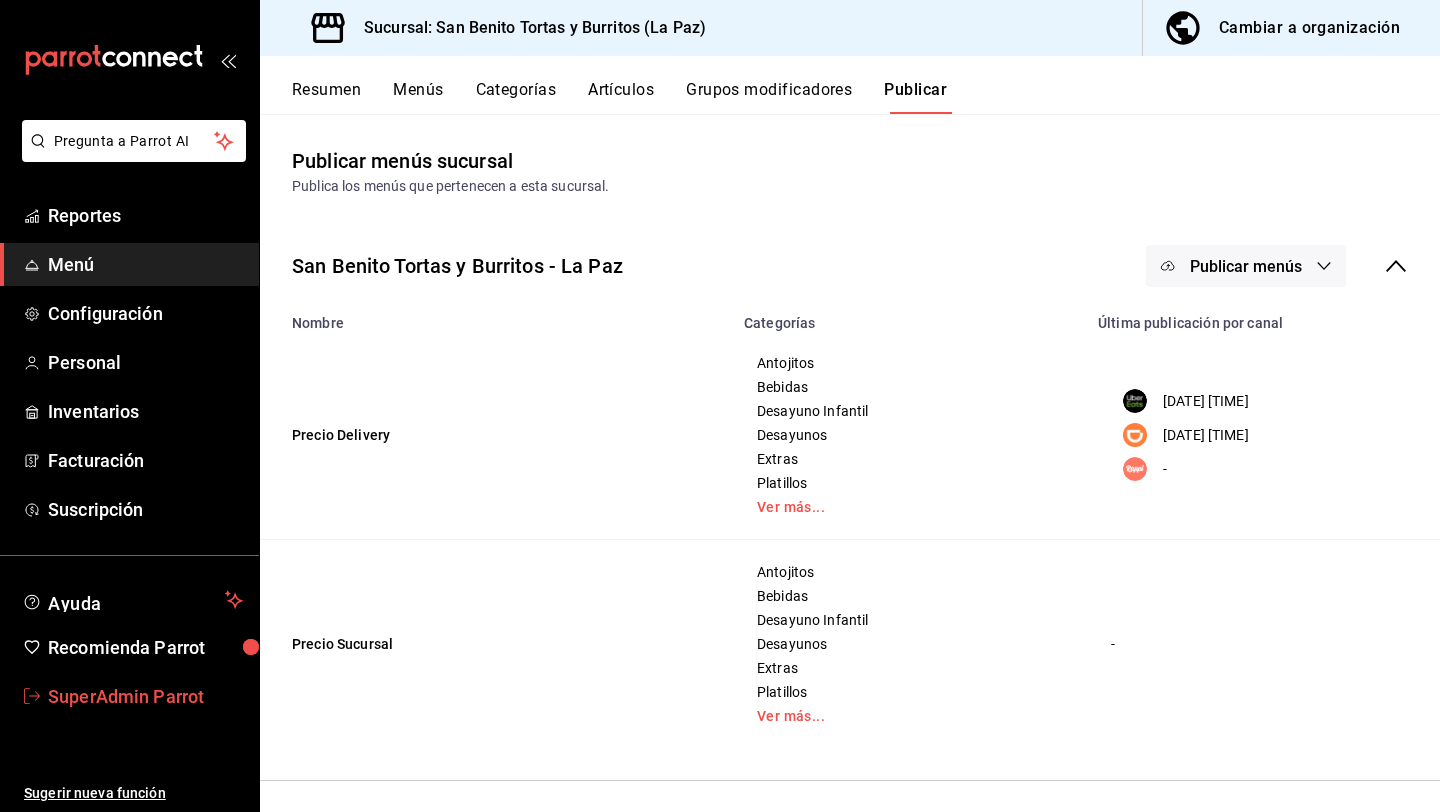 click on "SuperAdmin Parrot" at bounding box center (145, 696) 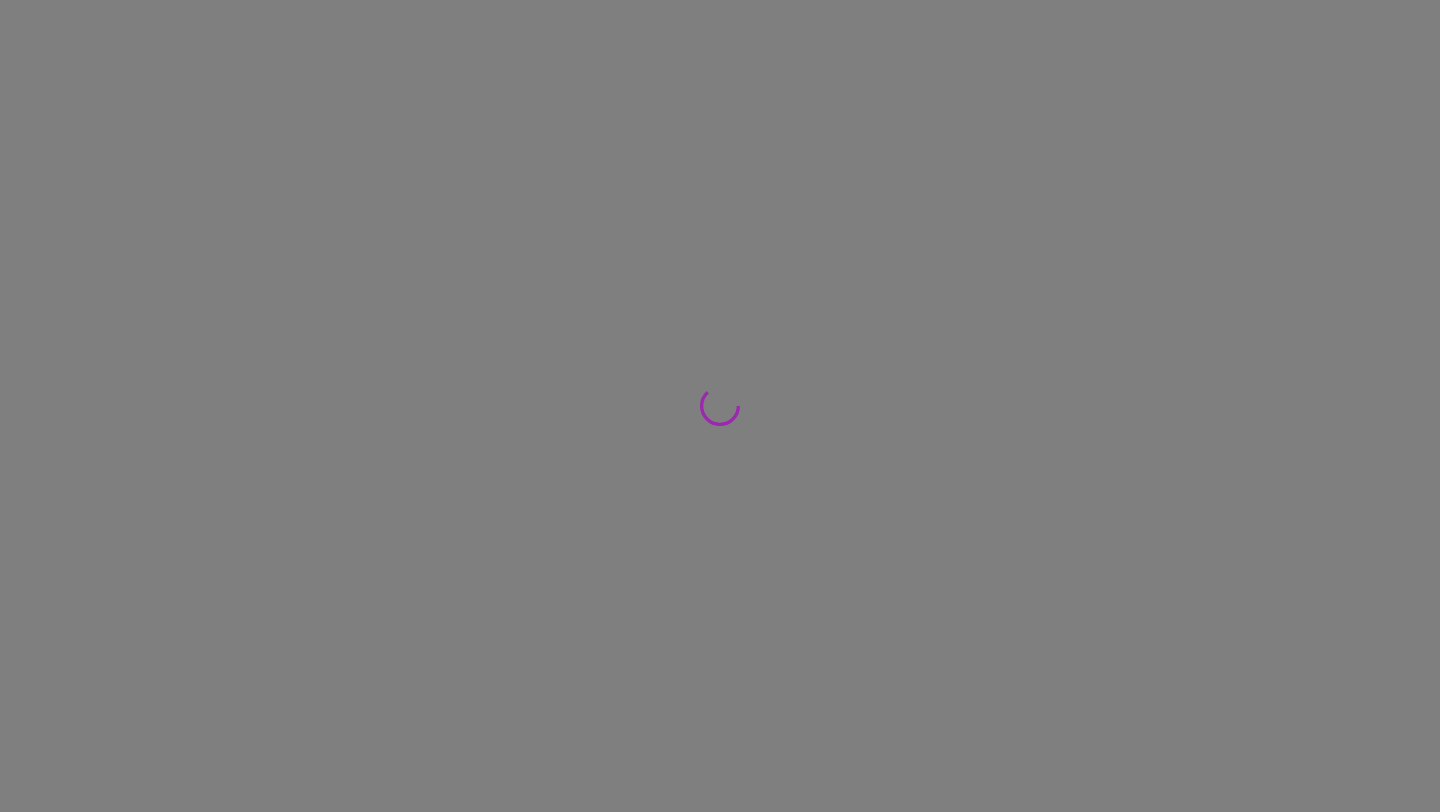 scroll, scrollTop: 0, scrollLeft: 0, axis: both 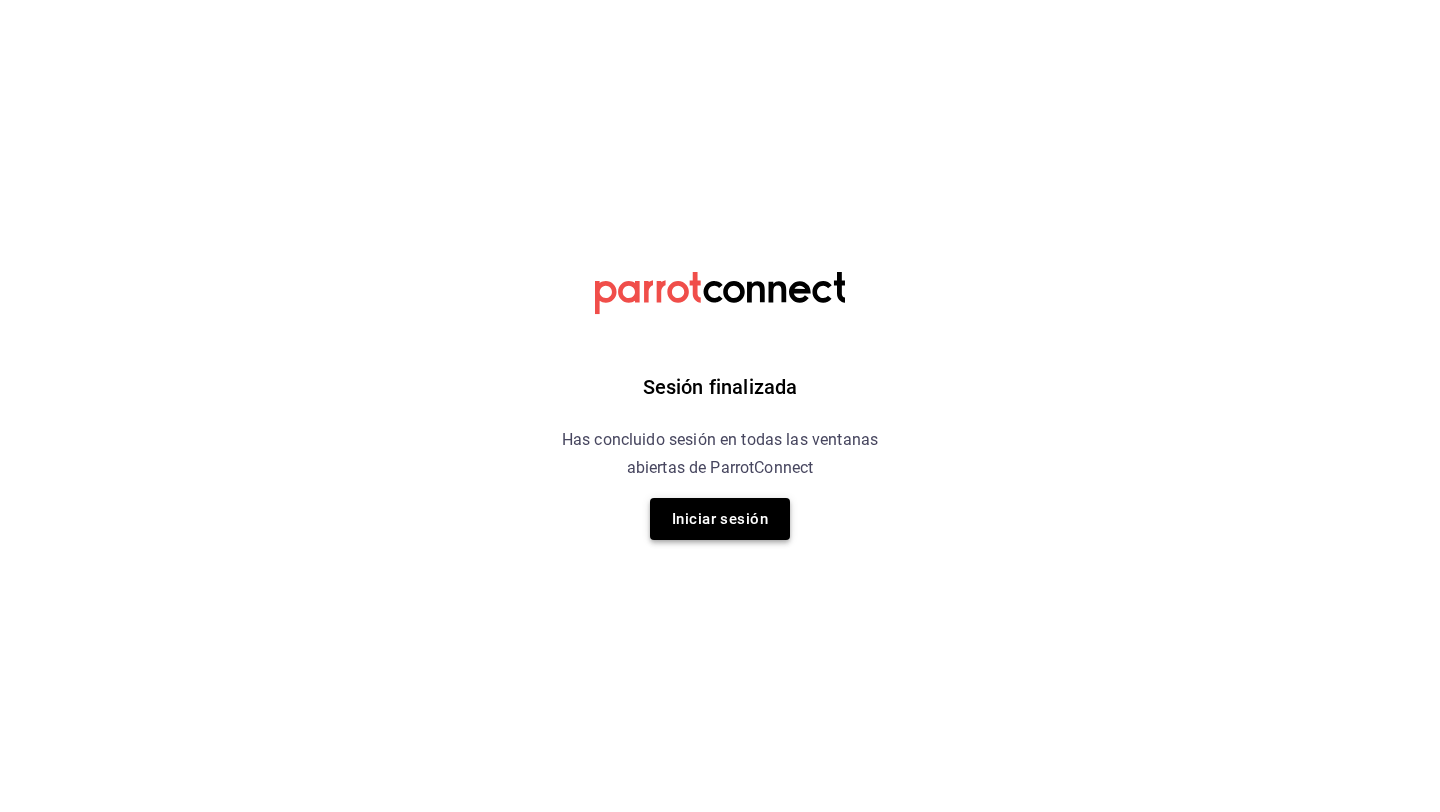 click on "Iniciar sesión" at bounding box center (720, 519) 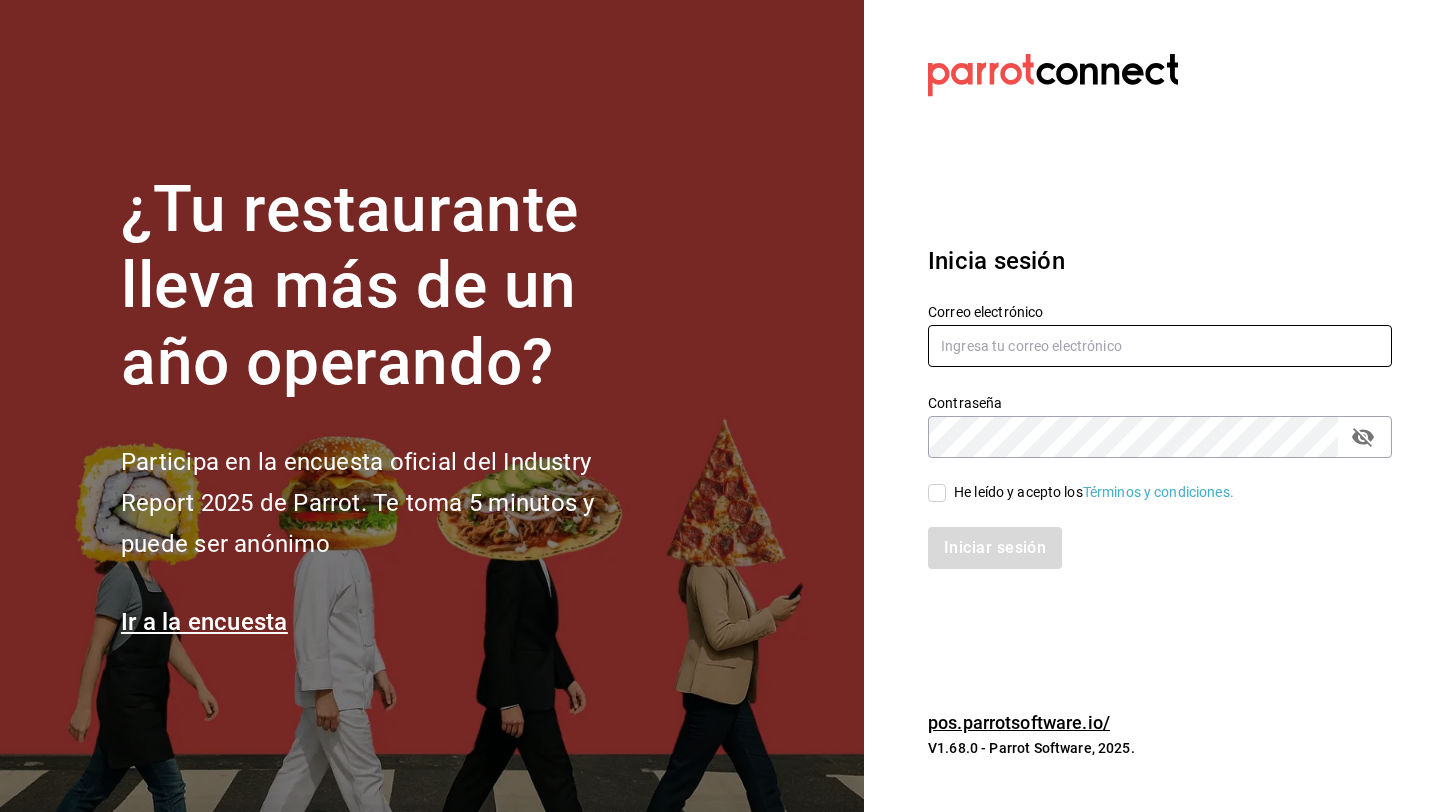 click at bounding box center (1160, 346) 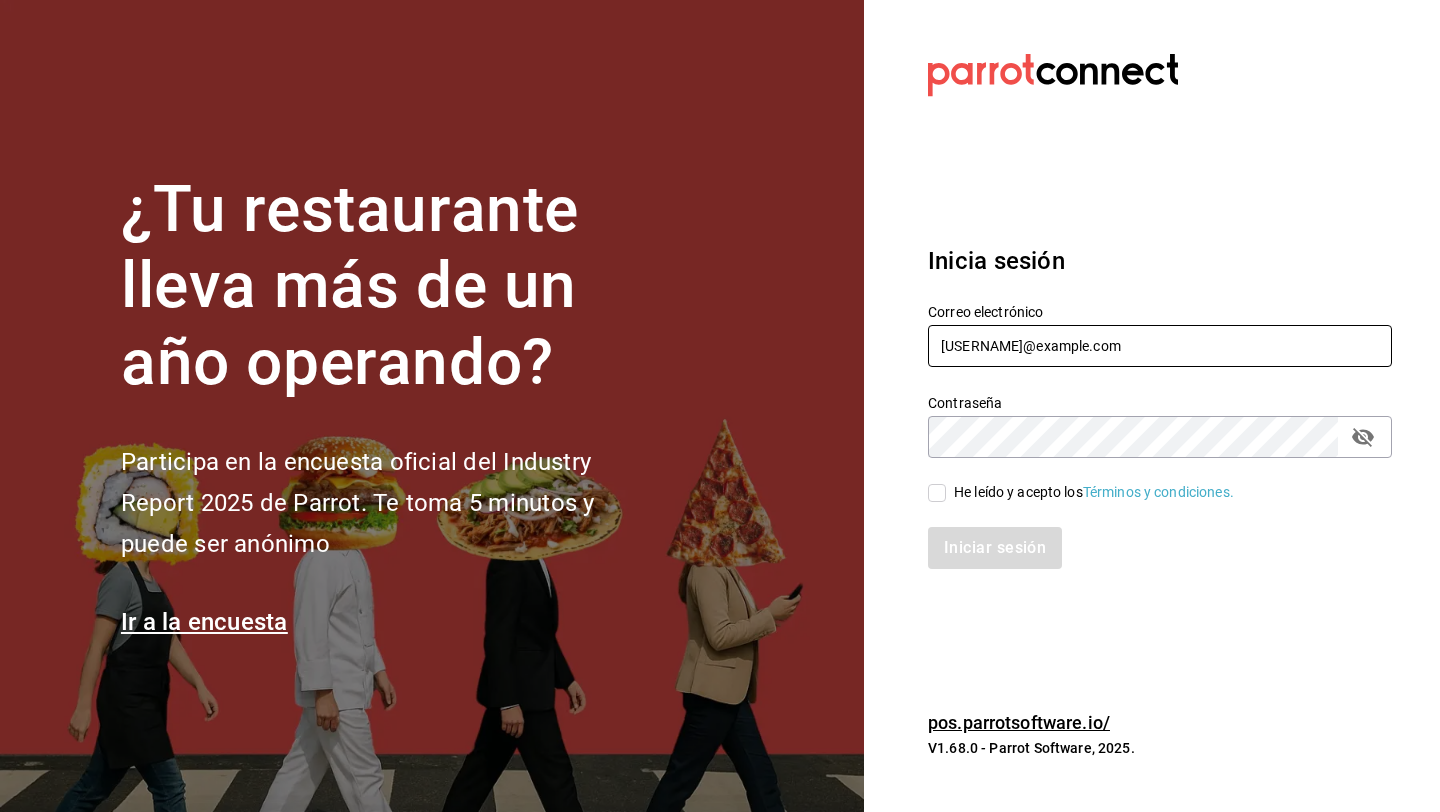 type on "rexitoburrito@leon.com" 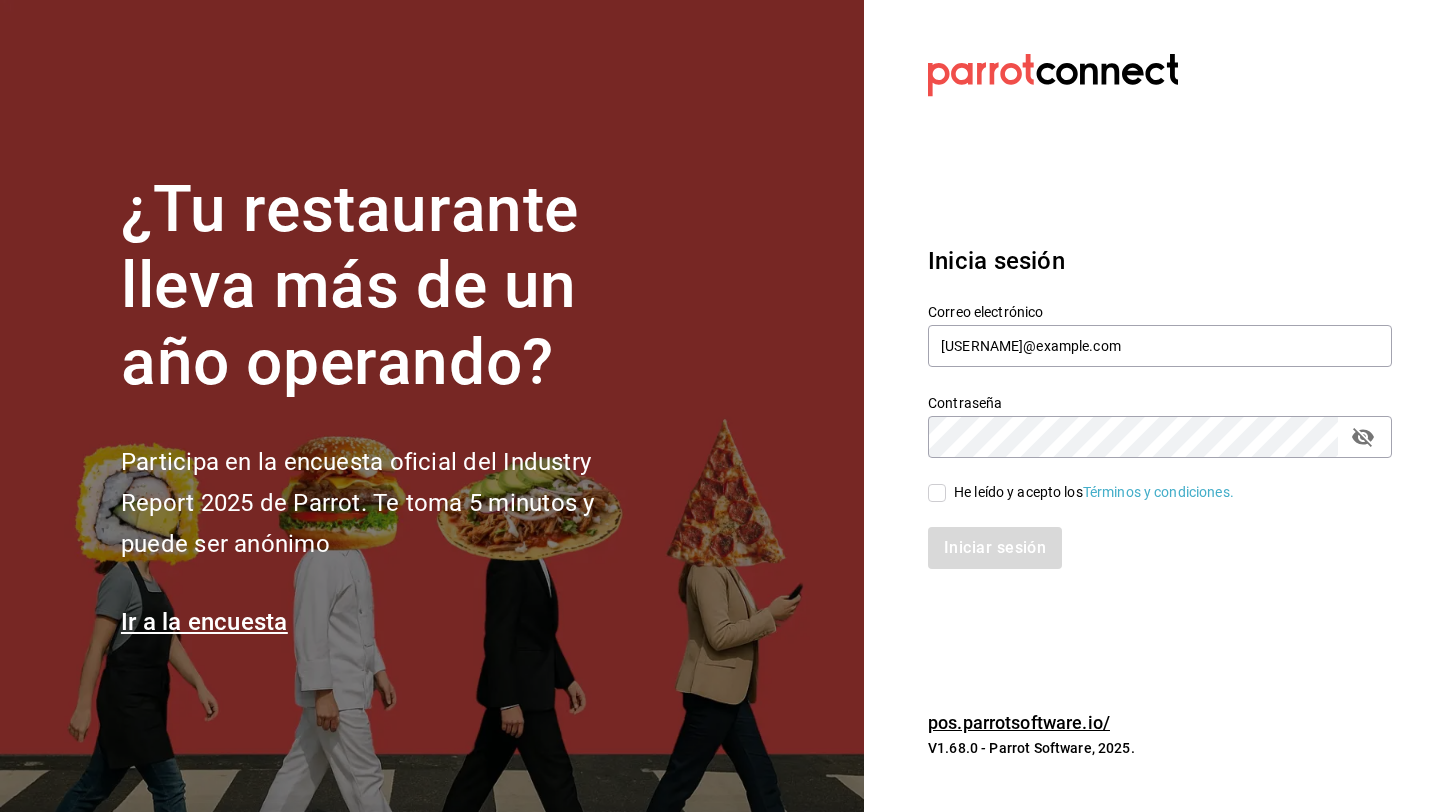 click on "He leído y acepto los  Términos y condiciones." at bounding box center (937, 493) 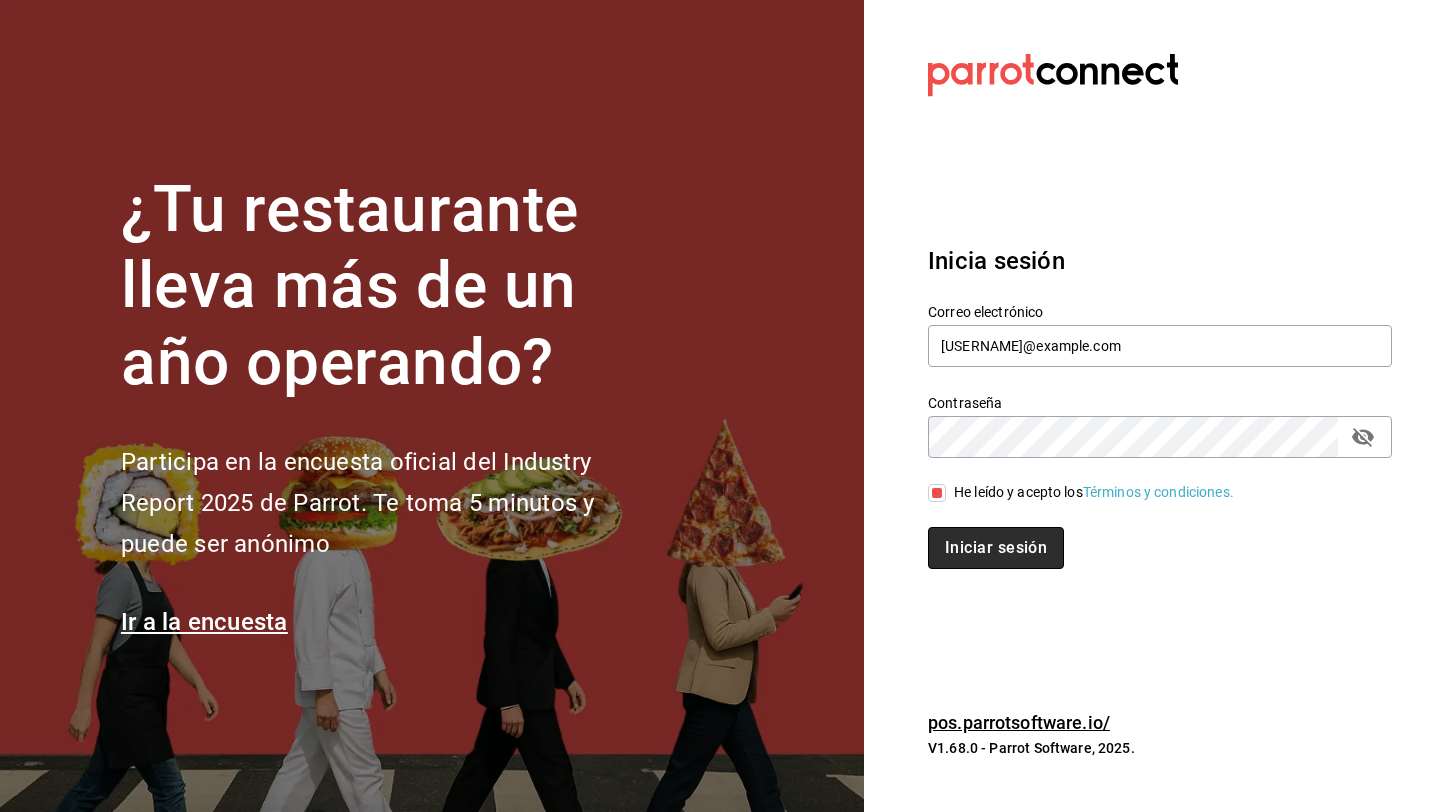 click on "Iniciar sesión" at bounding box center (996, 548) 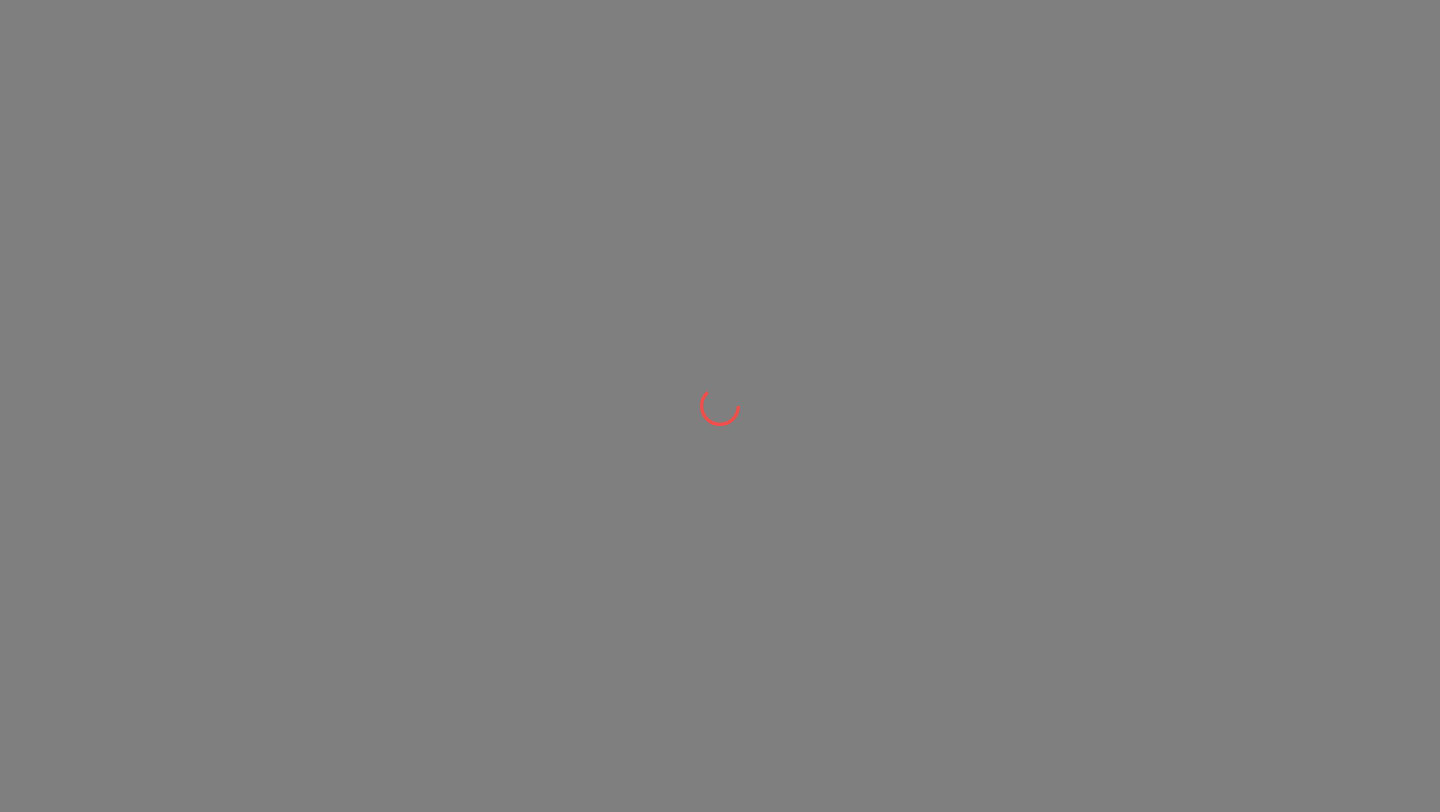 scroll, scrollTop: 0, scrollLeft: 0, axis: both 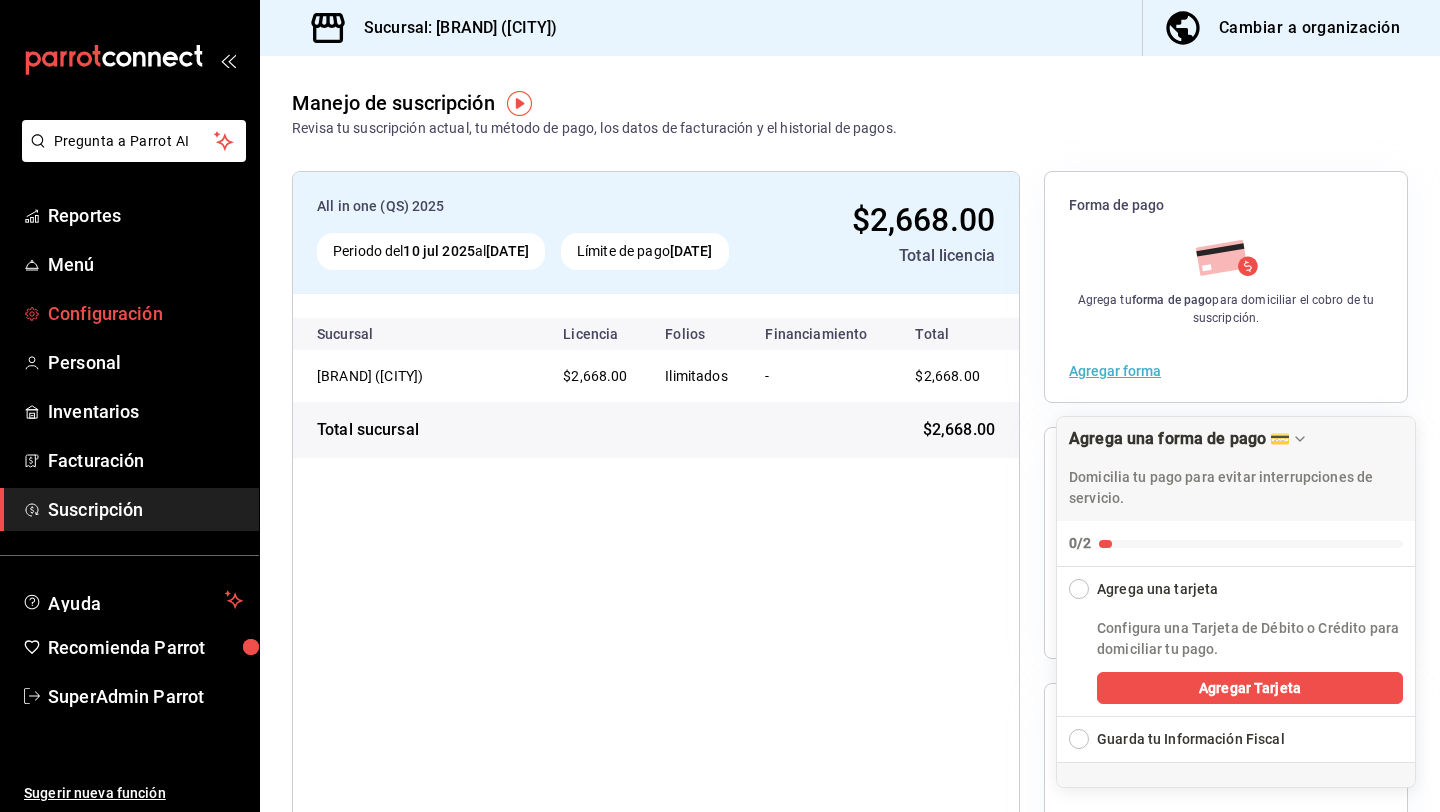 click on "Configuración" at bounding box center [129, 313] 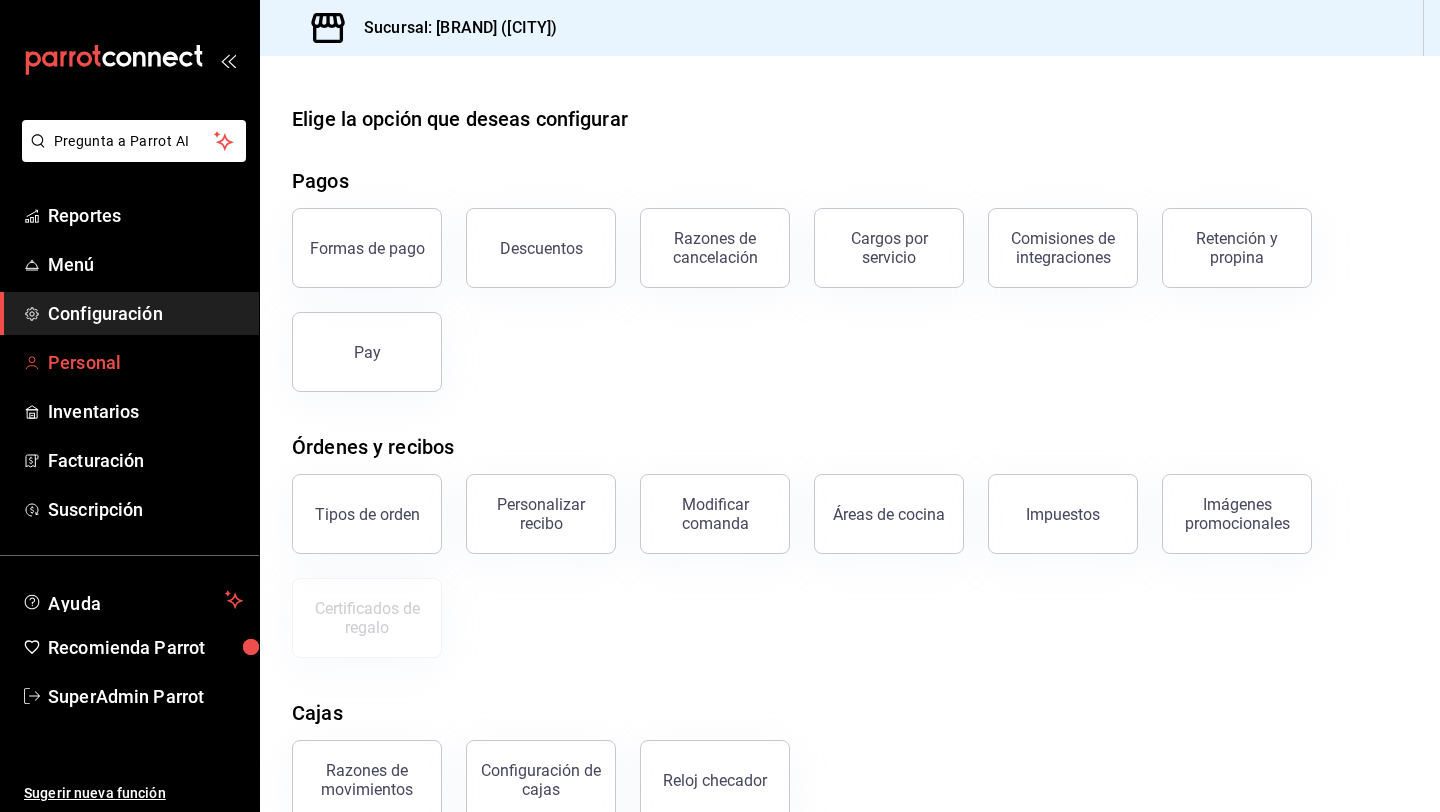 click on "Personal" at bounding box center [145, 362] 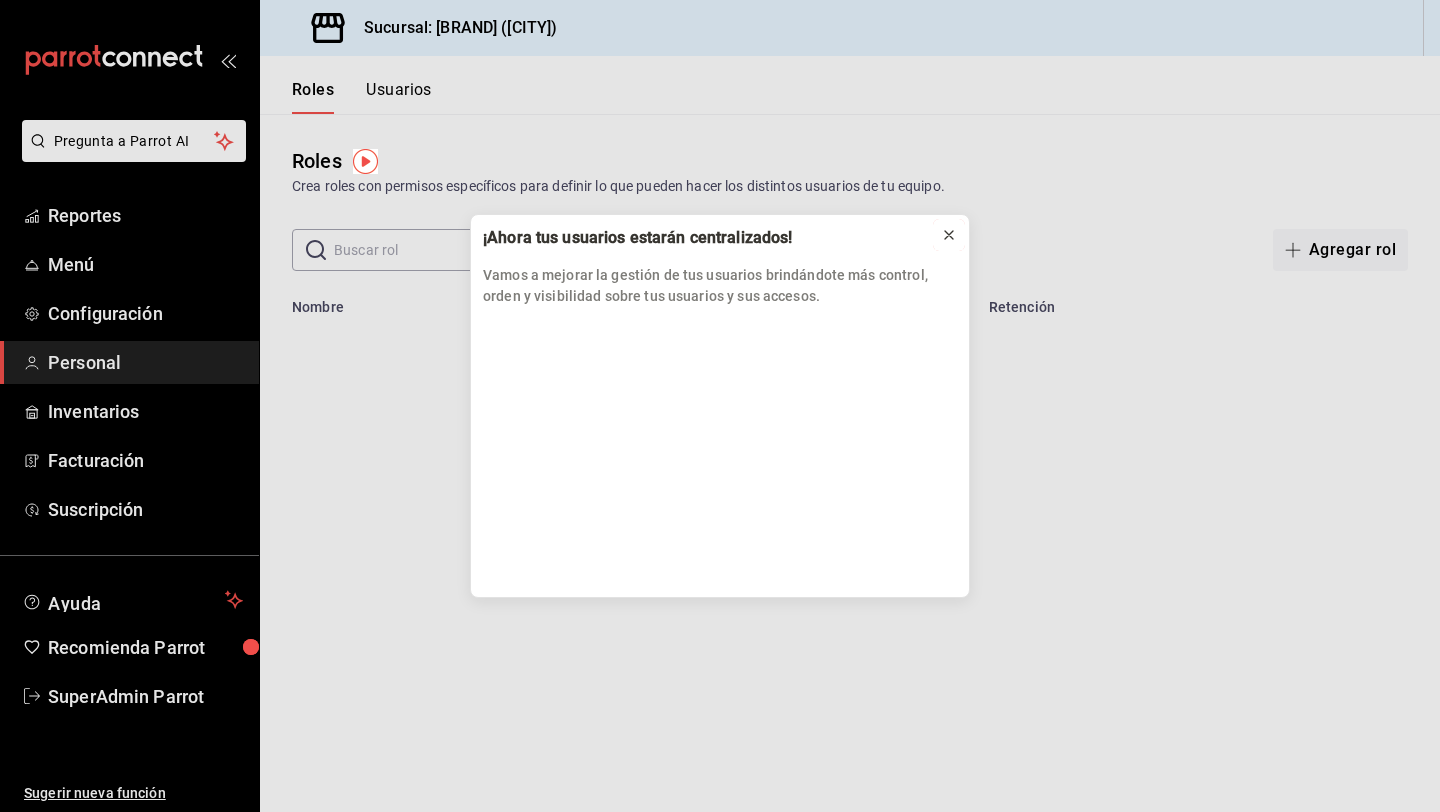 click 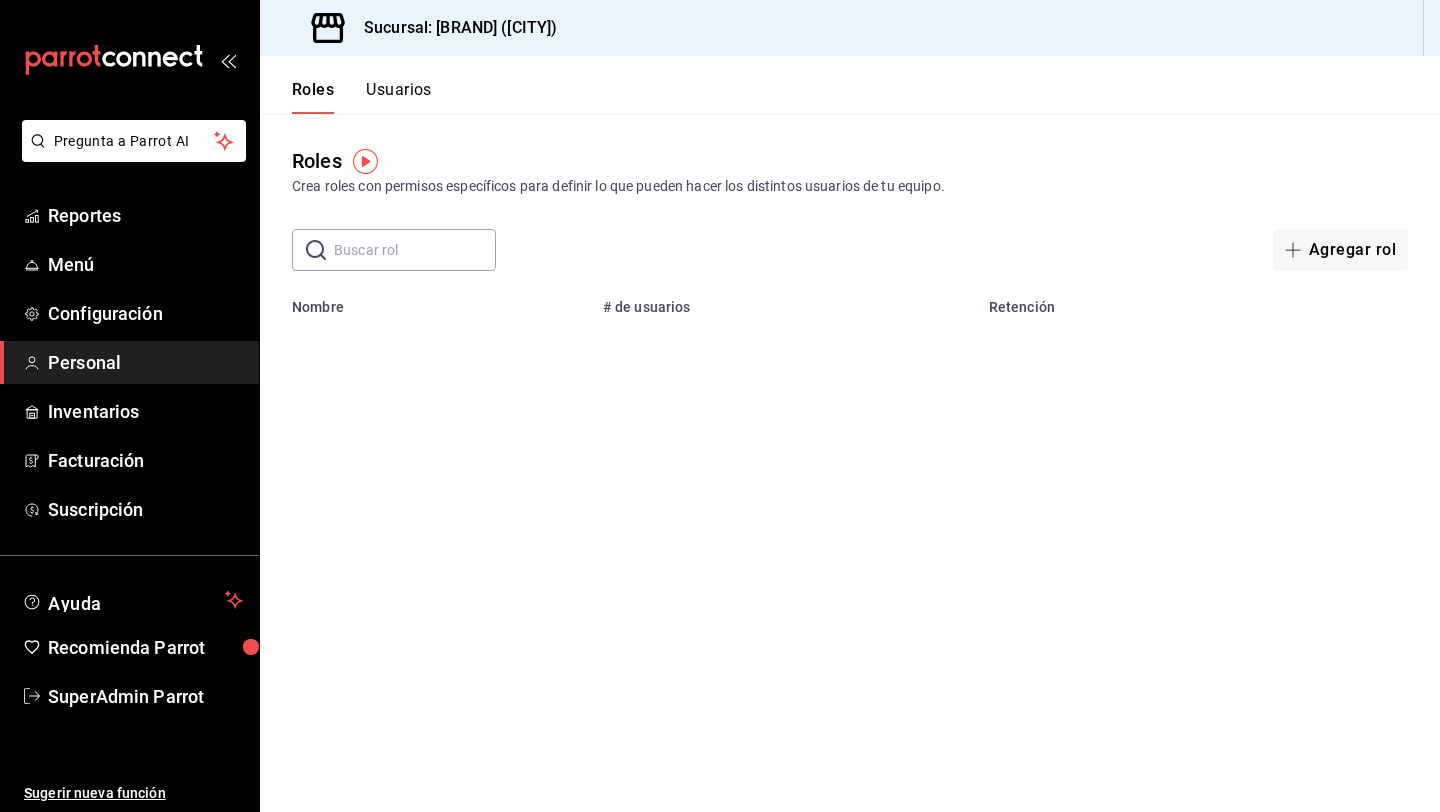click on "Usuarios" at bounding box center (399, 97) 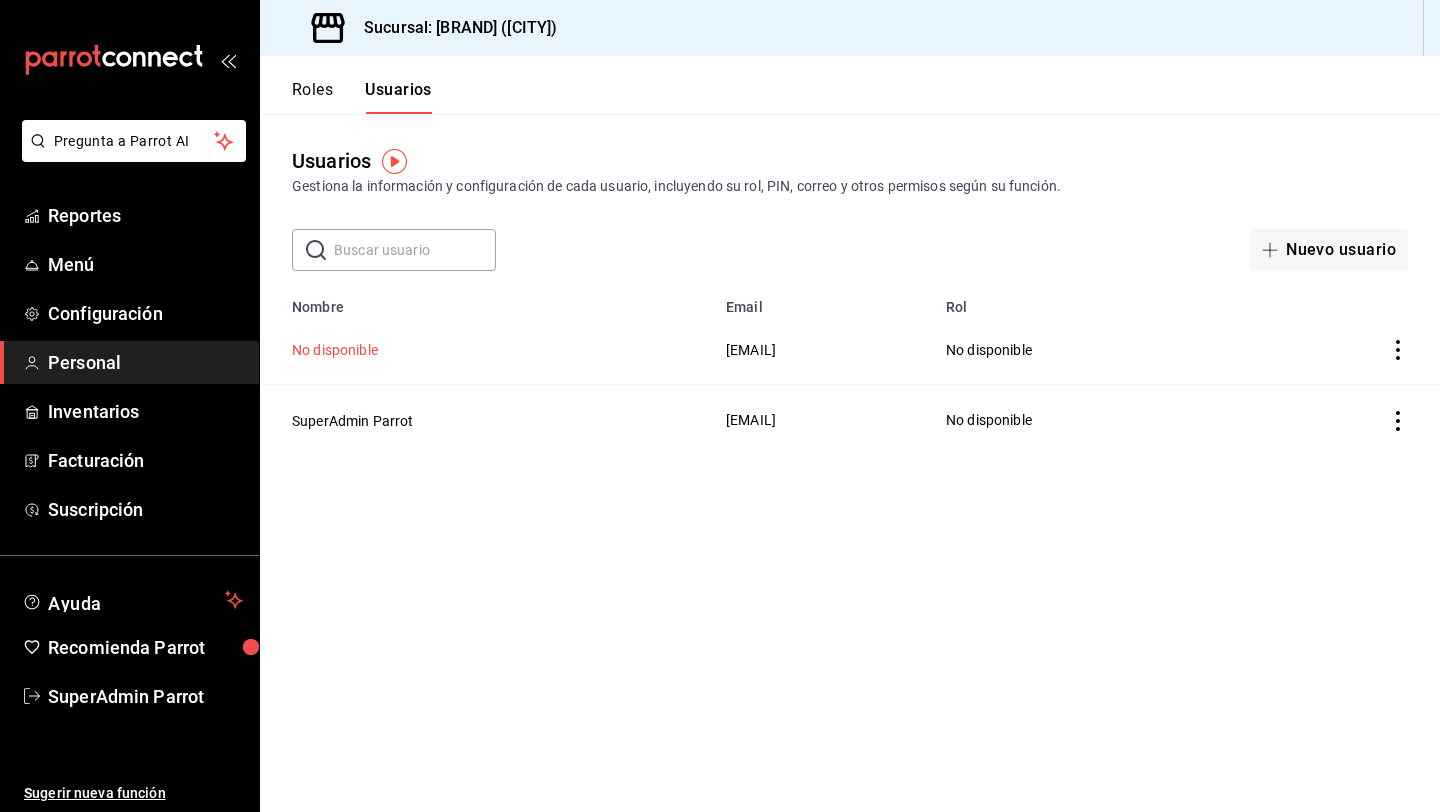 click on "No disponible" at bounding box center [335, 350] 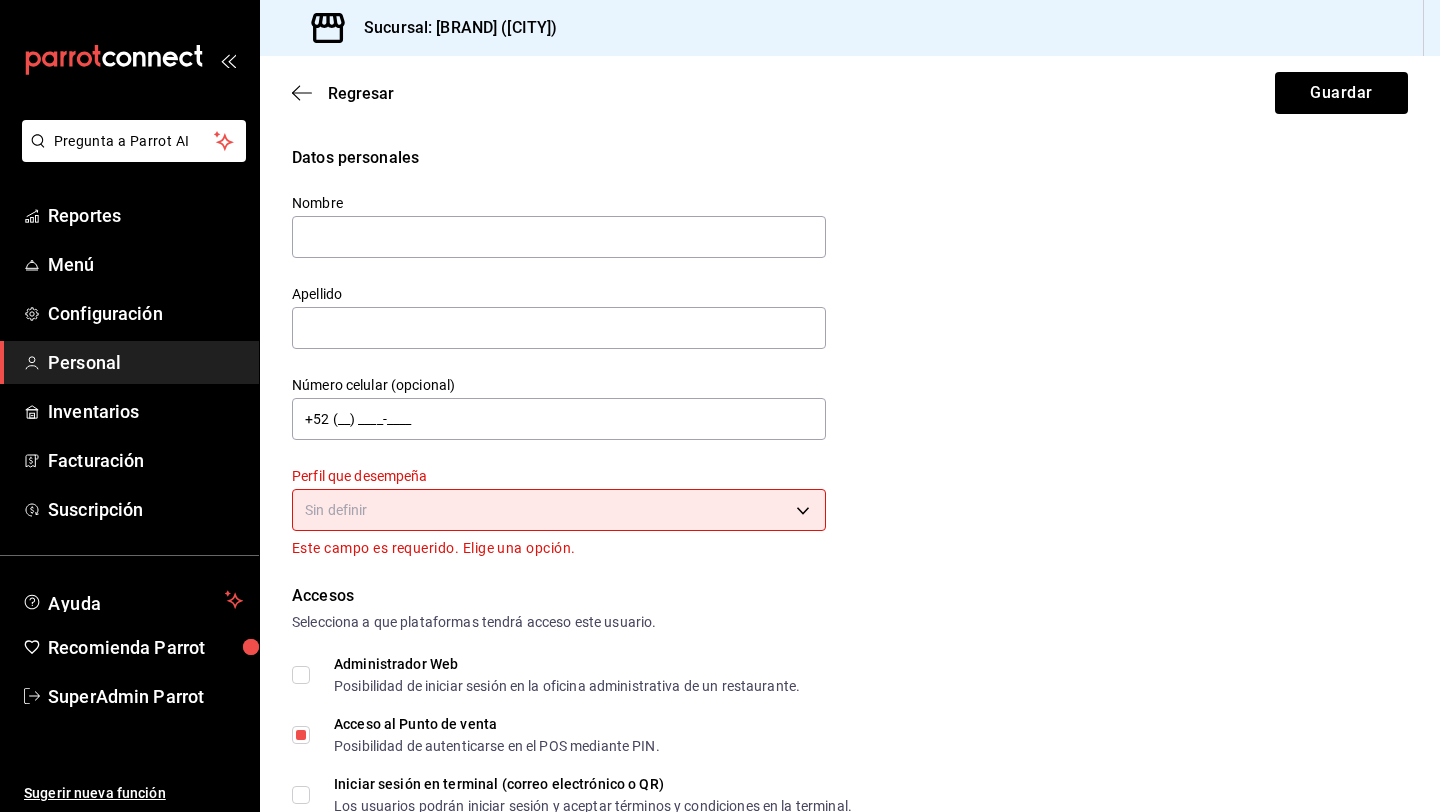 scroll, scrollTop: 44, scrollLeft: 0, axis: vertical 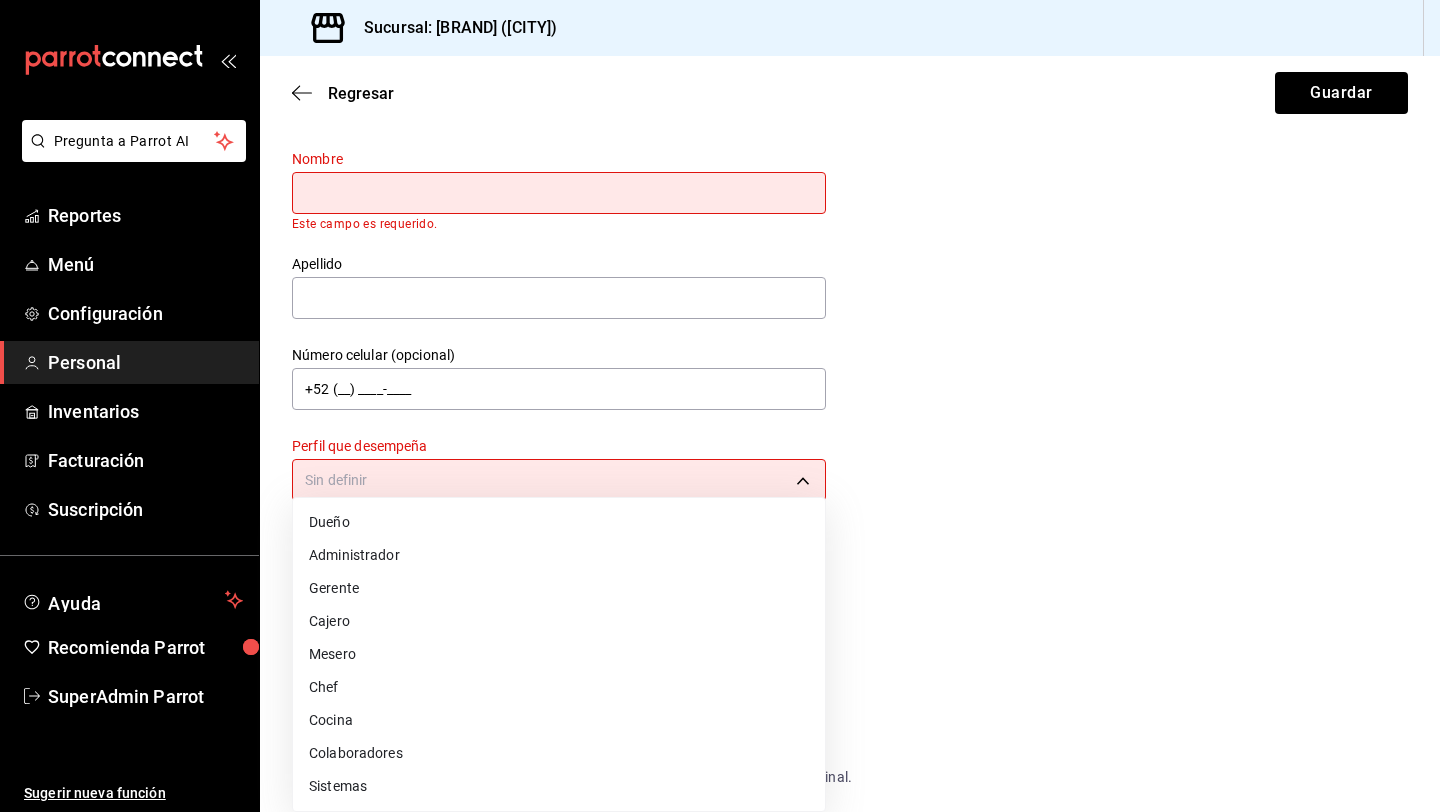 click on "Pregunta a Parrot AI Reportes   Menú   Configuración   Personal   Inventarios   Facturación   Suscripción   Ayuda Recomienda Parrot   SuperAdmin Parrot   Sugerir nueva función   Sucursal: Rexito Burrito (León) Regresar Guardar Datos personales Nombre Este campo es requerido. Apellido Número celular (opcional) +52 (__) ____-____ Perfil que desempeña Sin definir Este campo es requerido. Elige una opción. Accesos Selecciona a que plataformas tendrá acceso este usuario. Administrador Web Posibilidad de iniciar sesión en la oficina administrativa de un restaurante.  Acceso al Punto de venta Posibilidad de autenticarse en el POS mediante PIN.  Iniciar sesión en terminal (correo electrónico o QR) Los usuarios podrán iniciar sesión y aceptar términos y condiciones en la terminal. Acceso uso de terminal Los usuarios podrán acceder y utilizar la terminal para visualizar y procesar pagos de sus órdenes. Correo electrónico Se volverá obligatorio al tener ciertos accesos activados. Contraseña PIN ​" at bounding box center (720, 406) 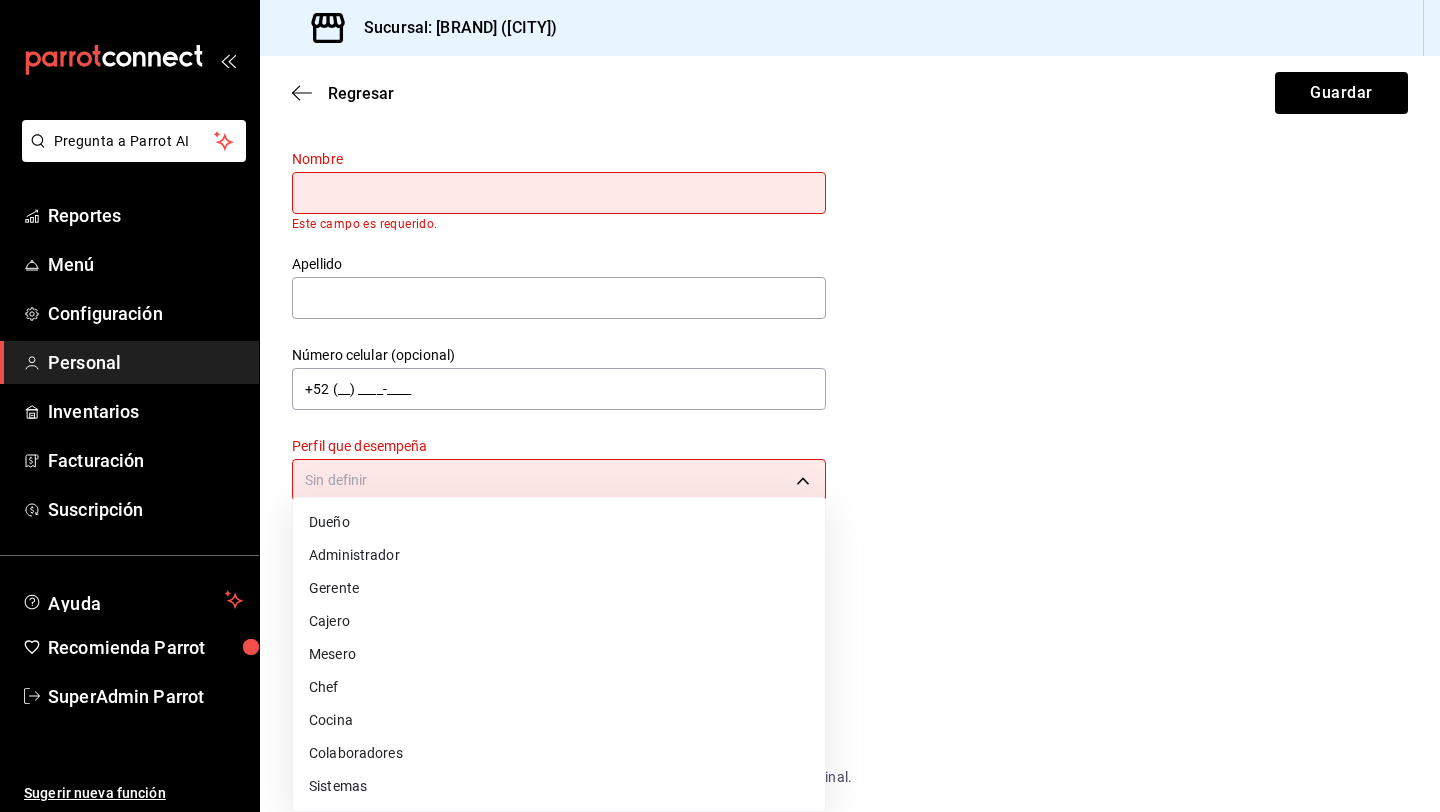 click on "Dueño" at bounding box center (559, 522) 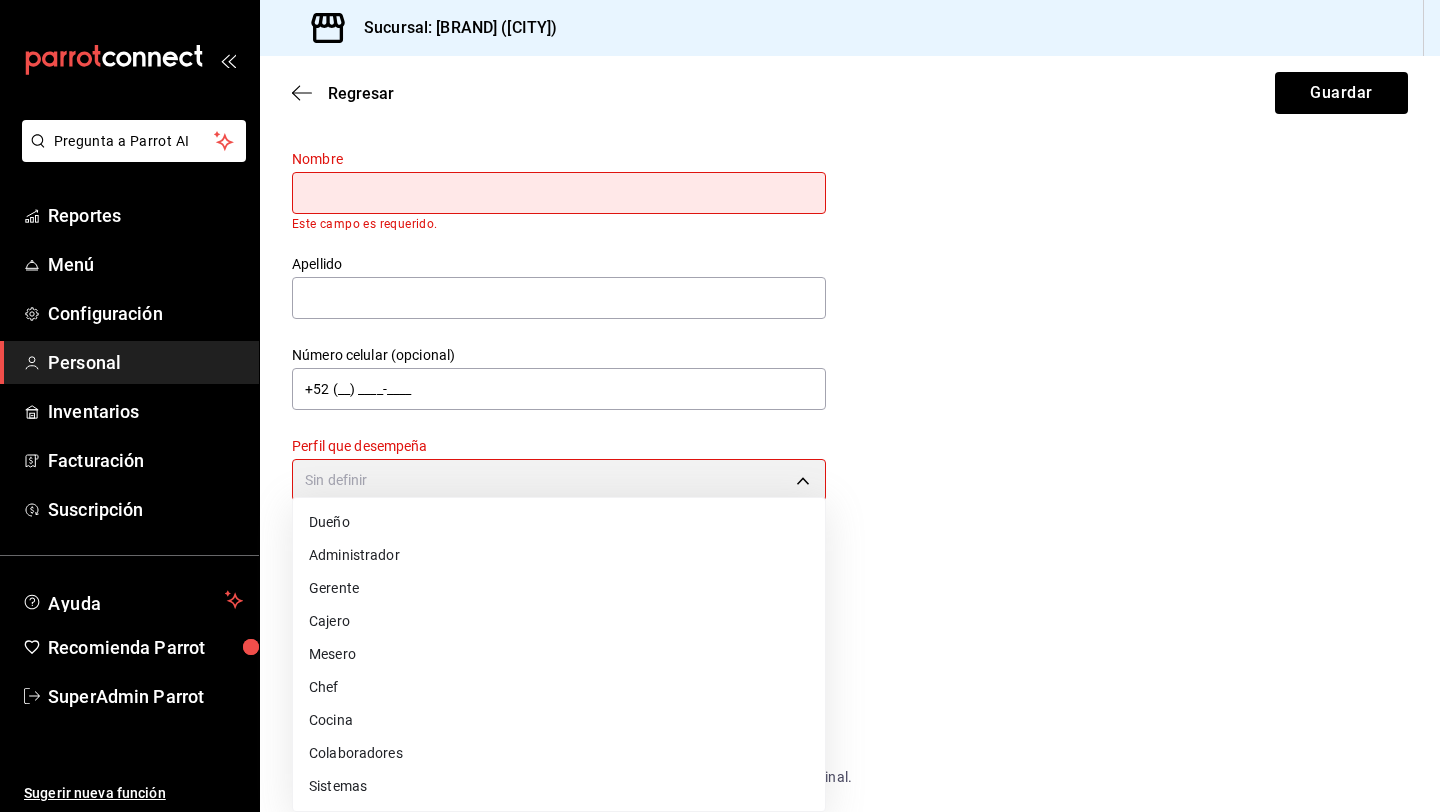type on "OWNER" 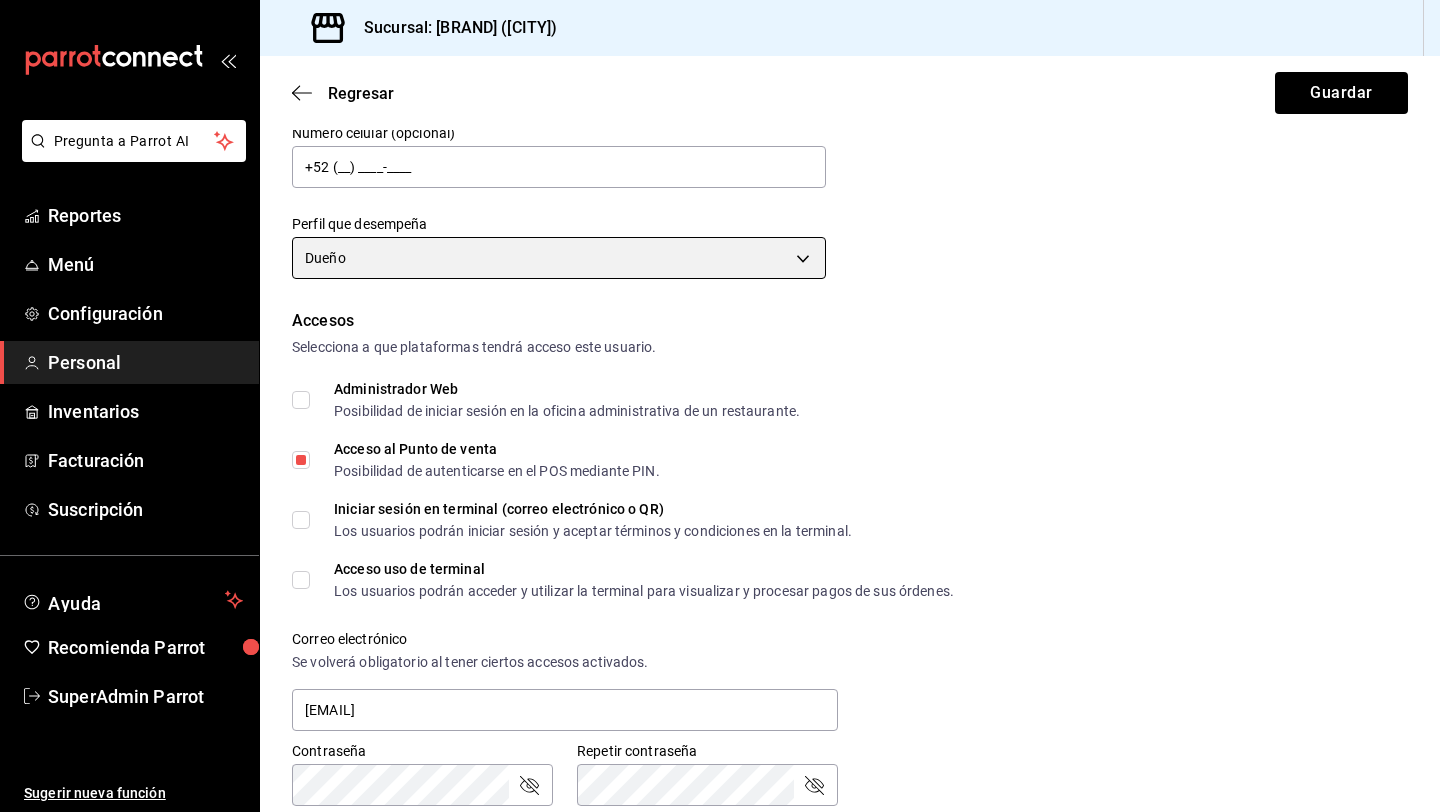 scroll, scrollTop: 800, scrollLeft: 0, axis: vertical 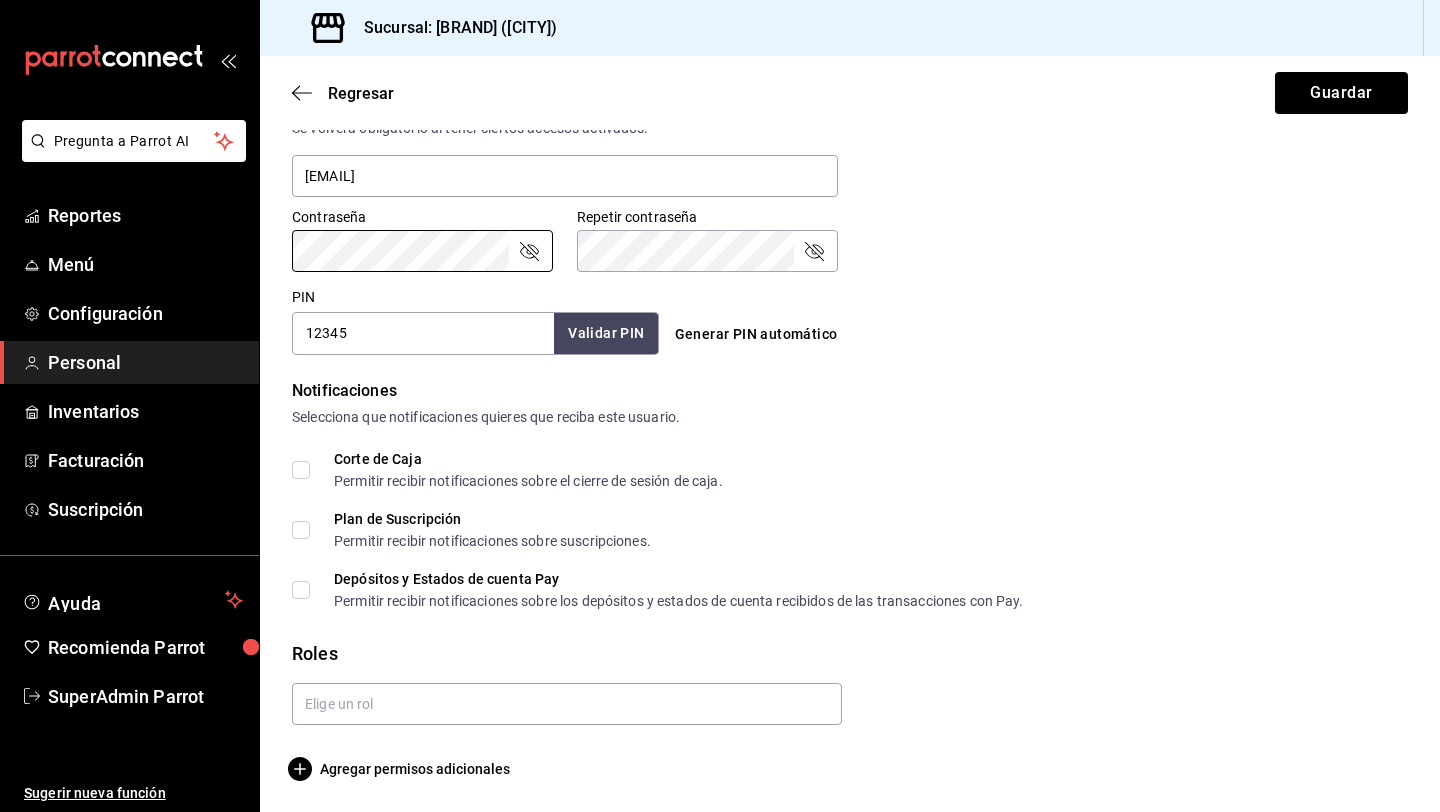 click on "Contraseña Contraseña Repetir contraseña Repetir contraseña" at bounding box center (838, 228) 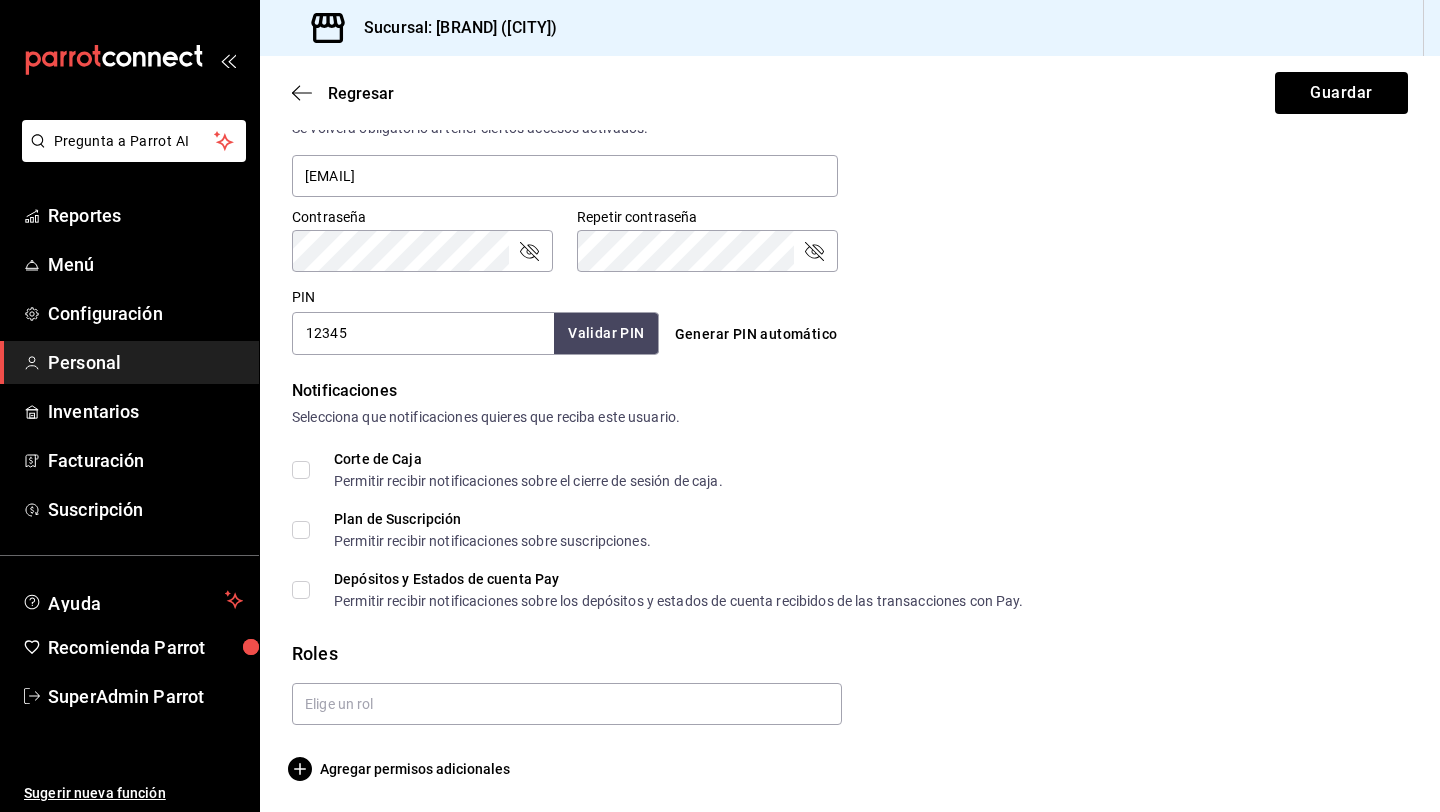 click on "Corte de Caja Permitir recibir notificaciones sobre el cierre de sesión de caja." at bounding box center [301, 470] 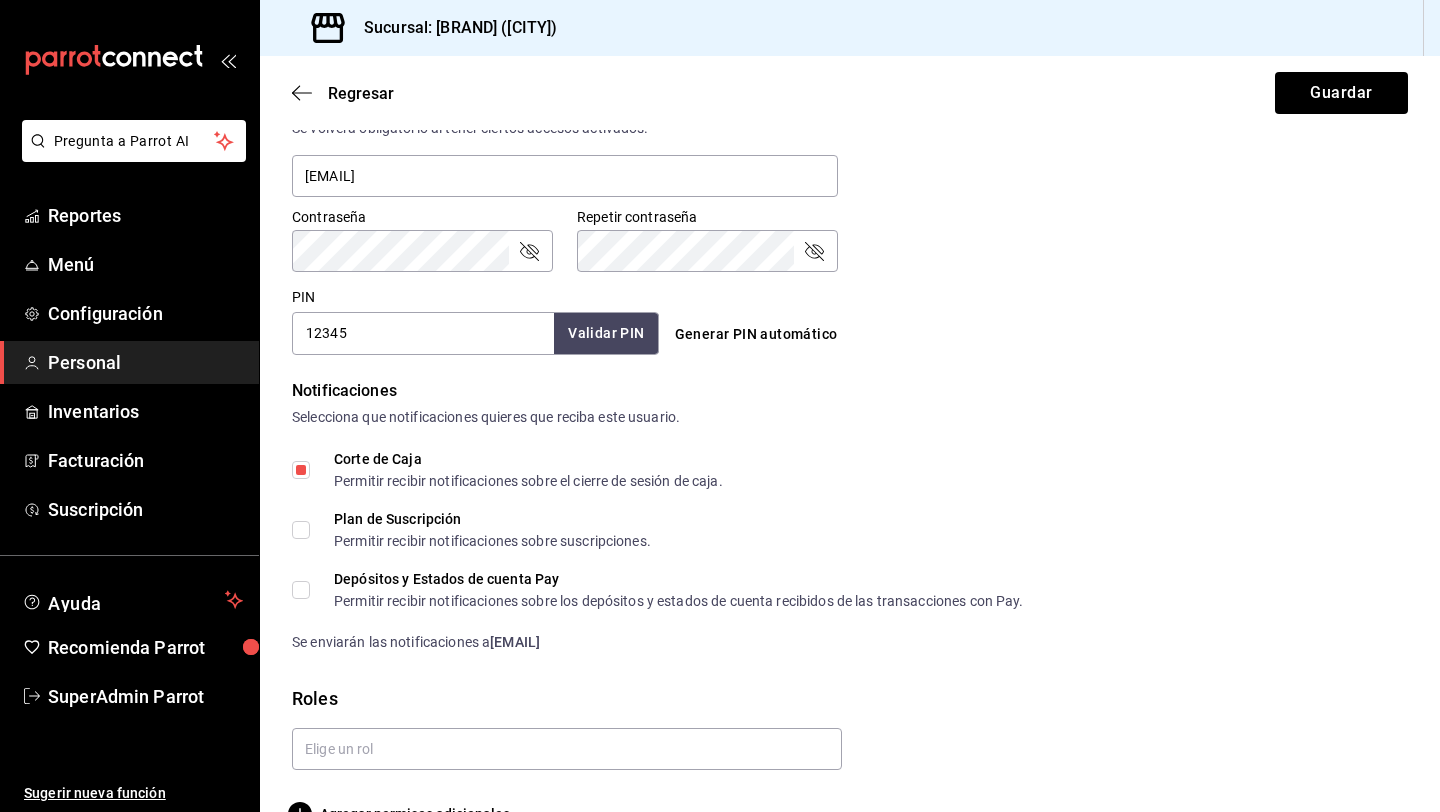click on "Plan de Suscripción Permitir recibir notificaciones sobre suscripciones." at bounding box center (301, 530) 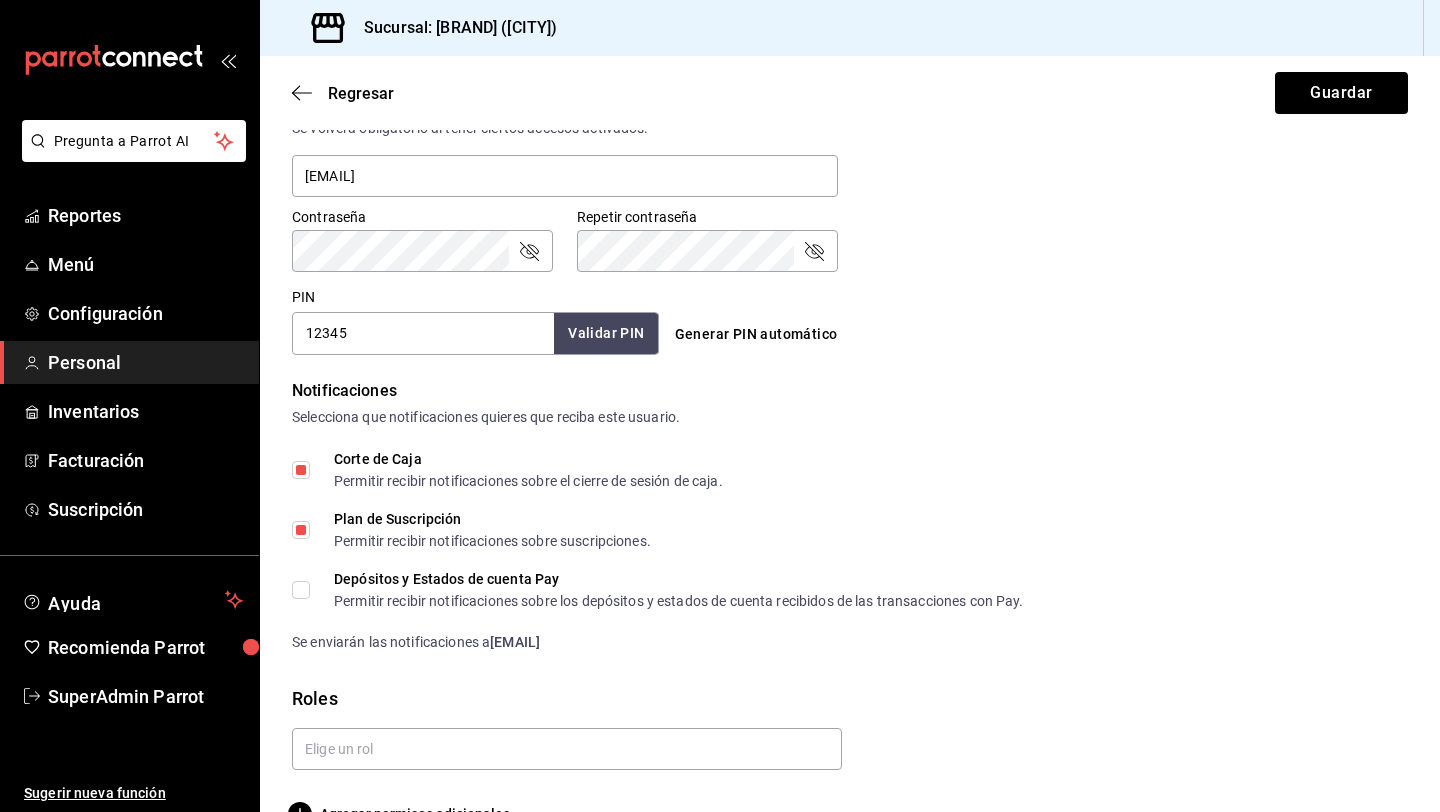 click on "Depósitos y Estados de cuenta Pay Permitir recibir notificaciones sobre los depósitos y estados de cuenta recibidos de las transacciones con Pay." at bounding box center [667, 590] 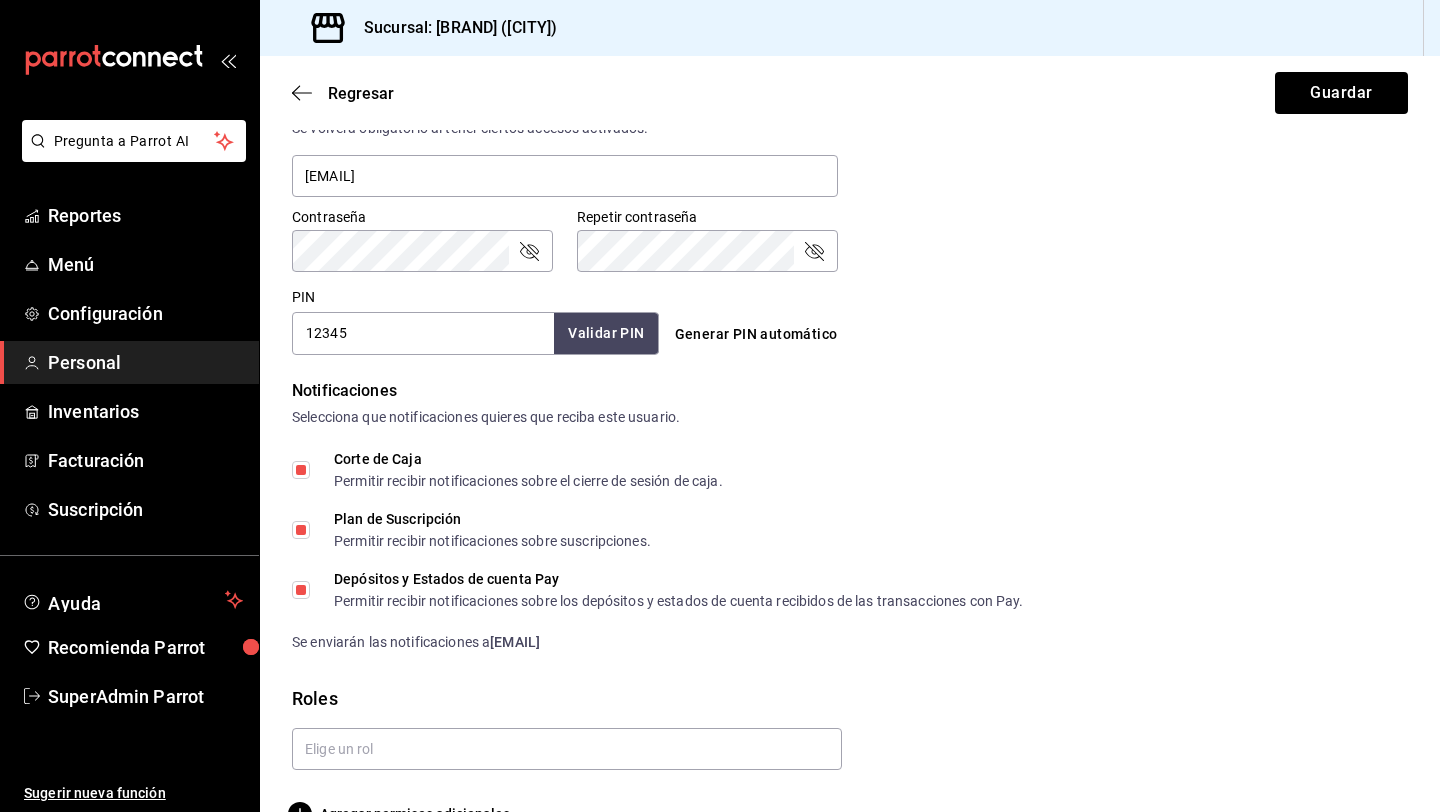 scroll, scrollTop: 845, scrollLeft: 0, axis: vertical 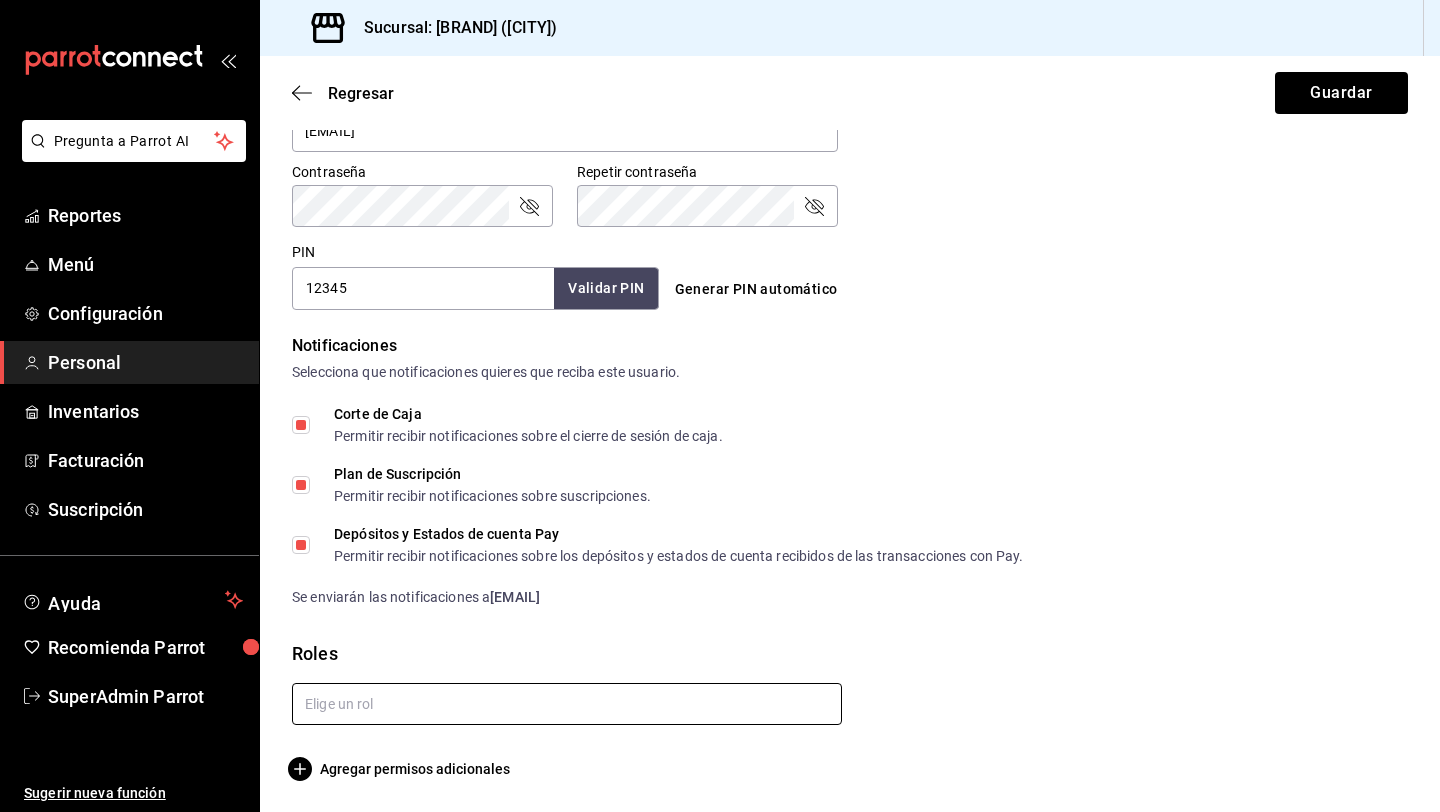 click at bounding box center [567, 704] 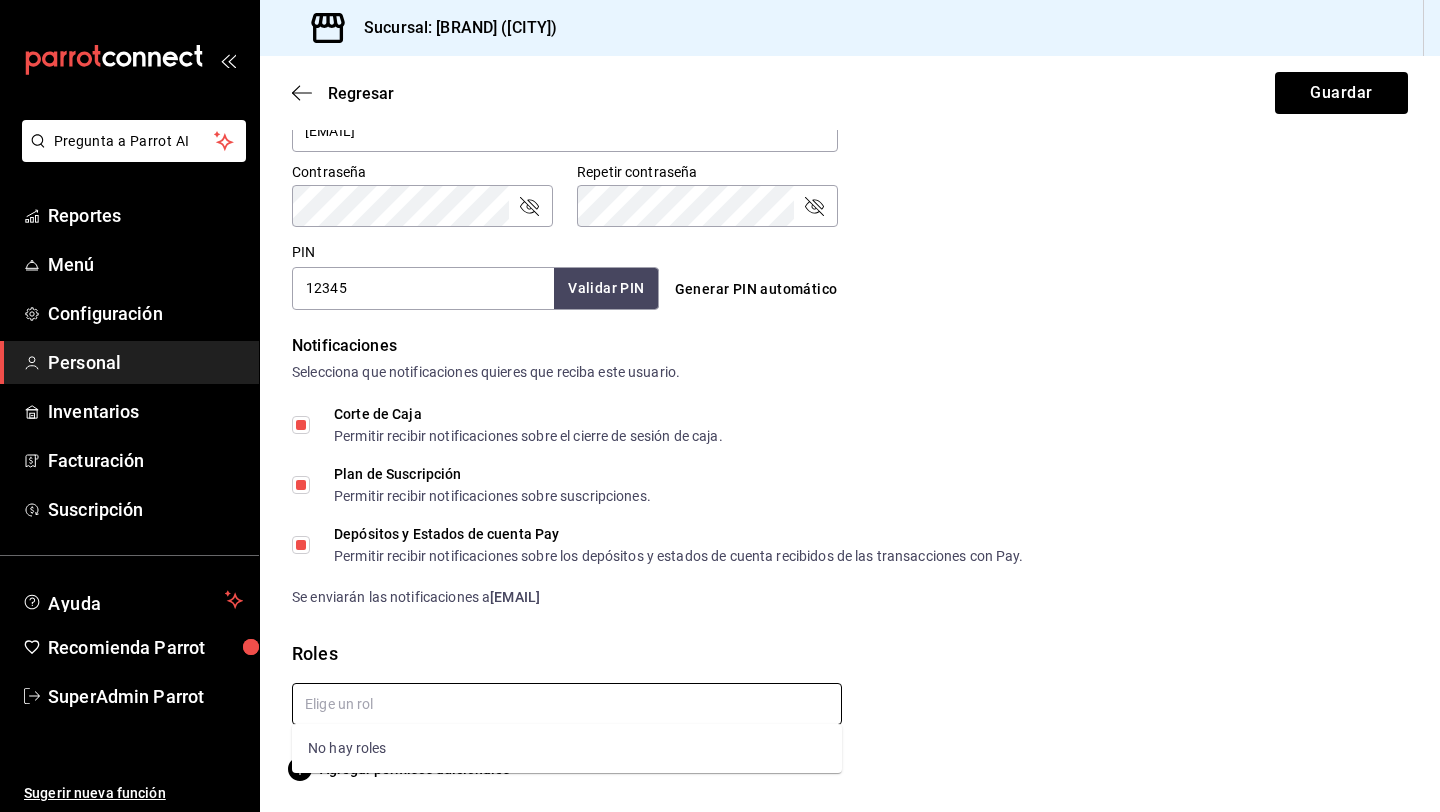 click at bounding box center (567, 704) 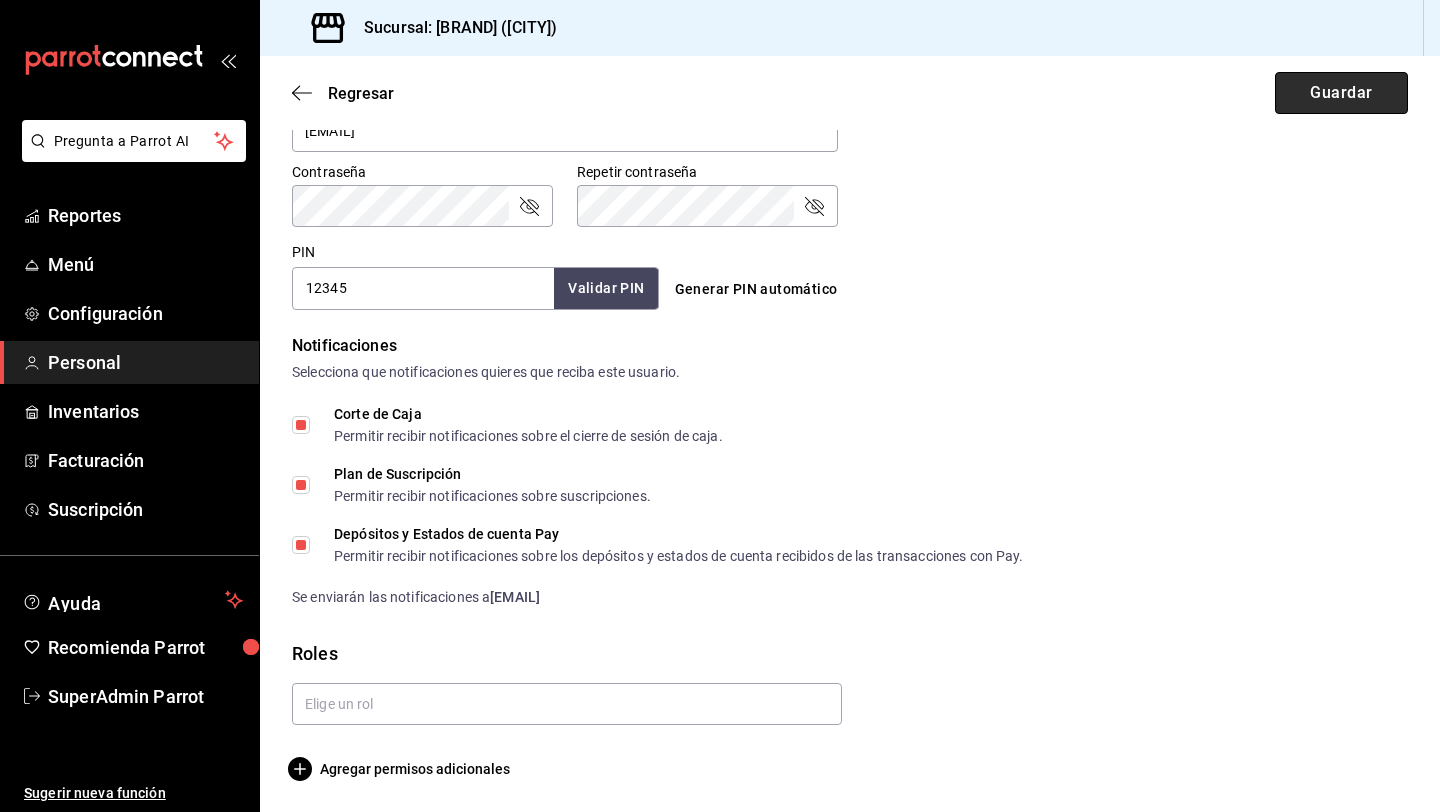 click on "Guardar" at bounding box center [1341, 93] 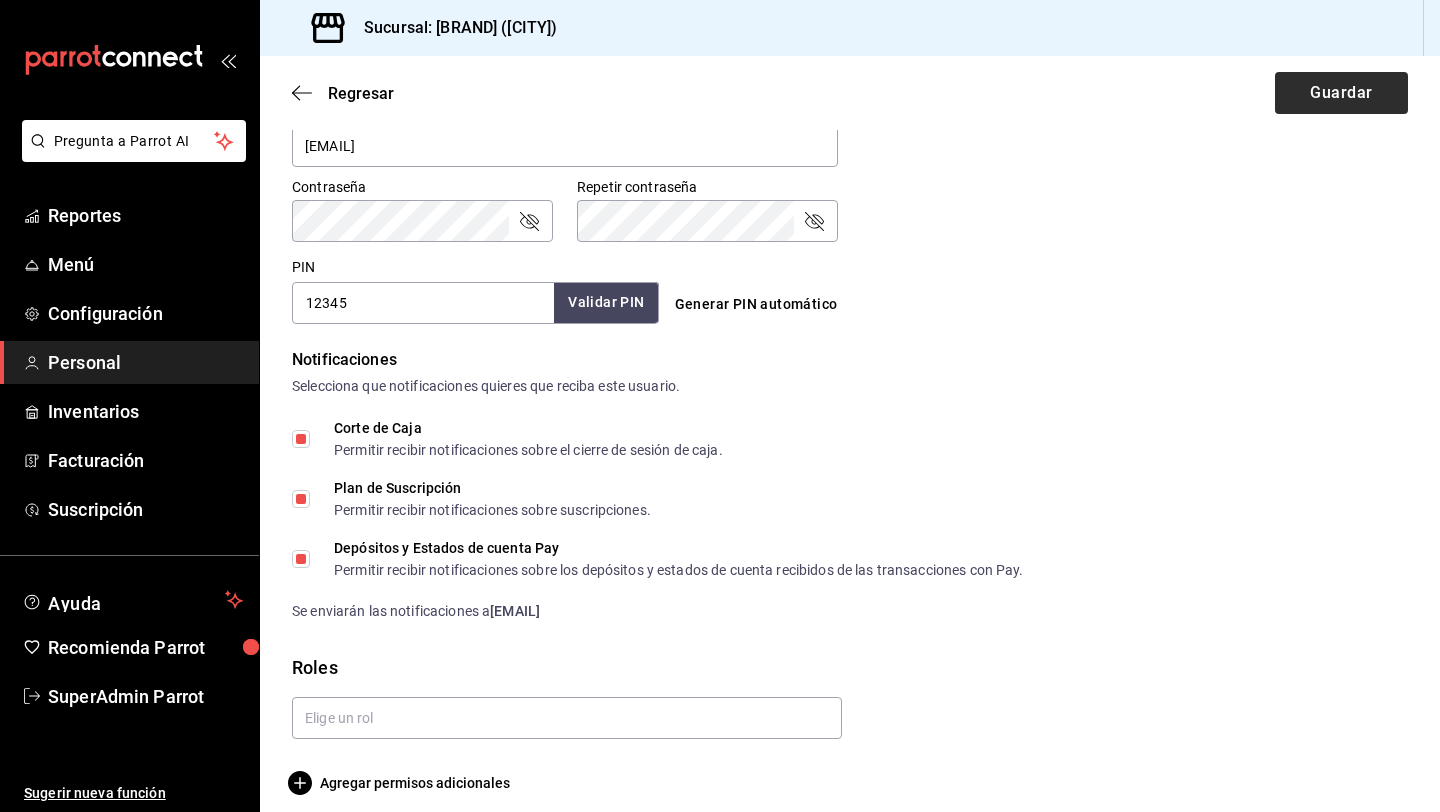 scroll, scrollTop: 0, scrollLeft: 0, axis: both 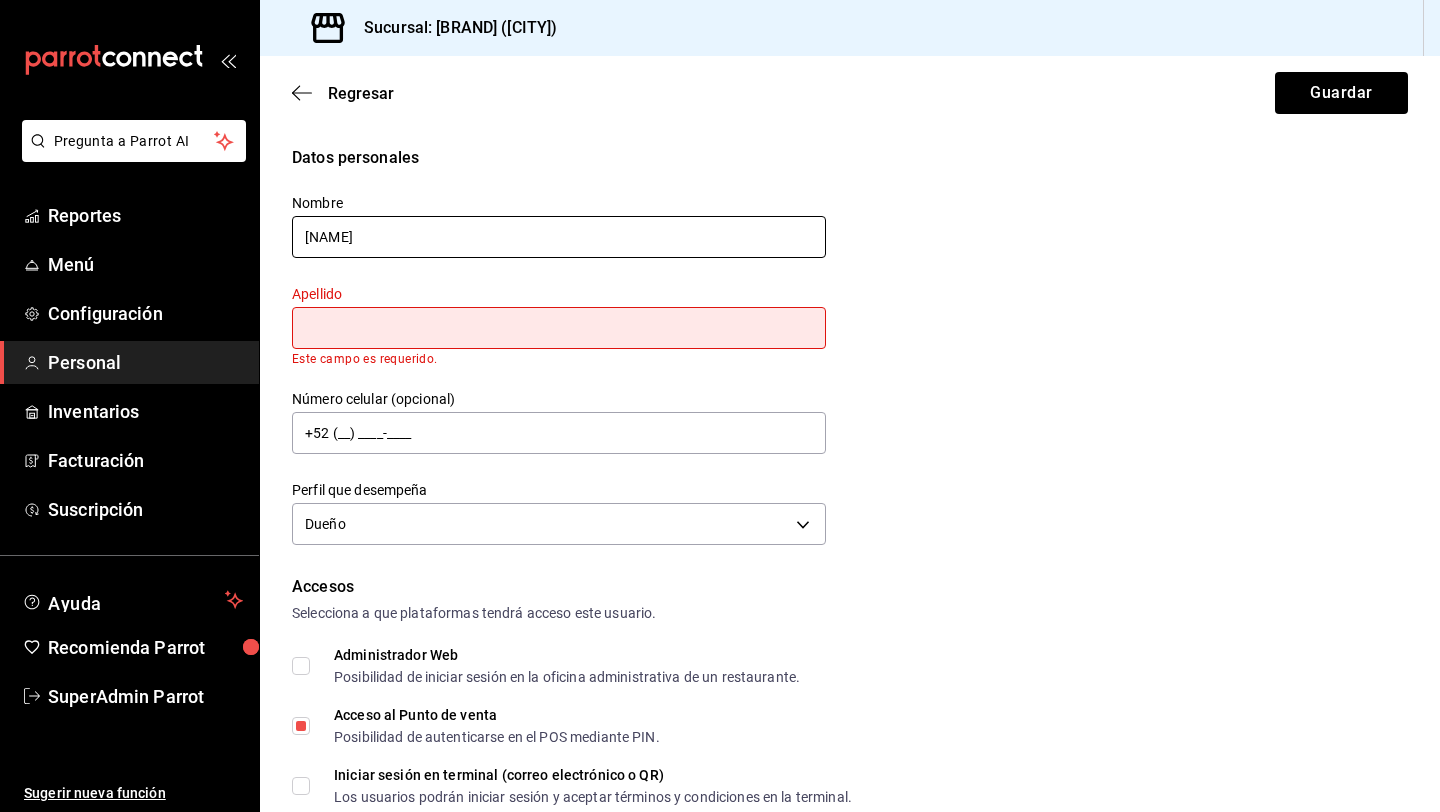 type on "Fabian" 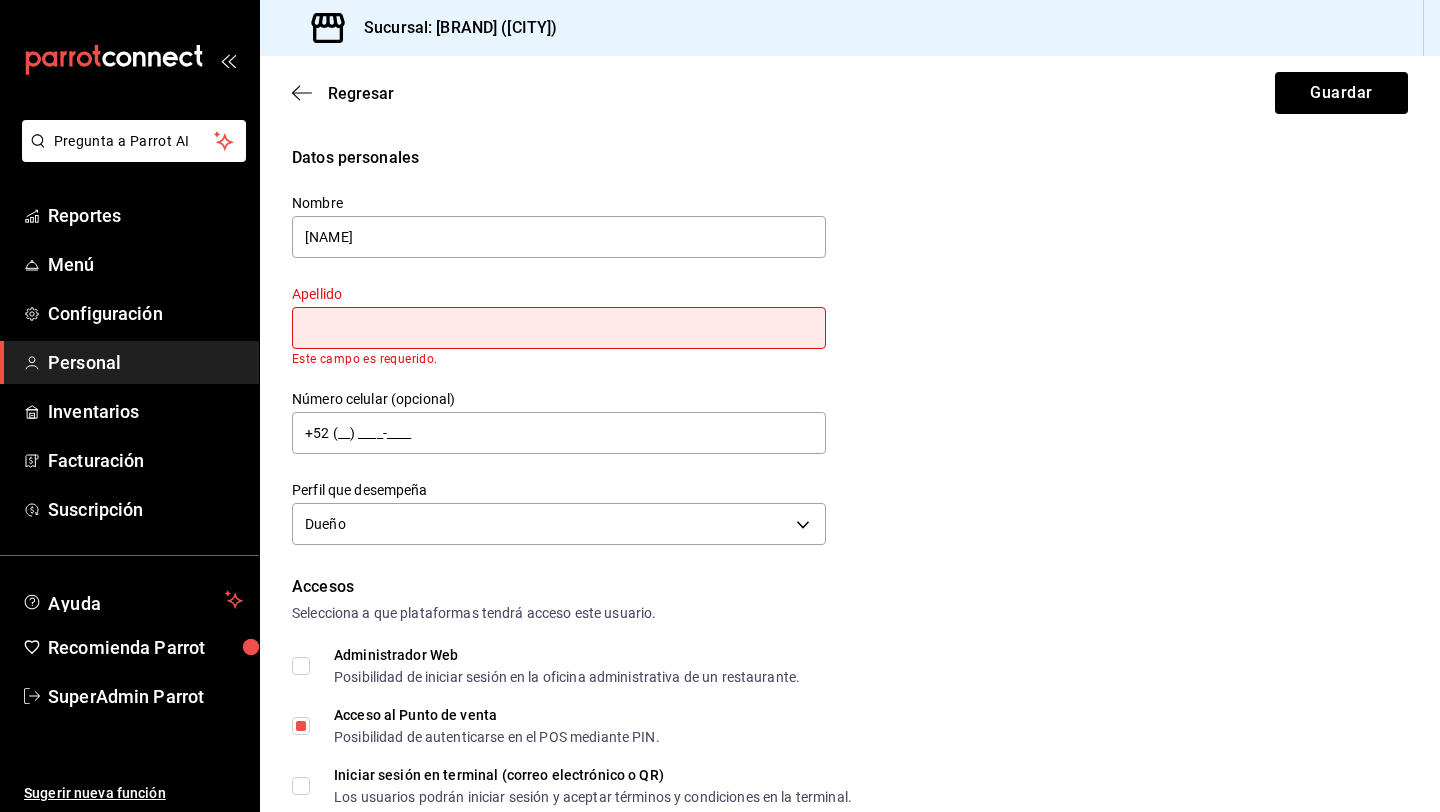 click at bounding box center [559, 328] 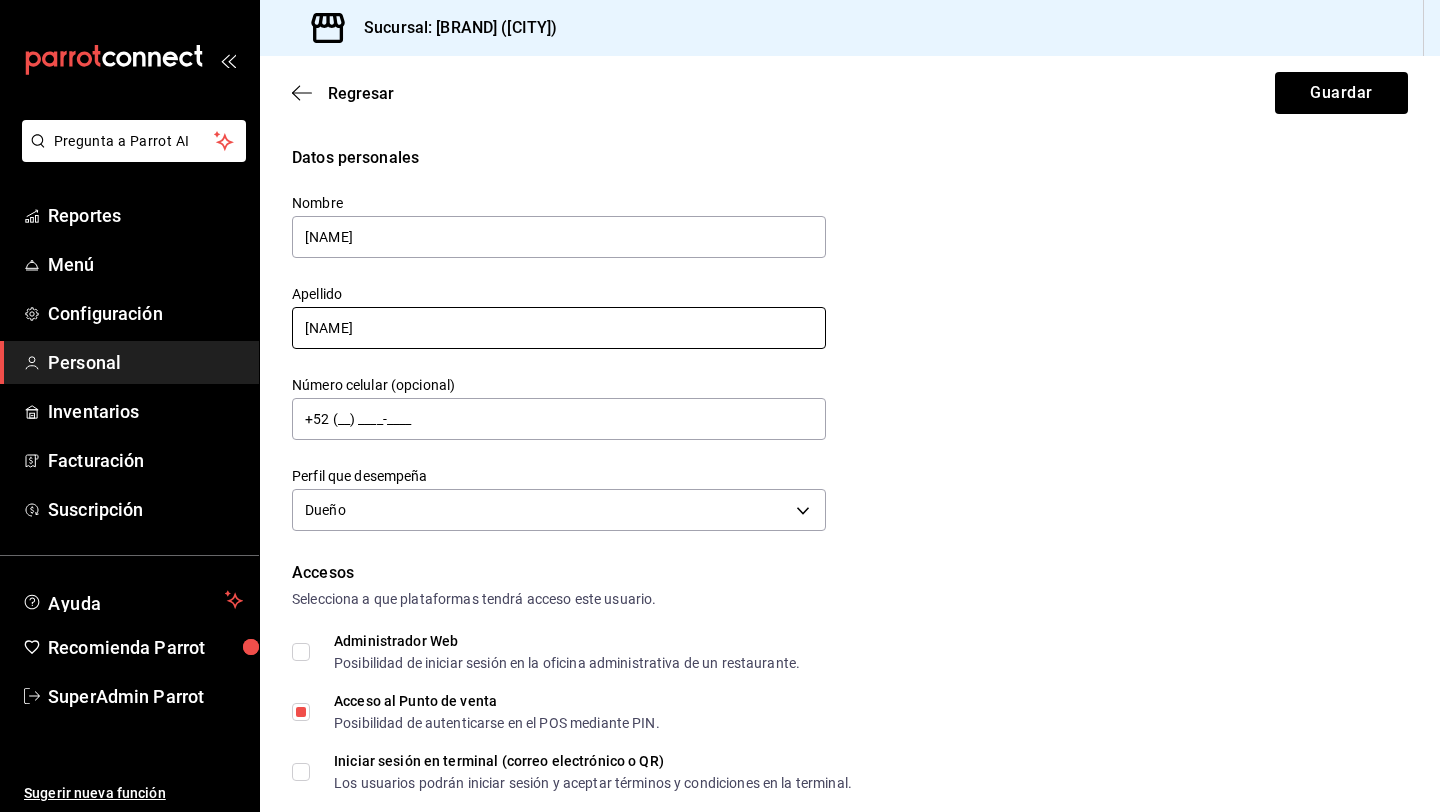 type on "lopez" 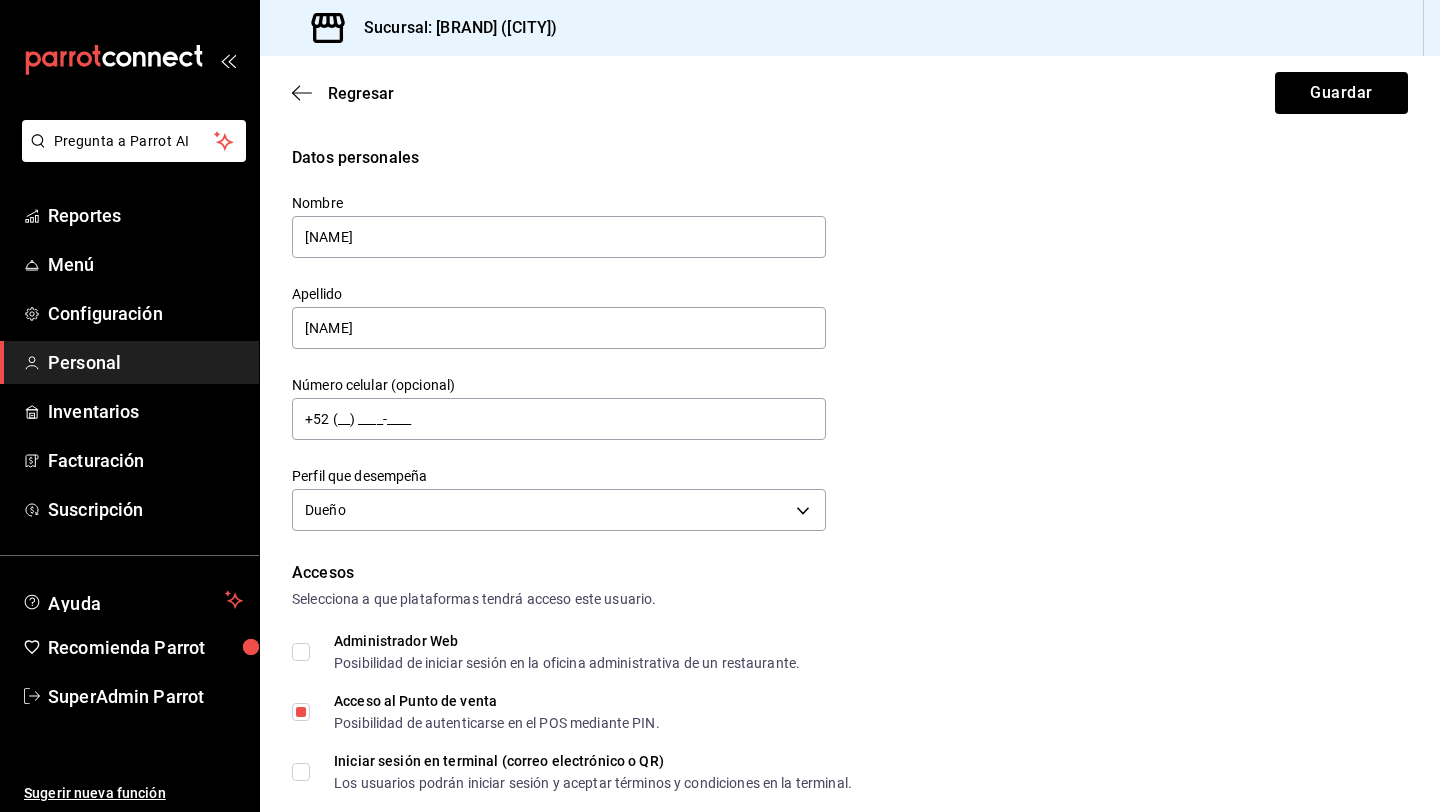 click on "Administrador Web Posibilidad de iniciar sesión en la oficina administrativa de un restaurante." at bounding box center (301, 652) 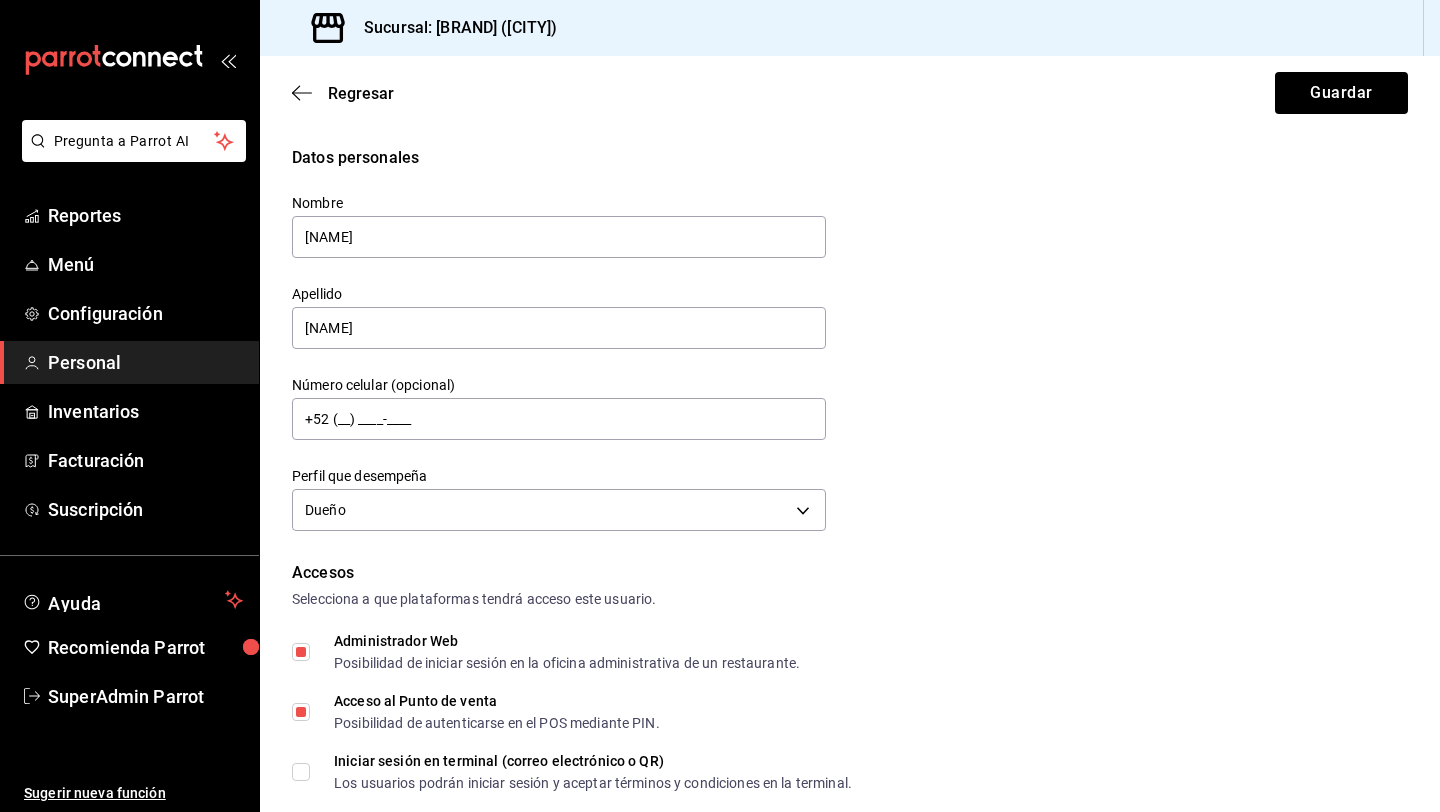 click on "Iniciar sesión en terminal (correo electrónico o QR) Los usuarios podrán iniciar sesión y aceptar términos y condiciones en la terminal." at bounding box center [301, 772] 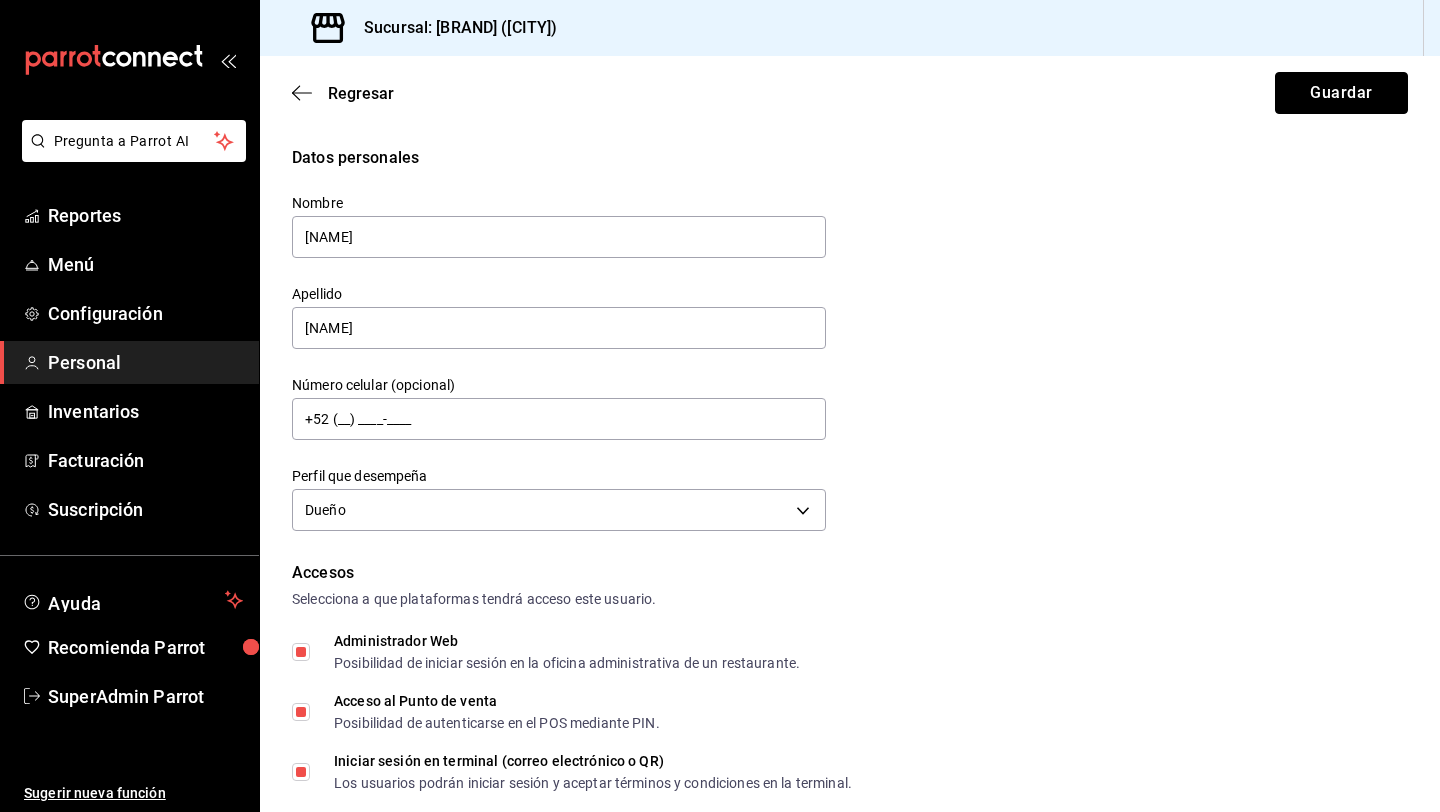 click on "Guardar" at bounding box center (1341, 93) 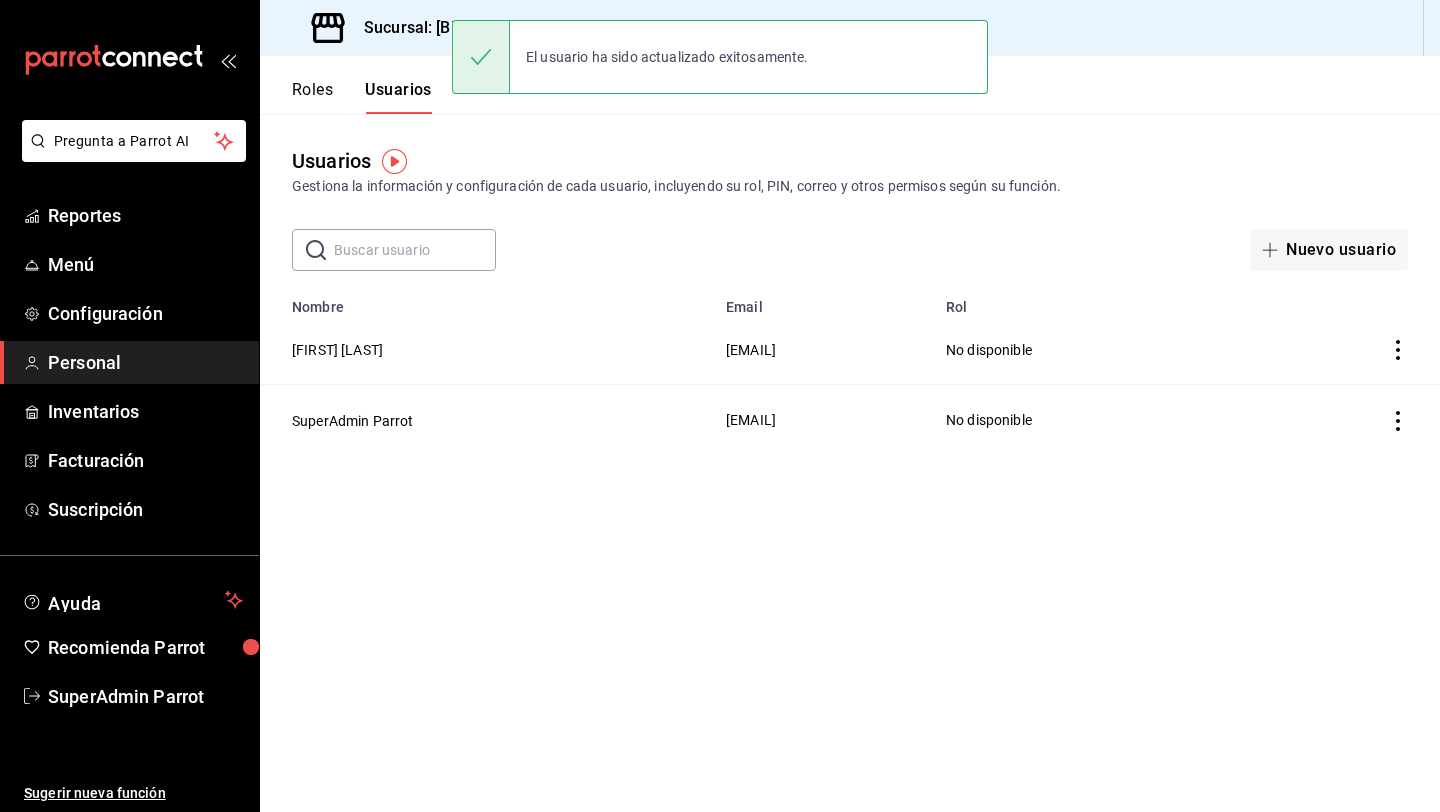 click on "Roles" at bounding box center [312, 97] 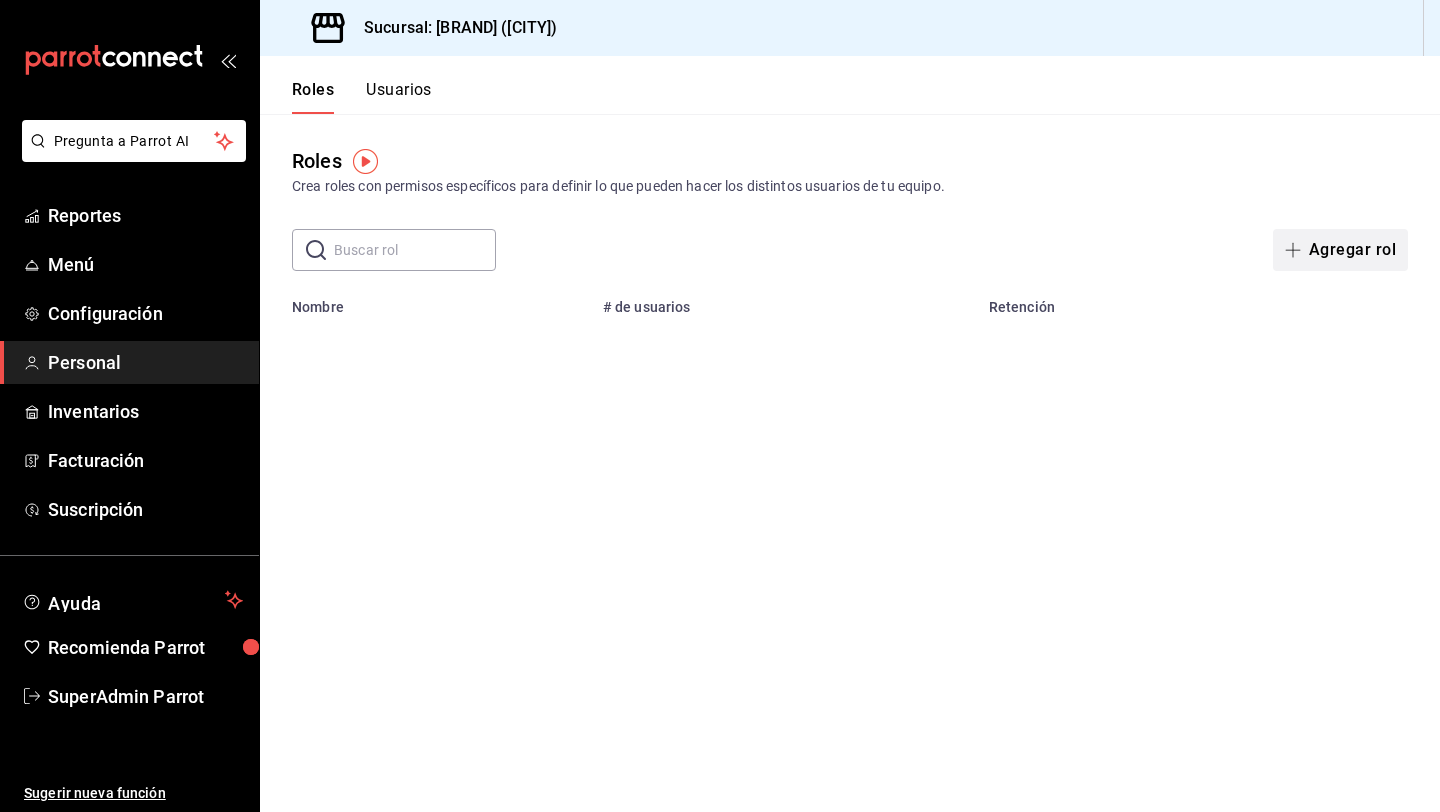 click on "Agregar rol" at bounding box center (1340, 250) 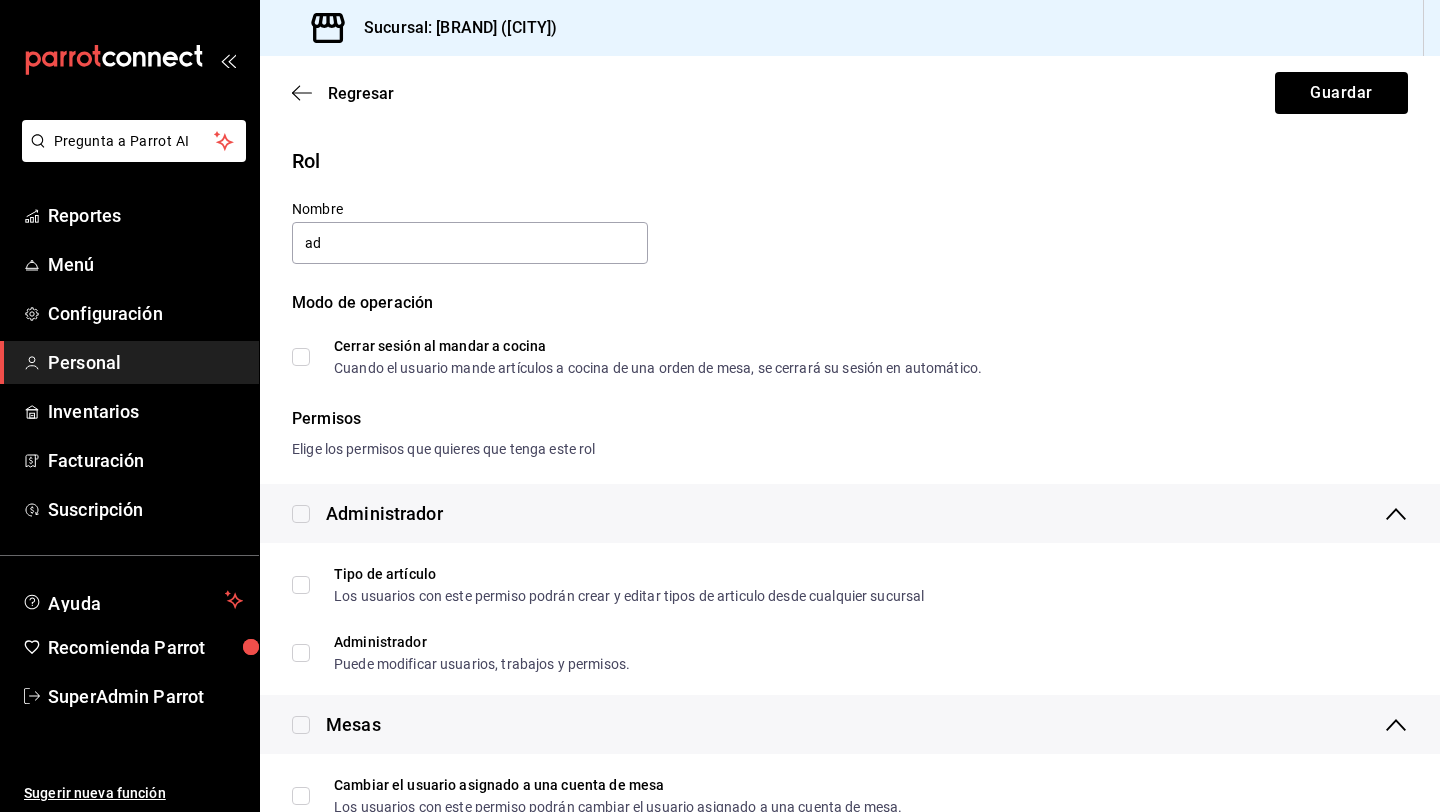 type on "Administrador" 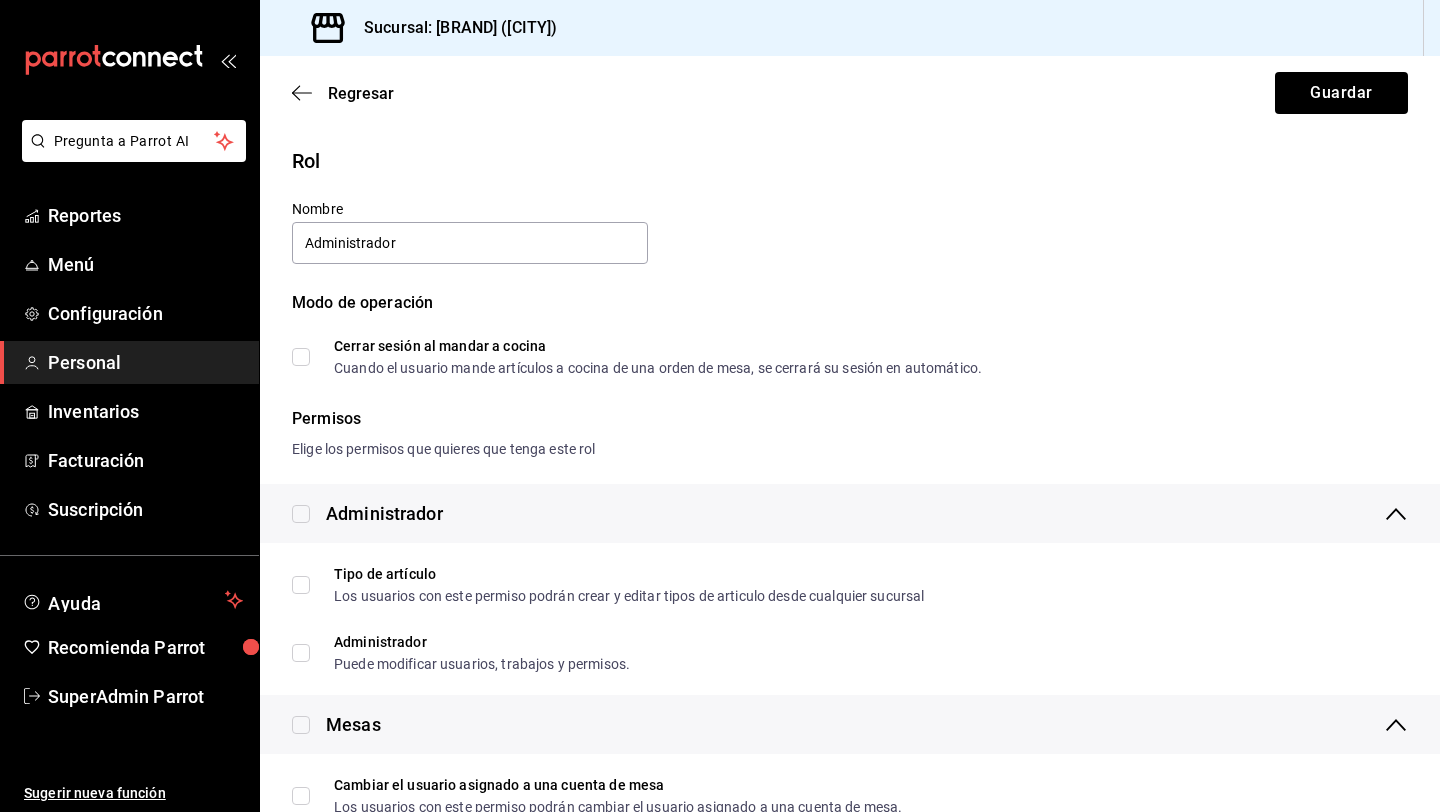 click at bounding box center (301, 513) 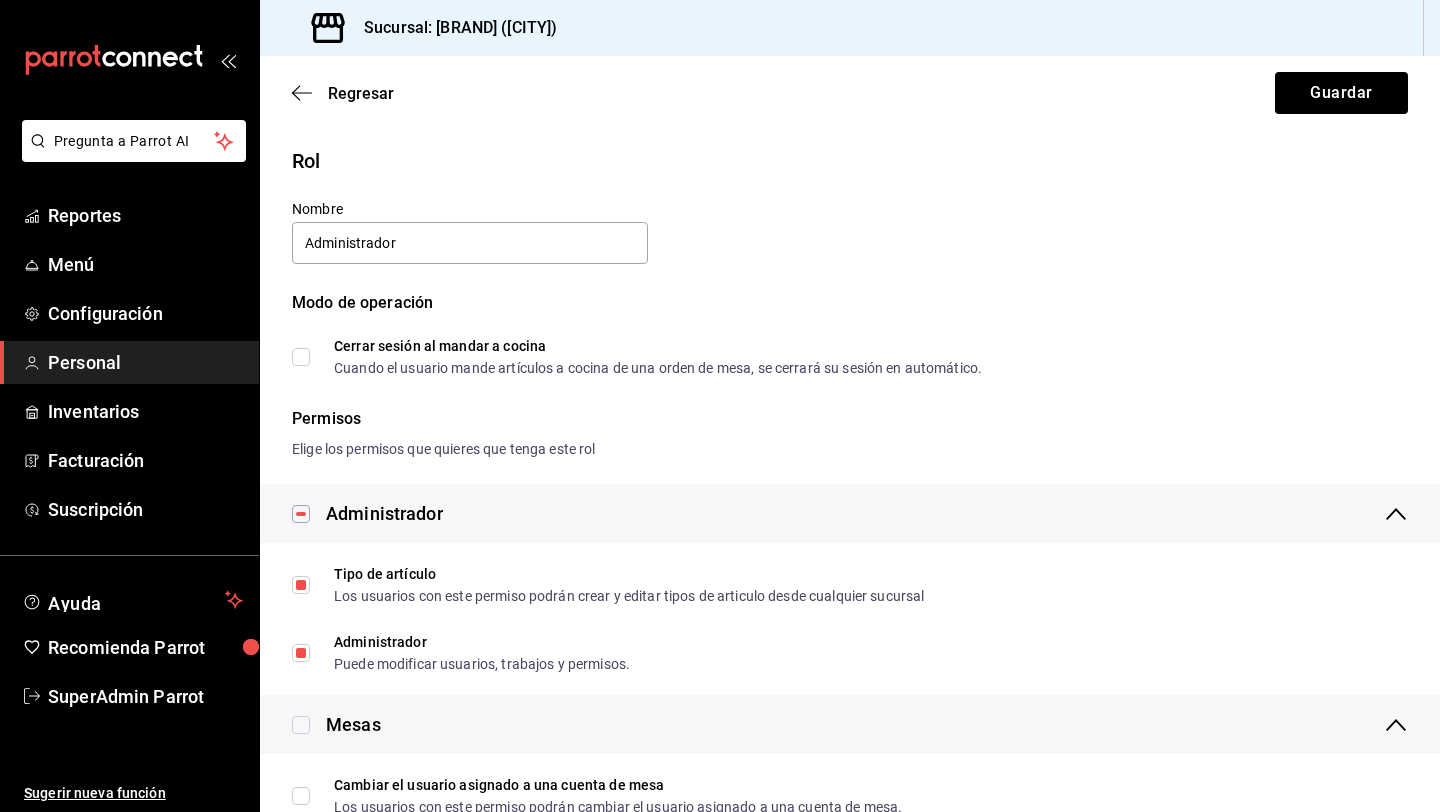 click at bounding box center [301, 725] 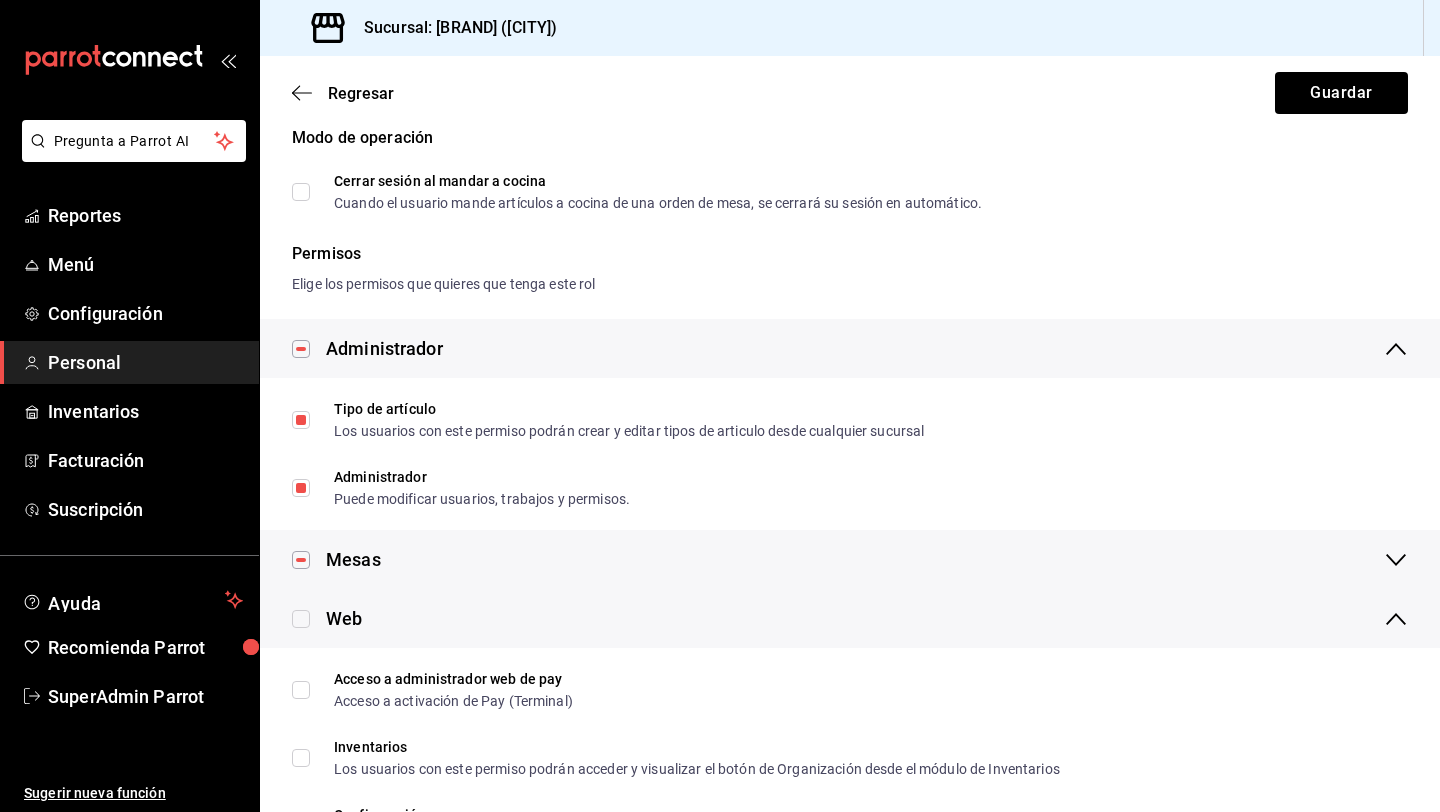 scroll, scrollTop: 202, scrollLeft: 0, axis: vertical 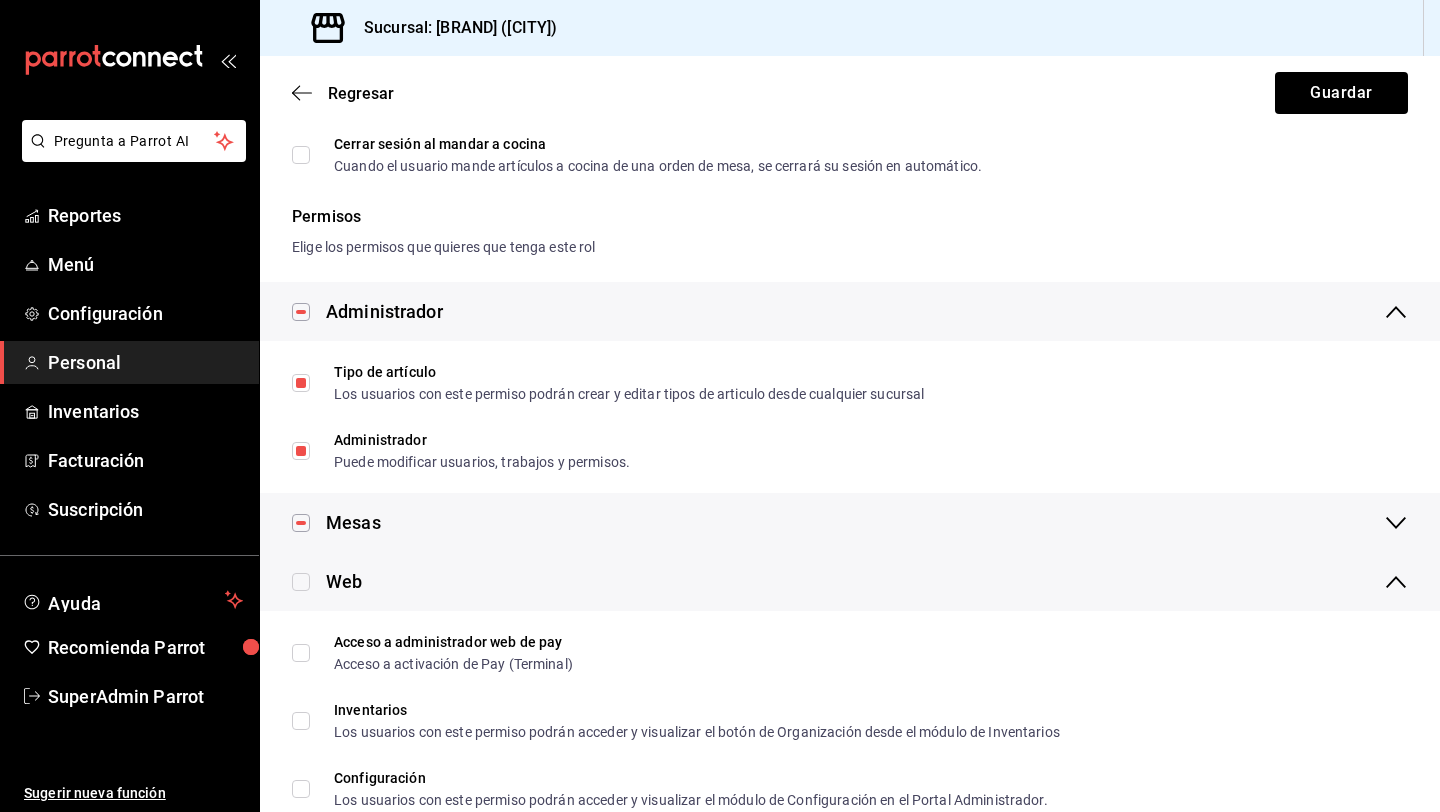 click at bounding box center (301, 582) 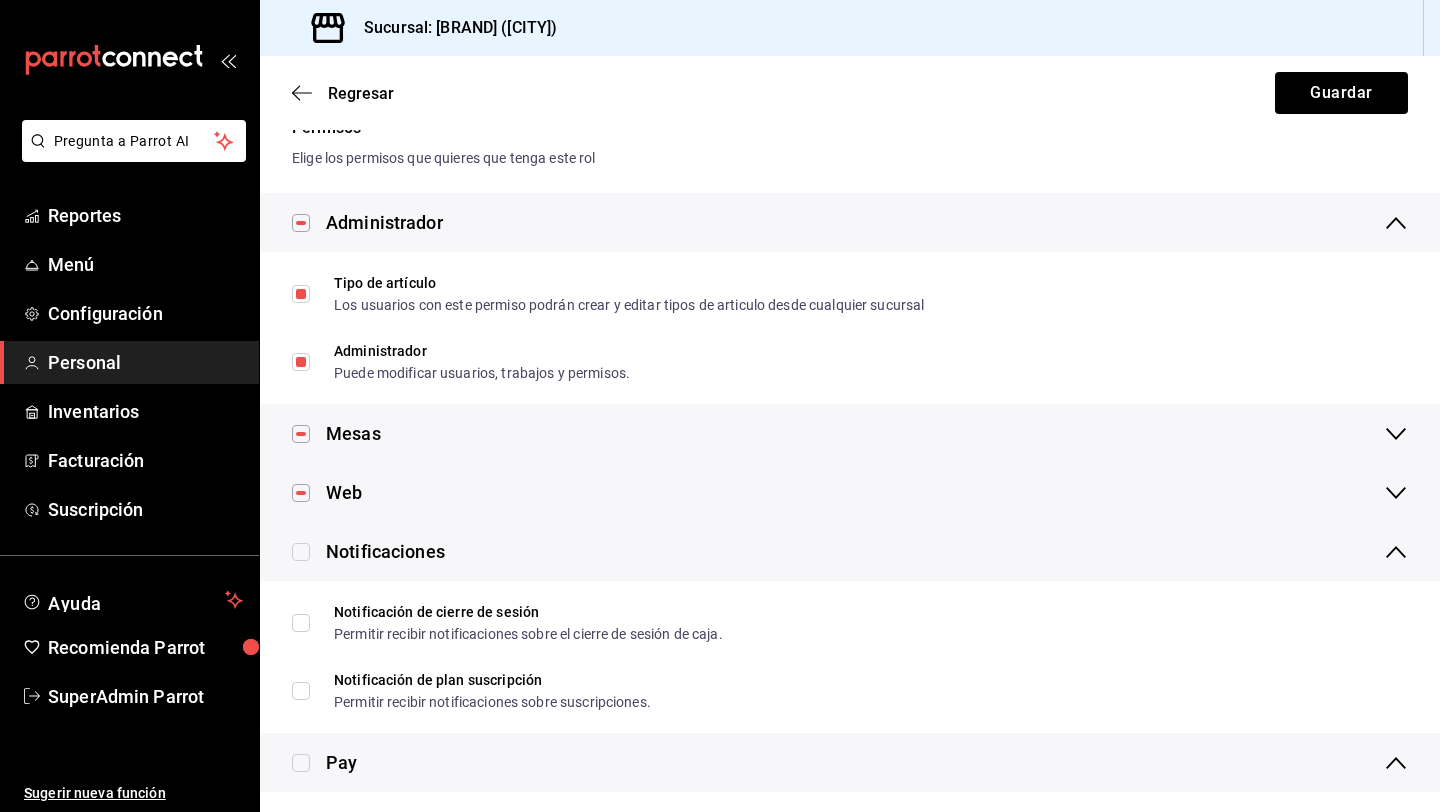 scroll, scrollTop: 334, scrollLeft: 0, axis: vertical 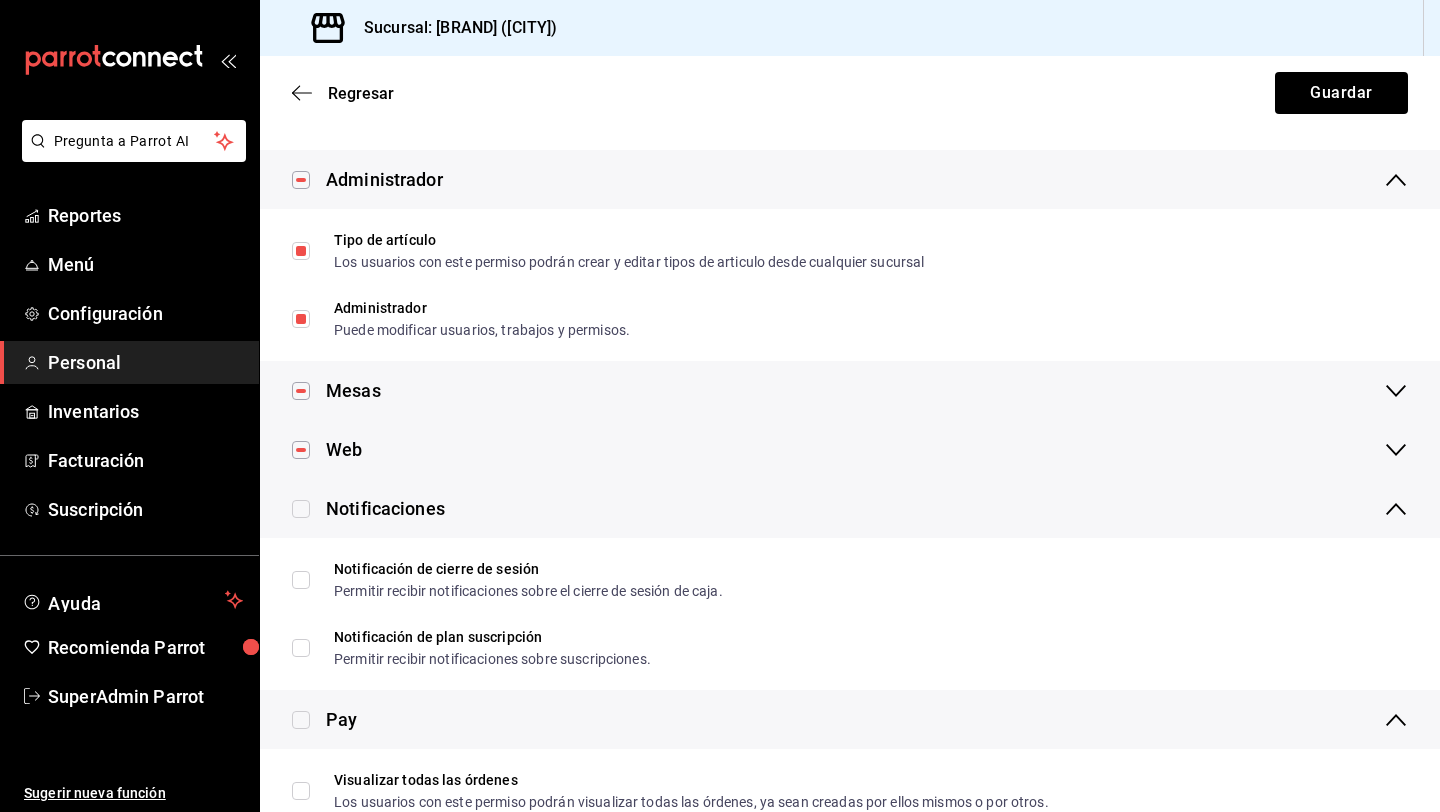 click at bounding box center [301, 509] 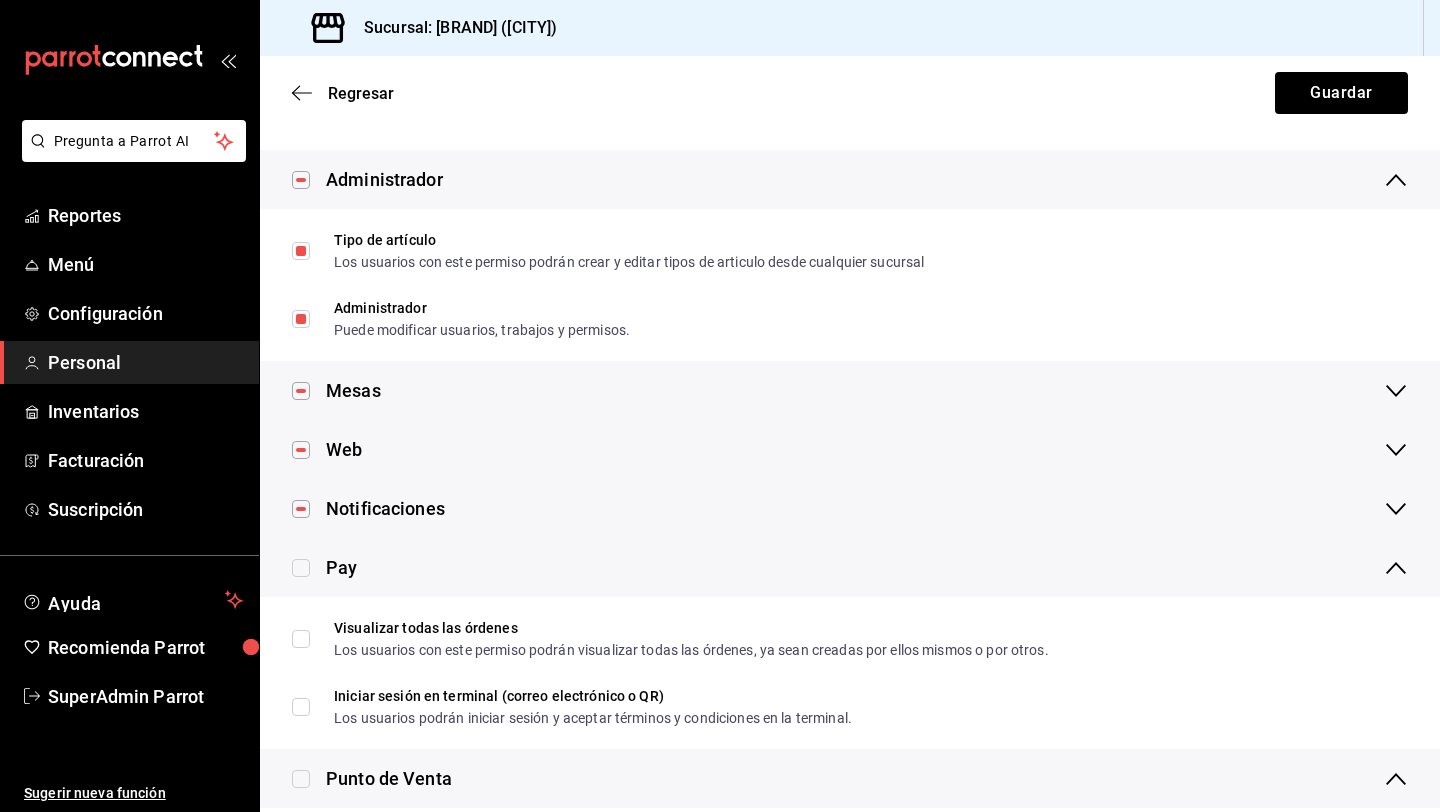 click on "Pay" at bounding box center [324, 567] 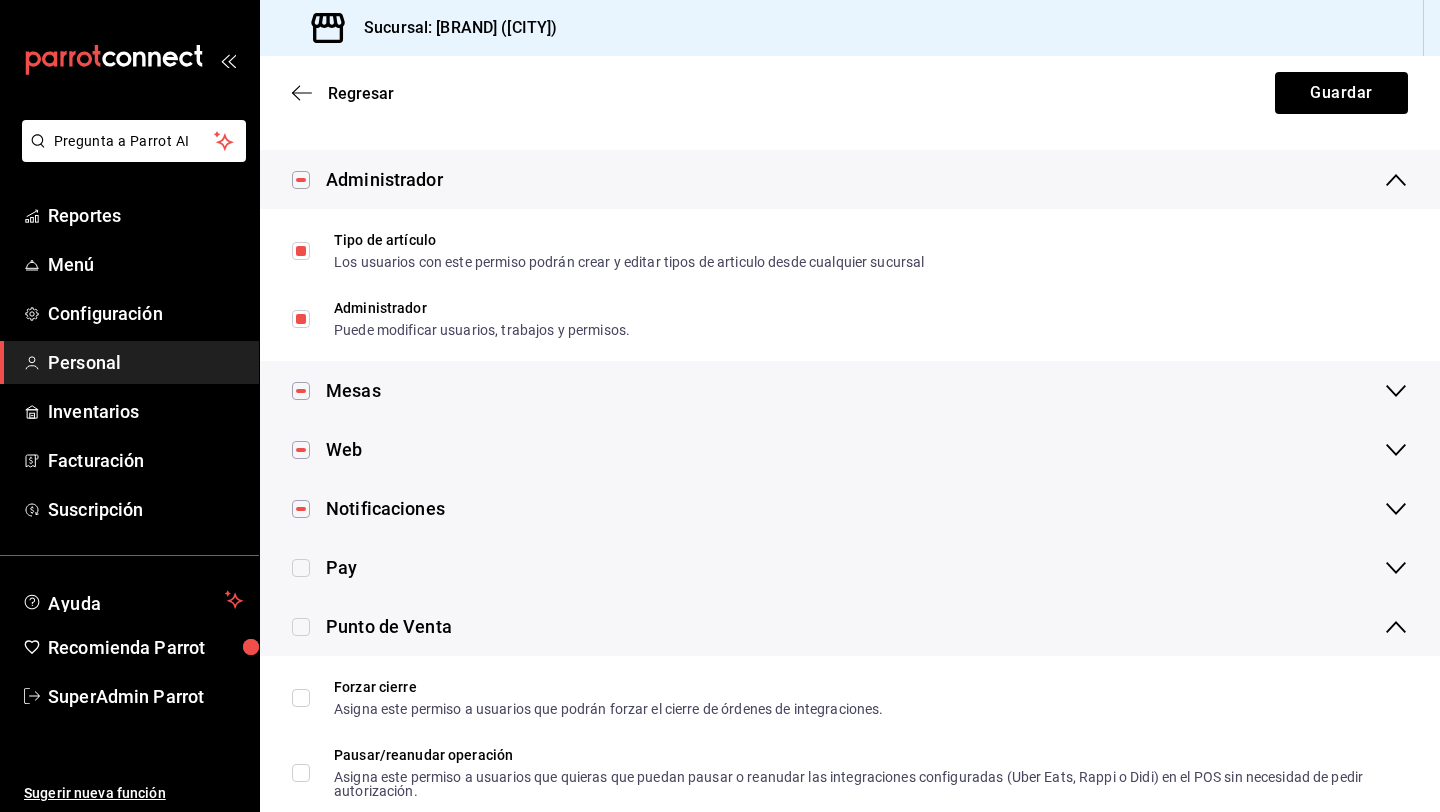 click at bounding box center (301, 567) 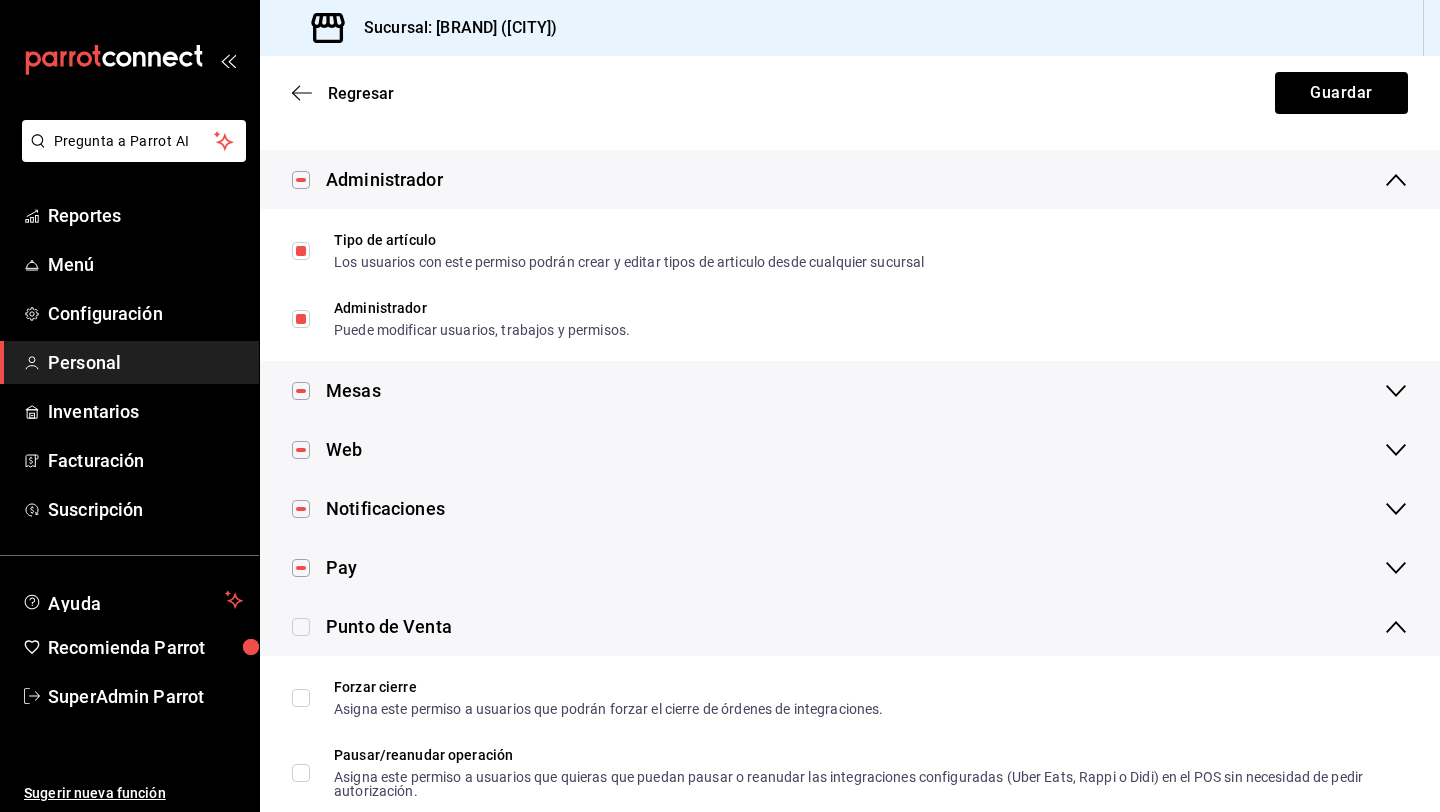 click at bounding box center (301, 627) 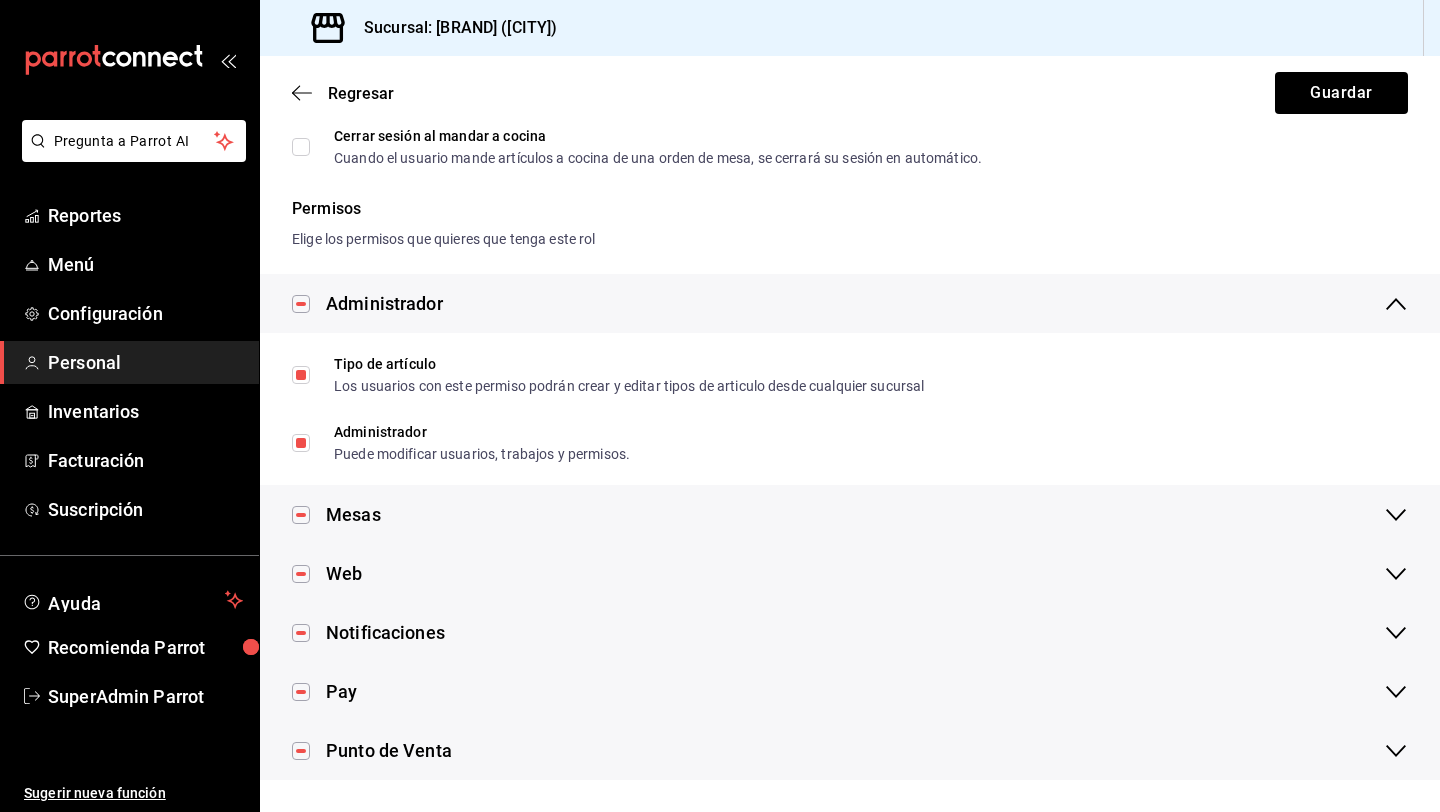 scroll, scrollTop: 210, scrollLeft: 0, axis: vertical 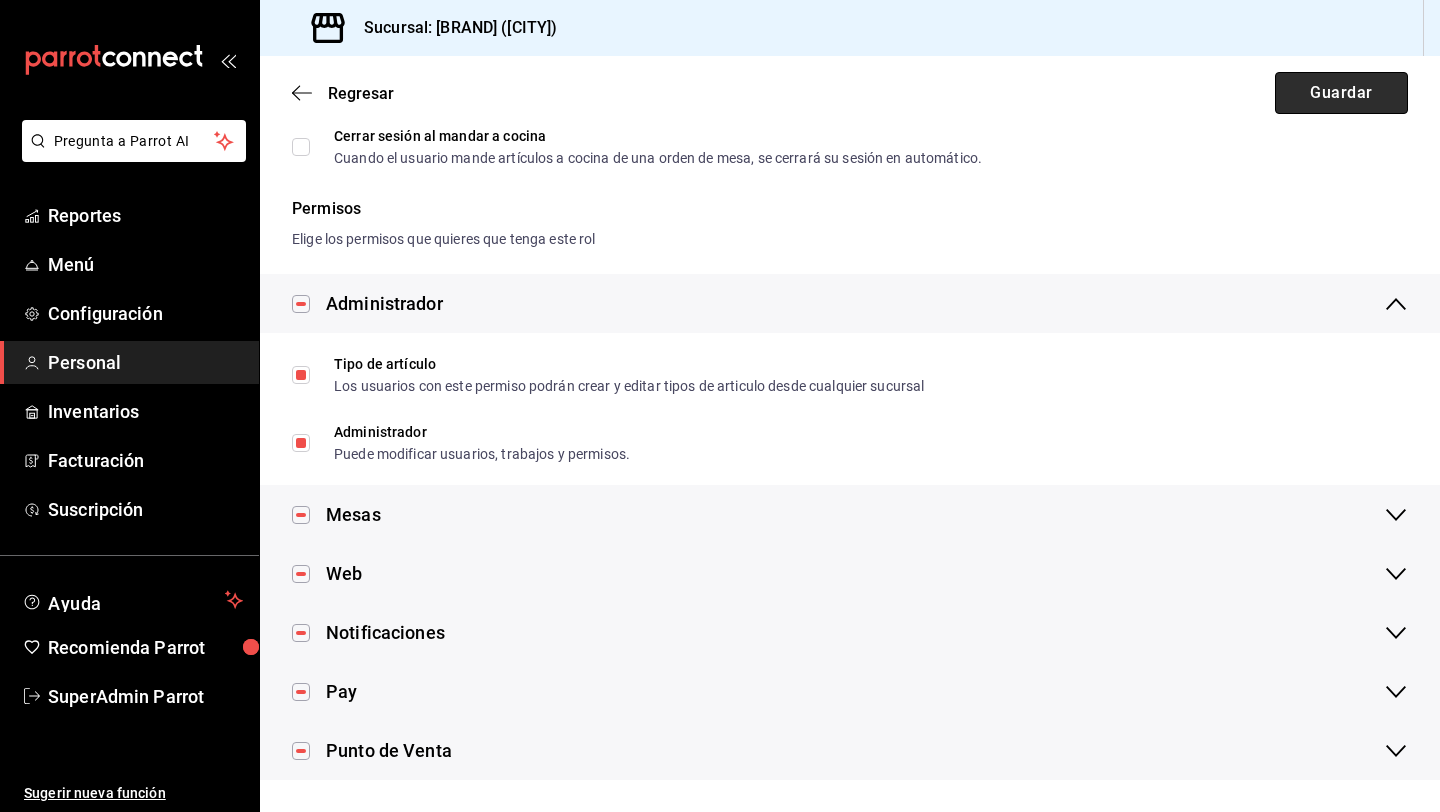 click on "Guardar" at bounding box center [1341, 93] 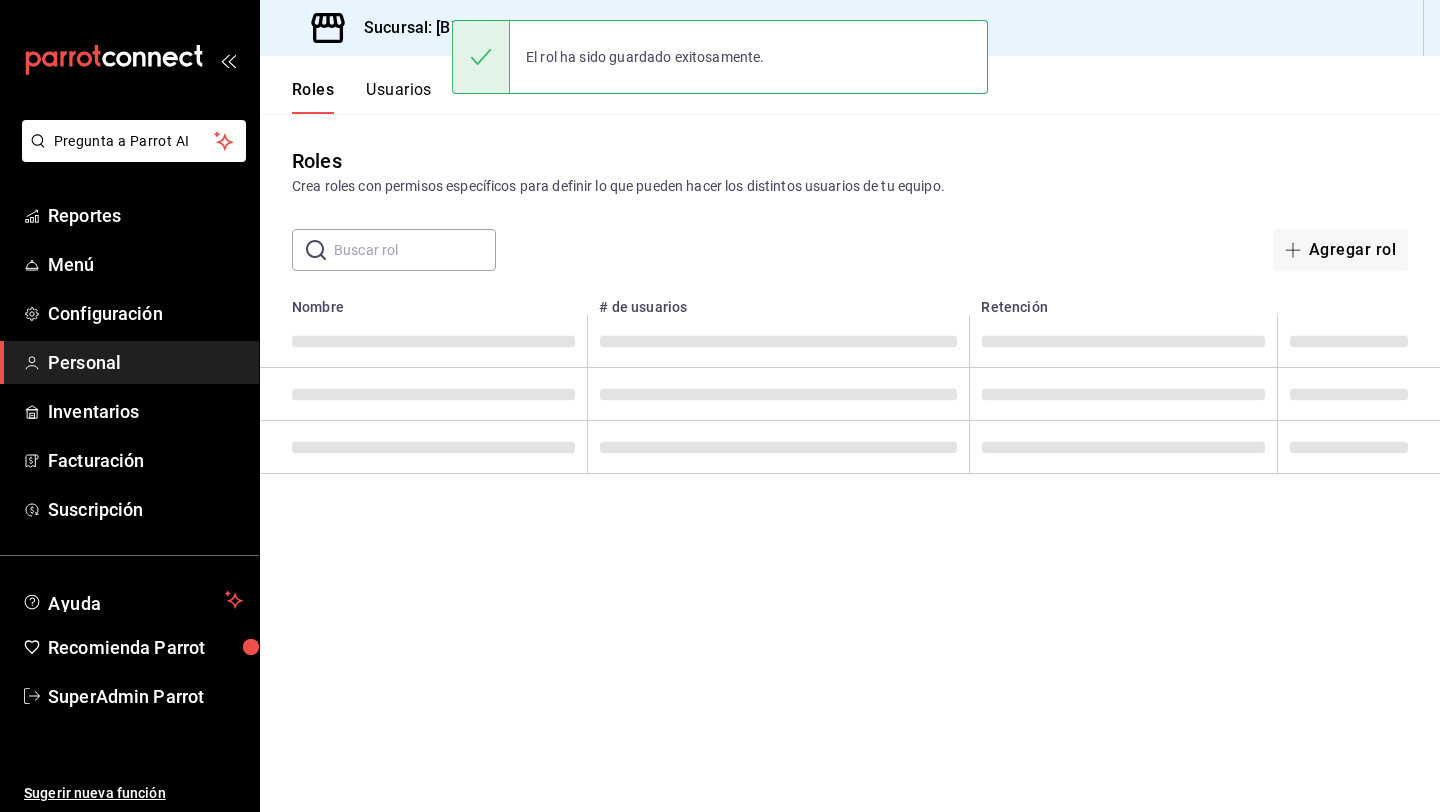 scroll, scrollTop: 0, scrollLeft: 0, axis: both 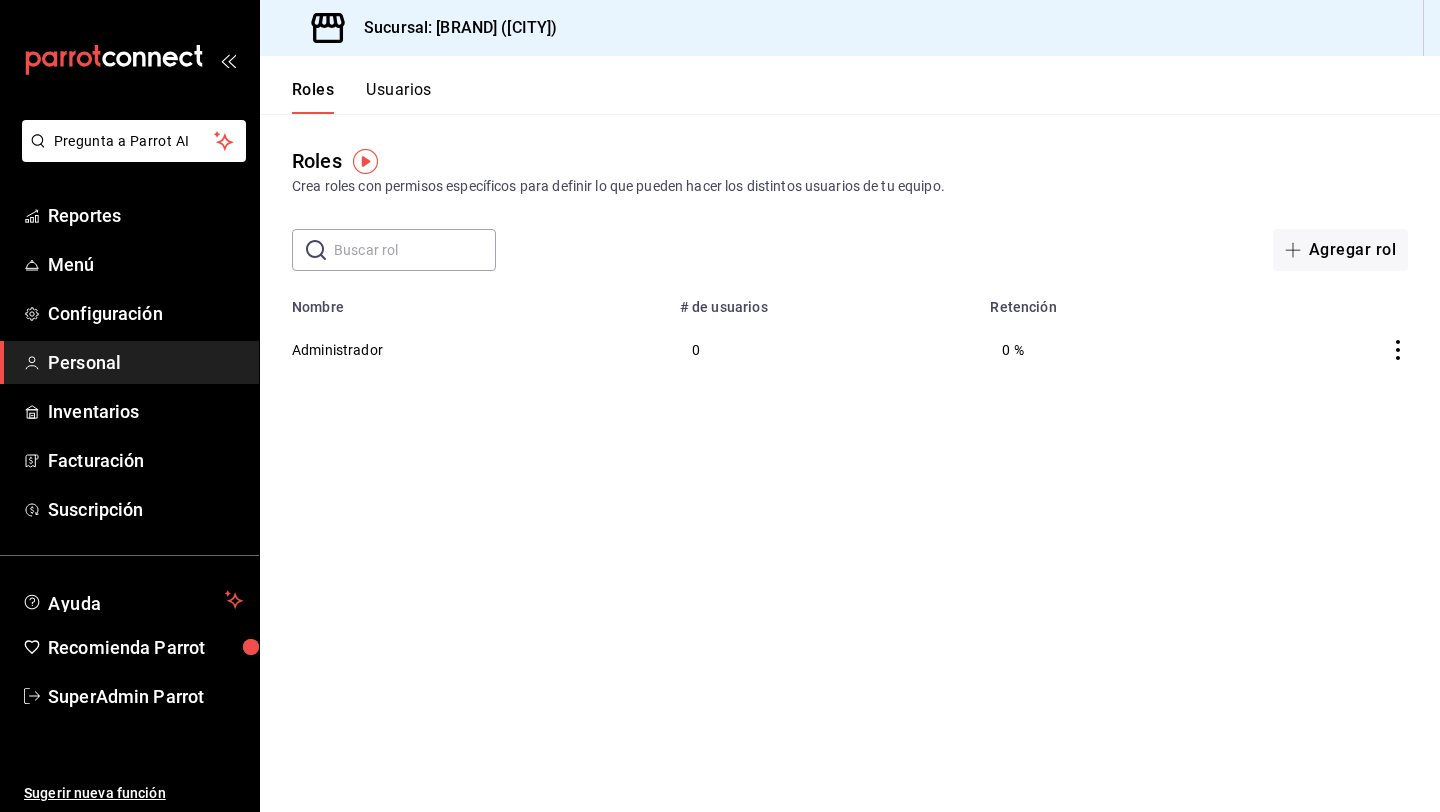click on "Usuarios" at bounding box center (399, 97) 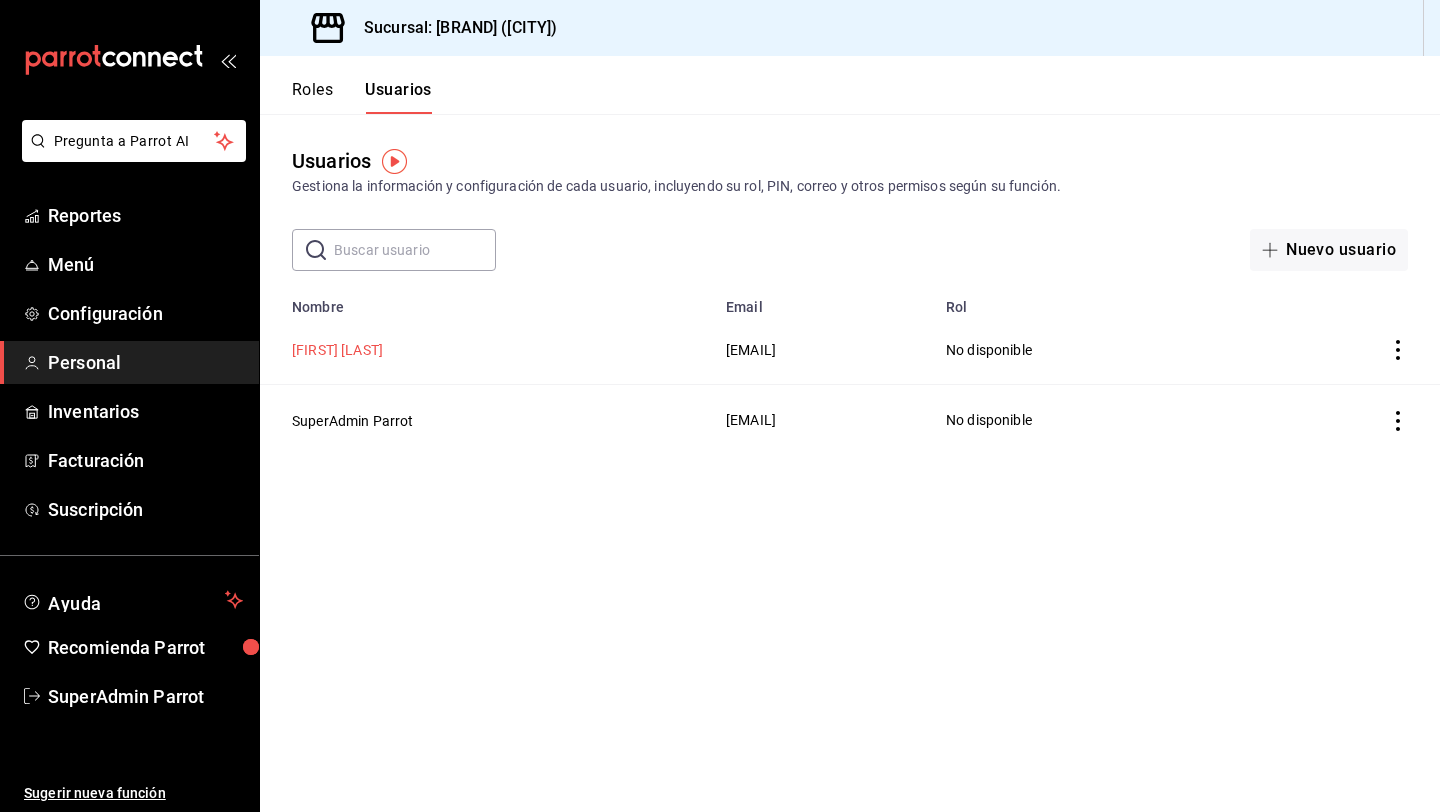 click on "[FIRST] [LAST]" at bounding box center [337, 350] 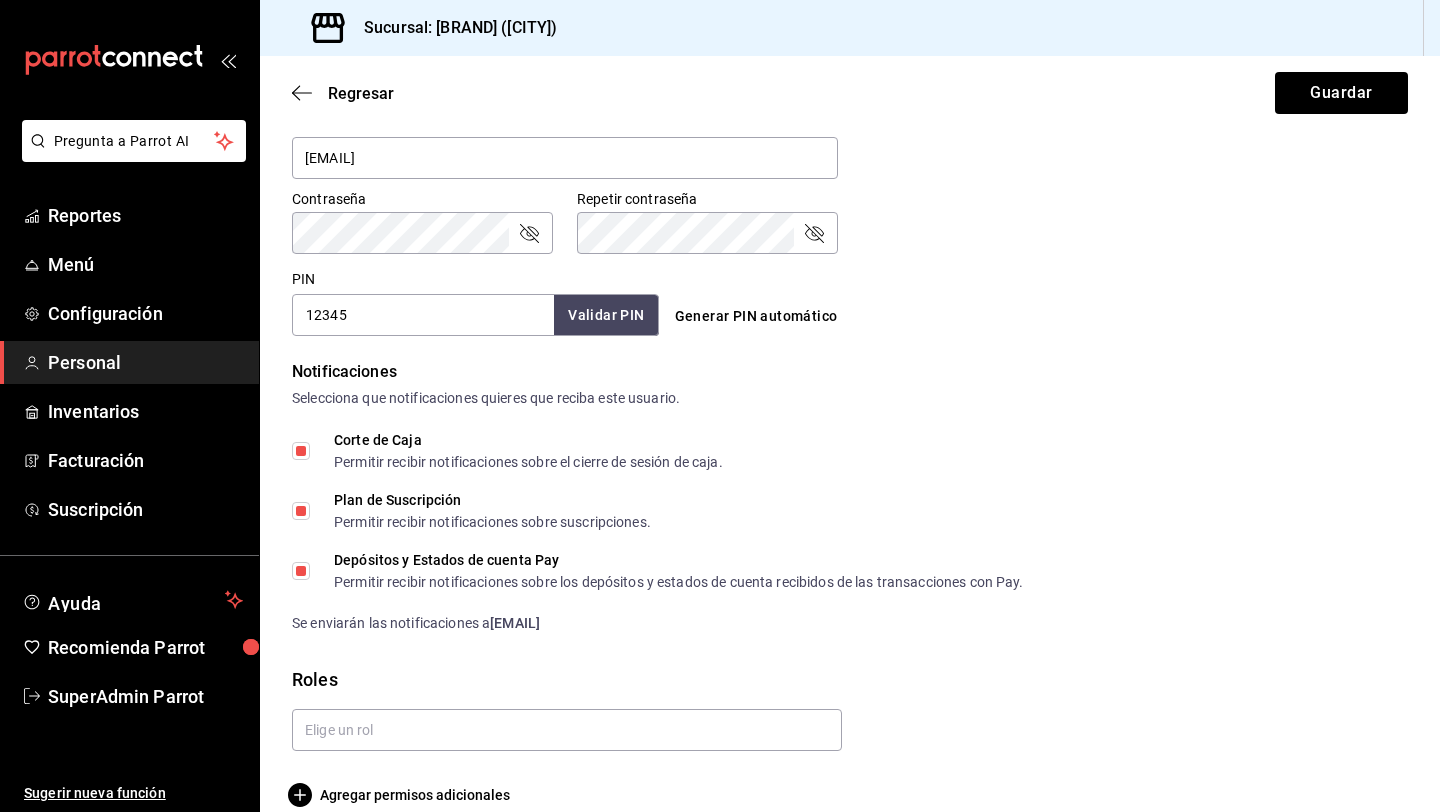scroll, scrollTop: 831, scrollLeft: 0, axis: vertical 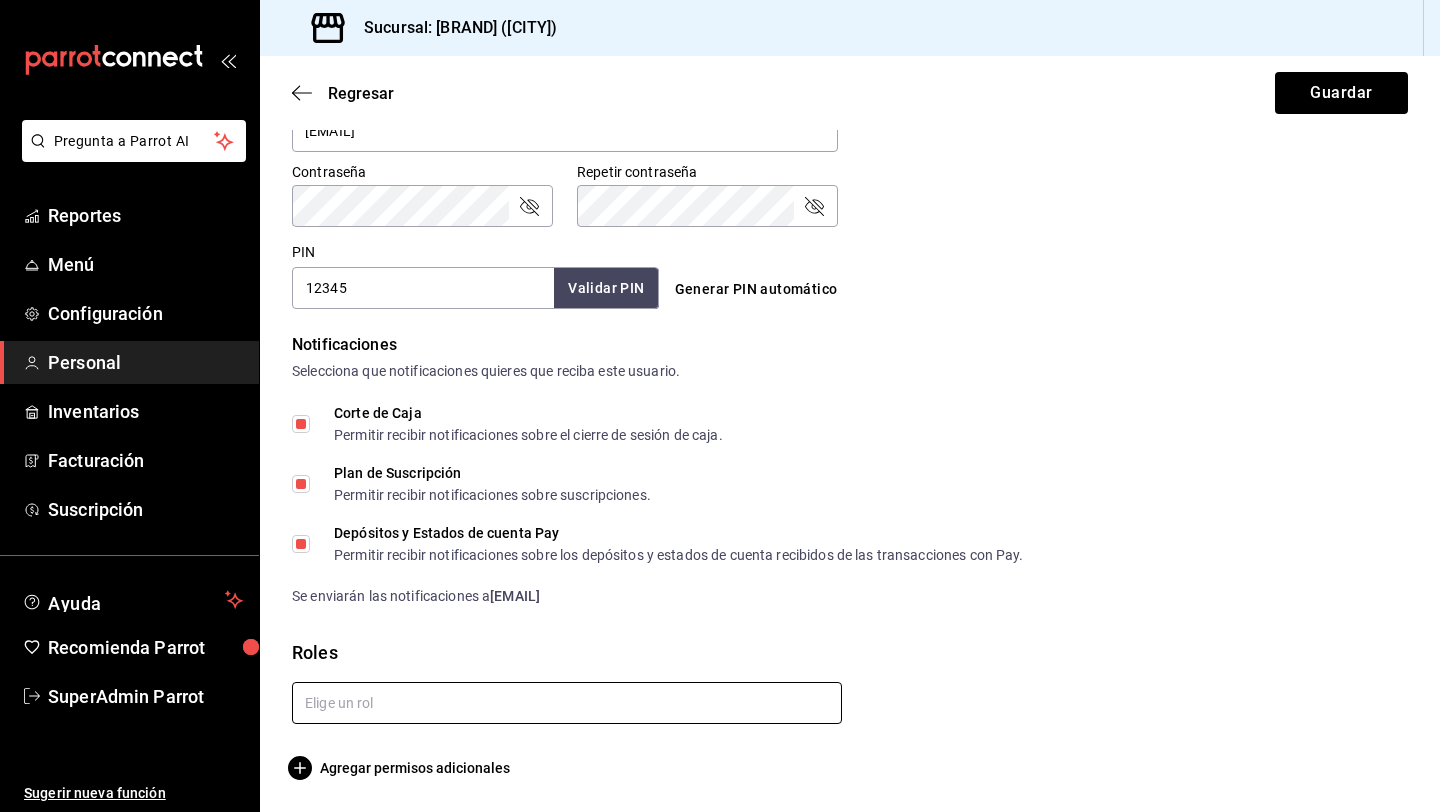 click at bounding box center [567, 703] 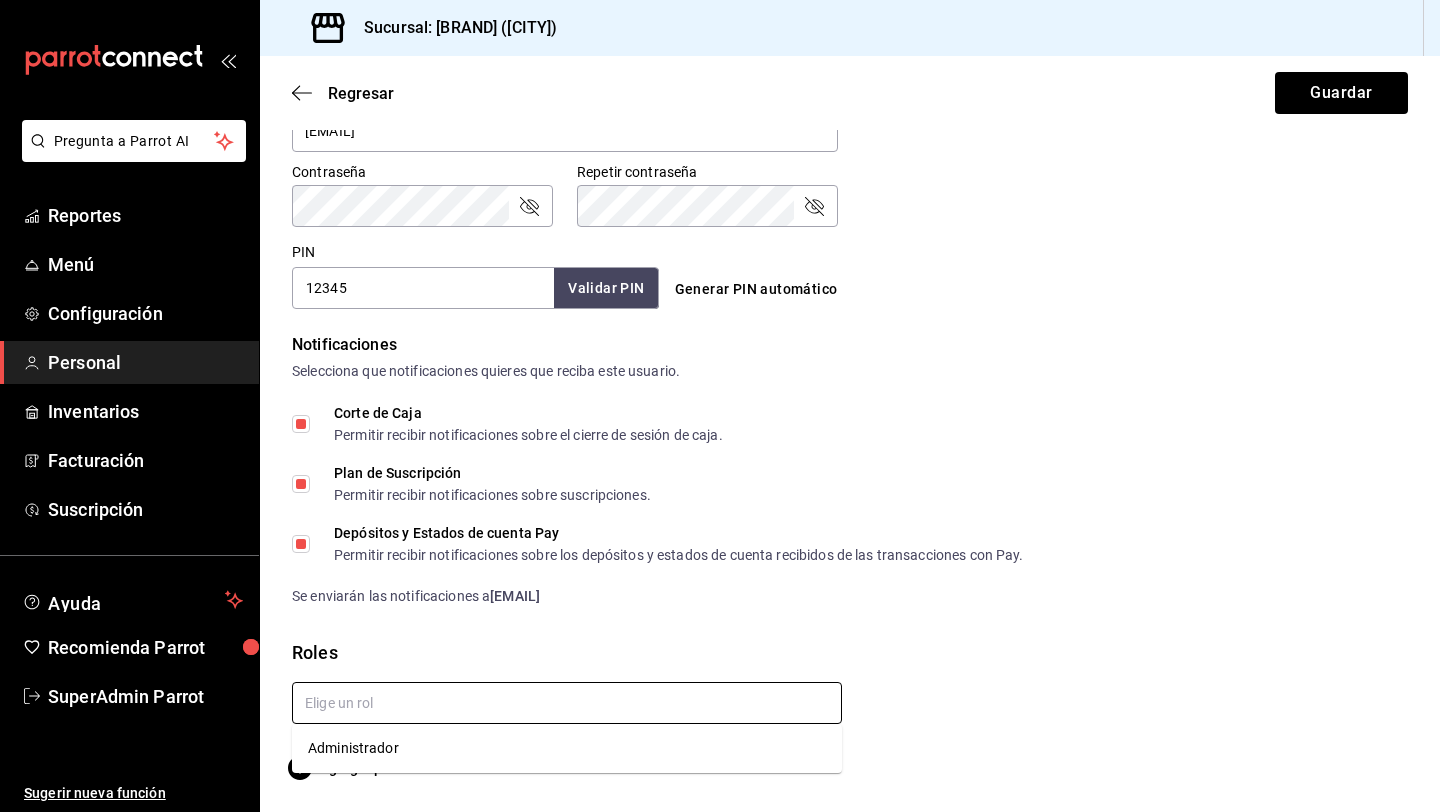click on "Administrador" at bounding box center [567, 748] 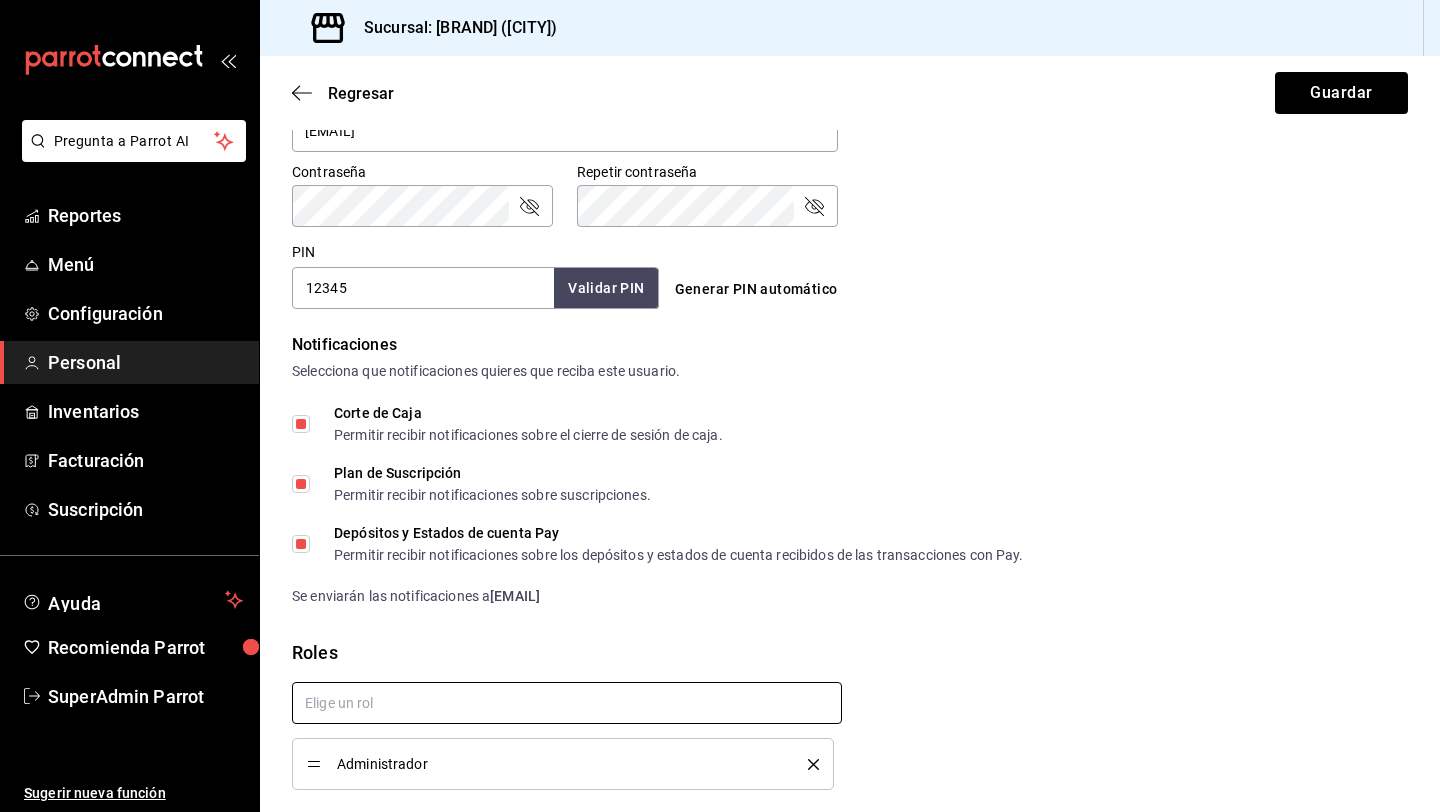 checkbox on "true" 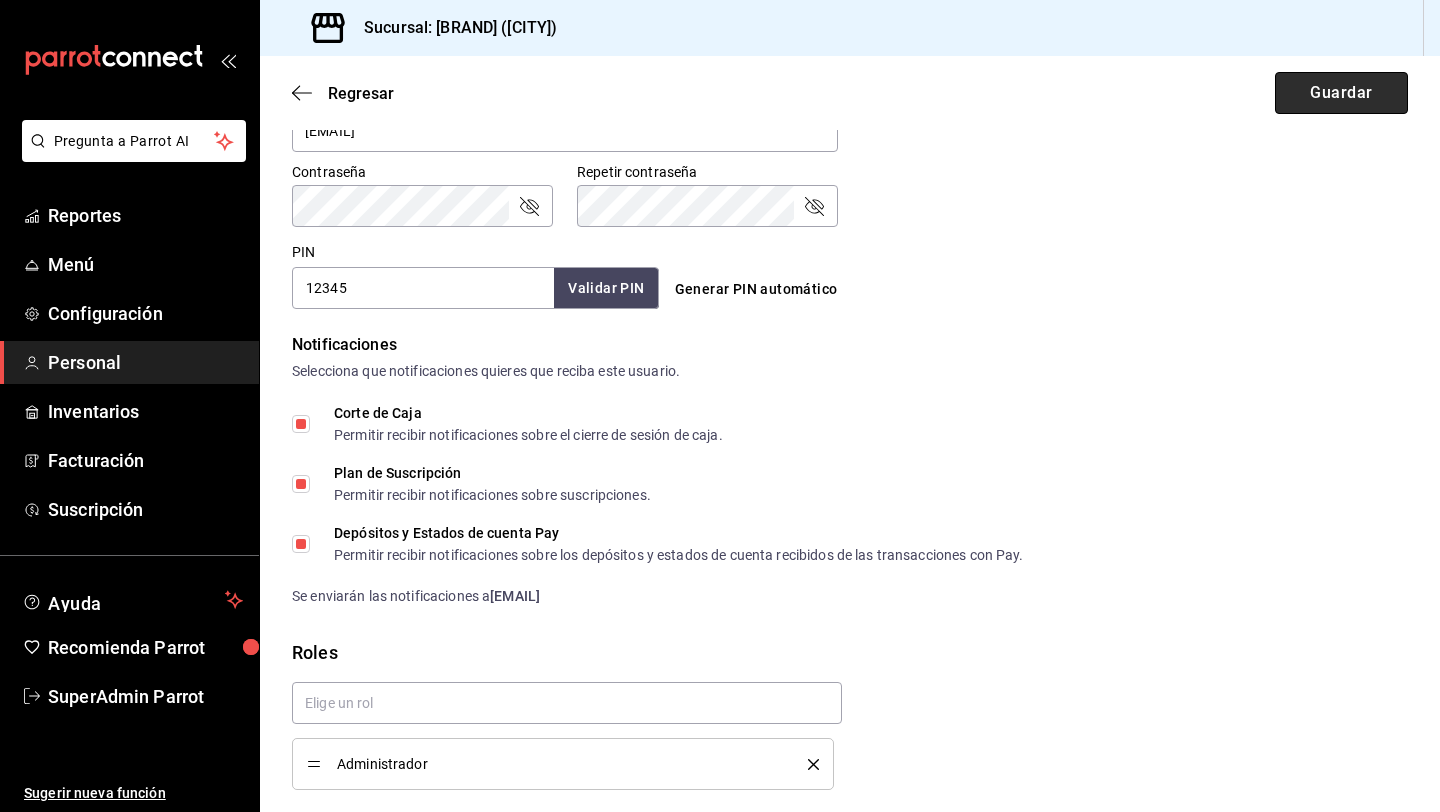 click on "Guardar" at bounding box center [1341, 93] 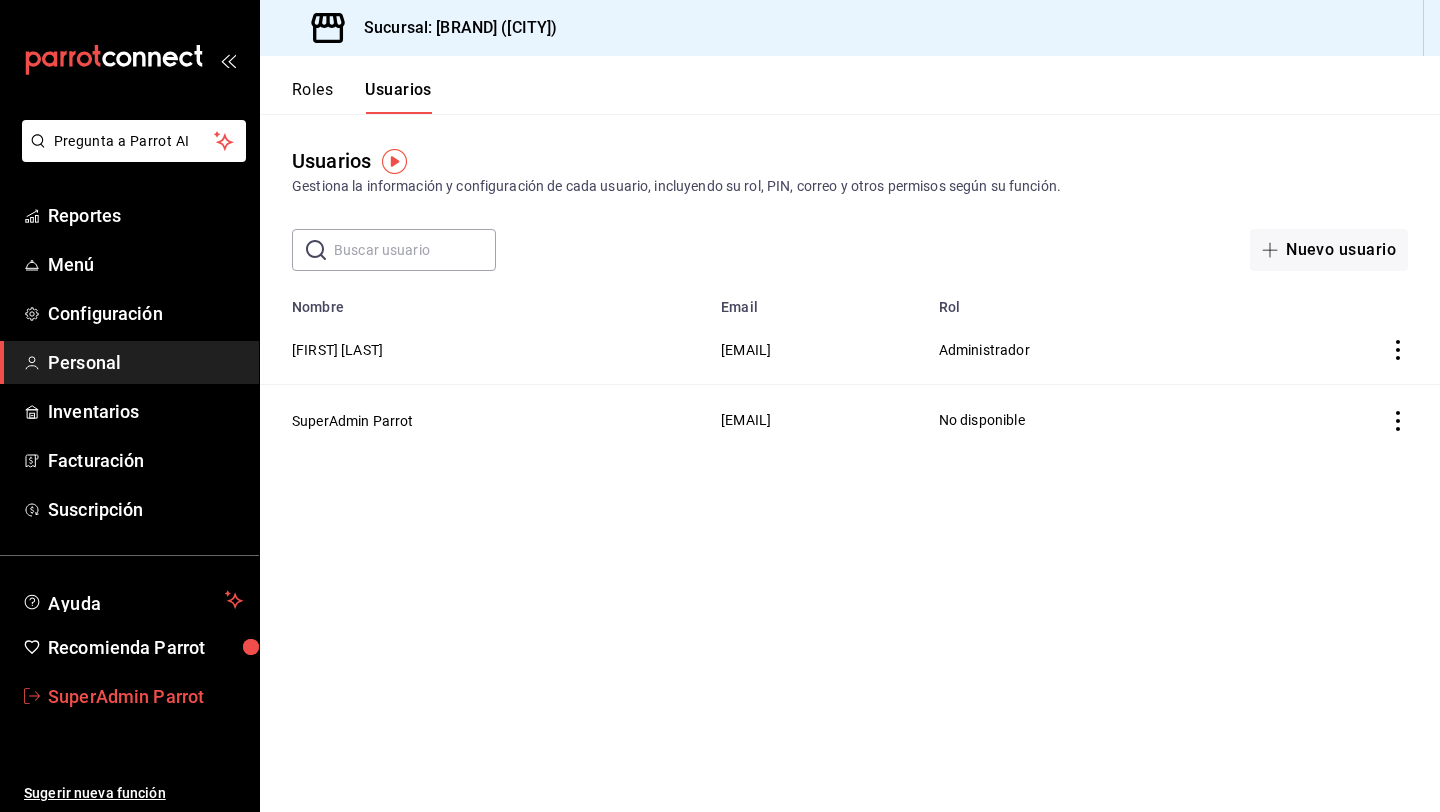 click on "SuperAdmin Parrot" at bounding box center [145, 696] 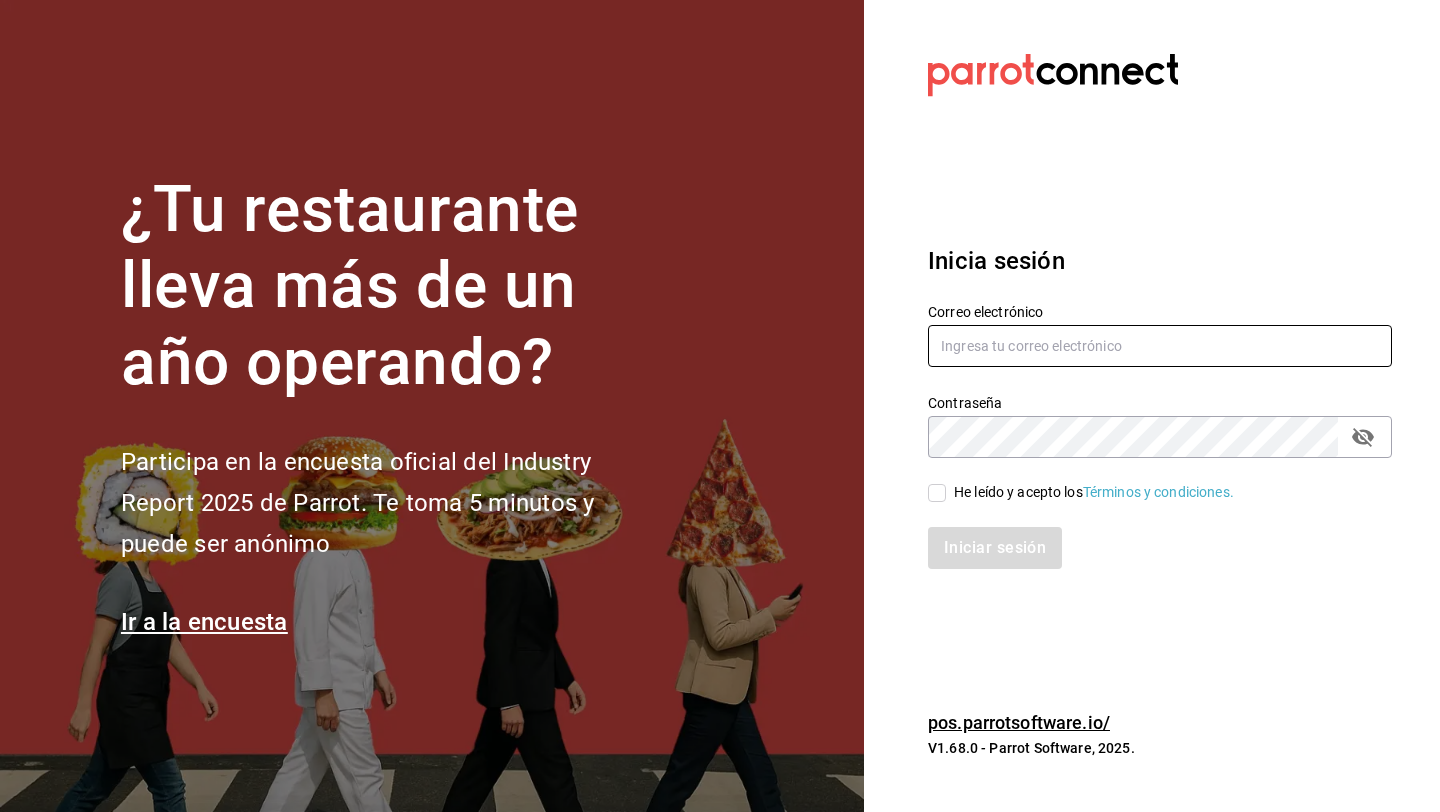 click at bounding box center (1160, 346) 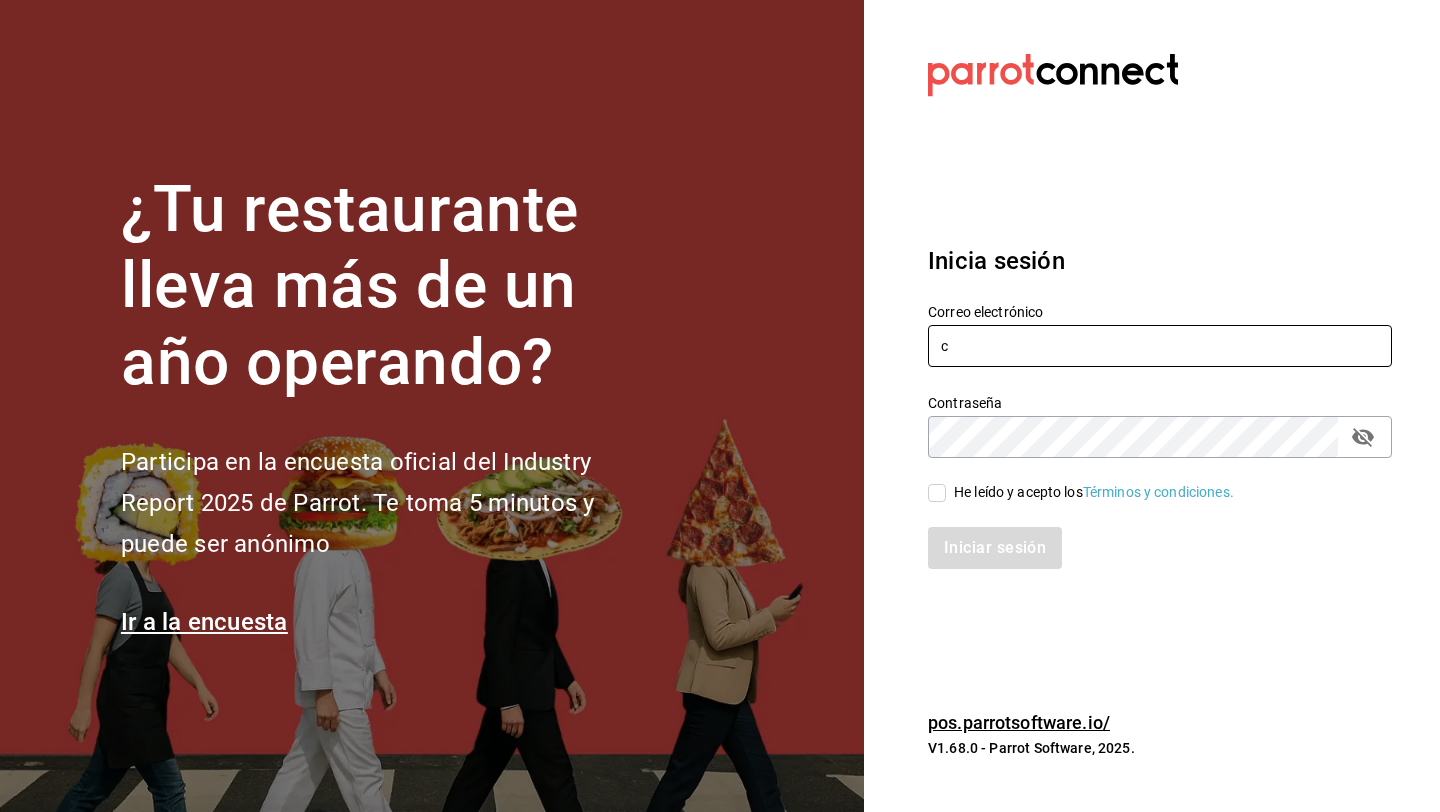 type on "cafecacao@tec.com" 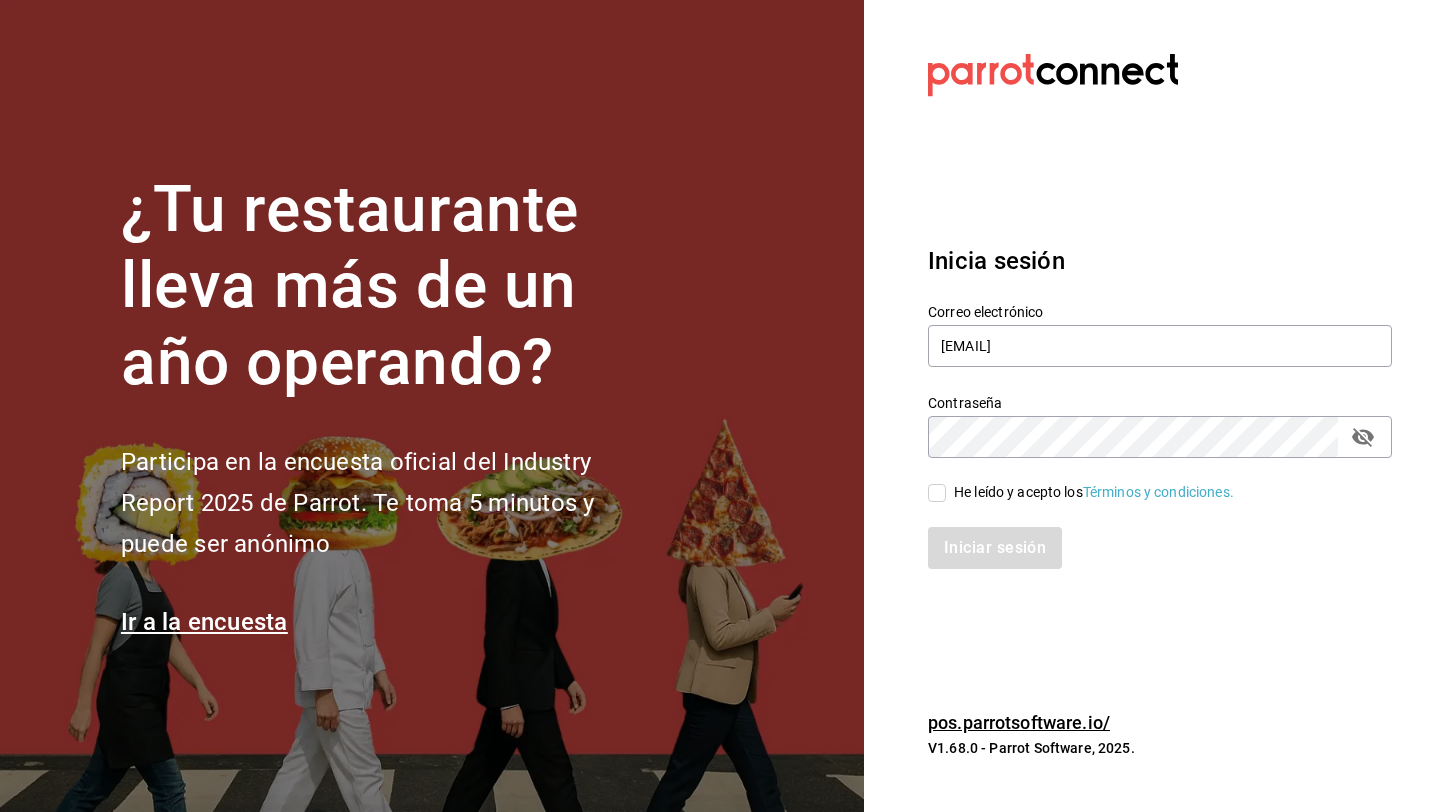 click on "He leído y acepto los  Términos y condiciones." at bounding box center [937, 493] 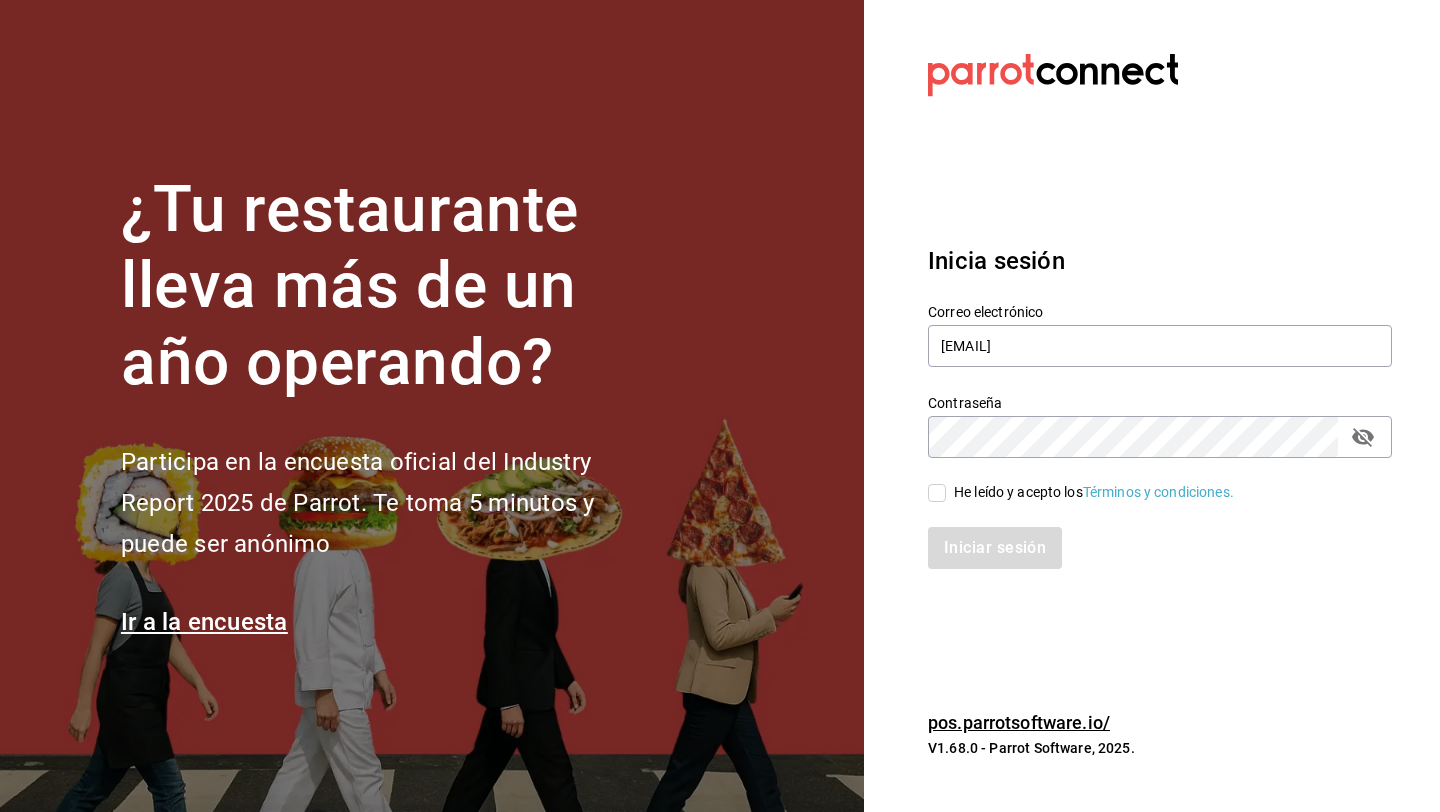 checkbox on "true" 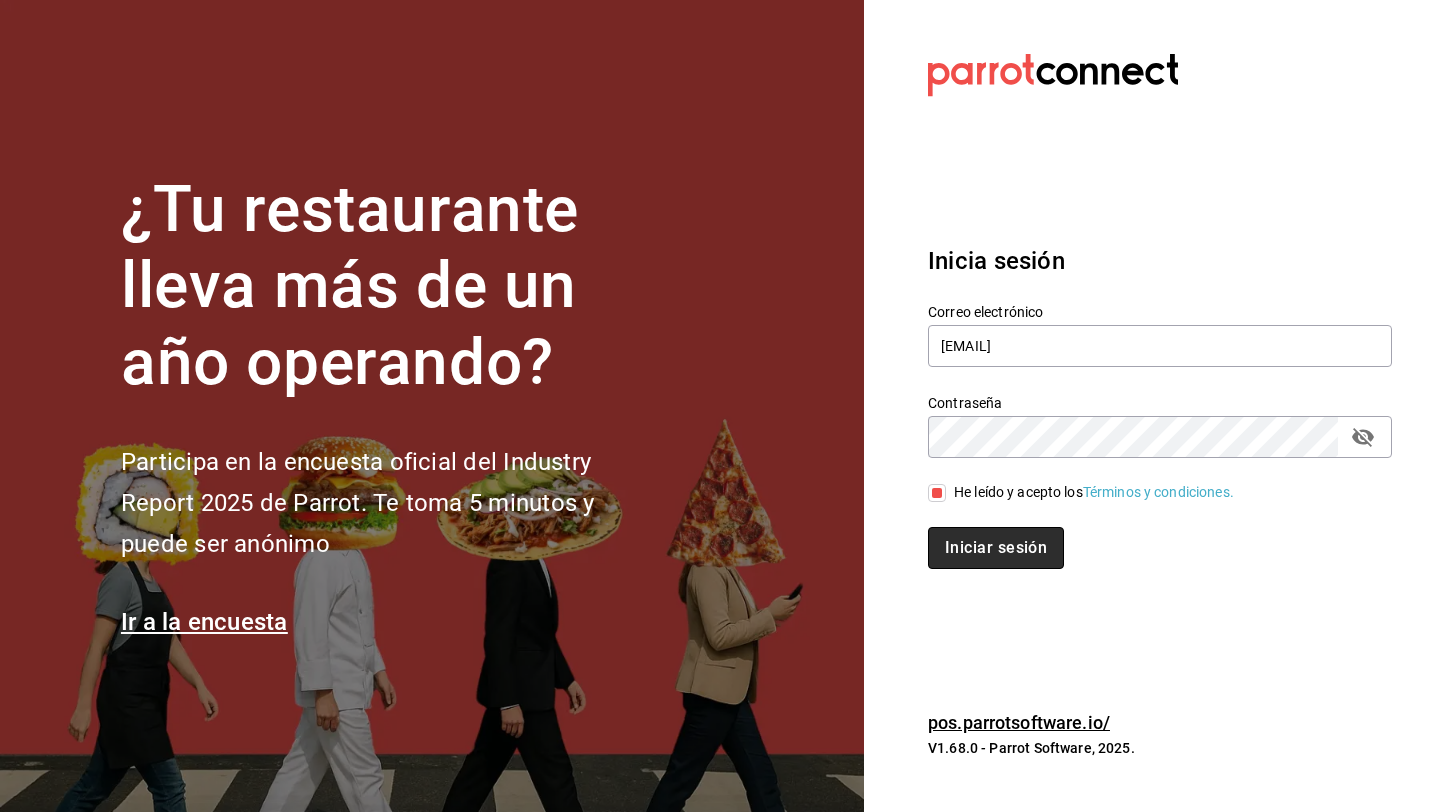 click on "Iniciar sesión" at bounding box center (996, 548) 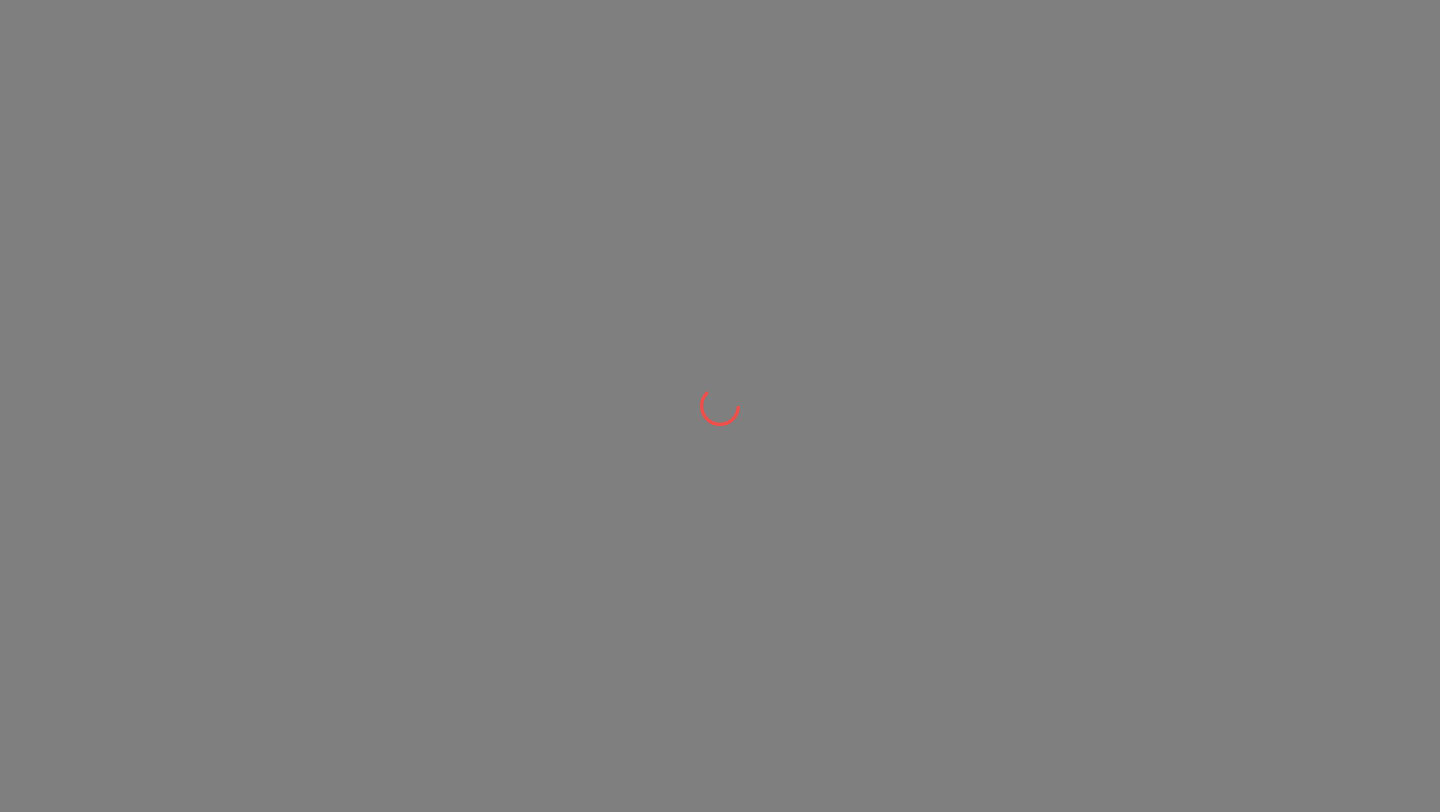 scroll, scrollTop: 0, scrollLeft: 0, axis: both 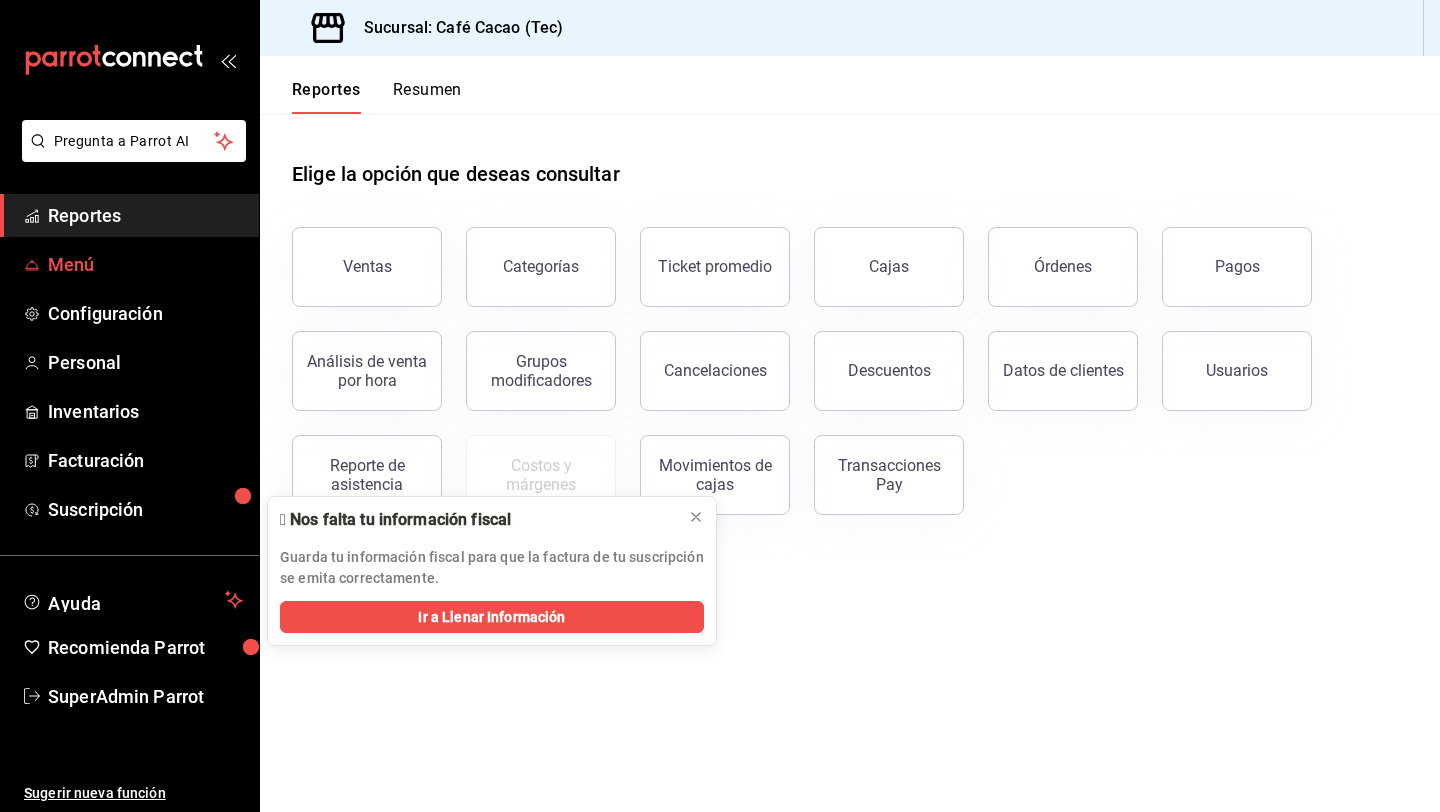 click on "Menú" at bounding box center [145, 264] 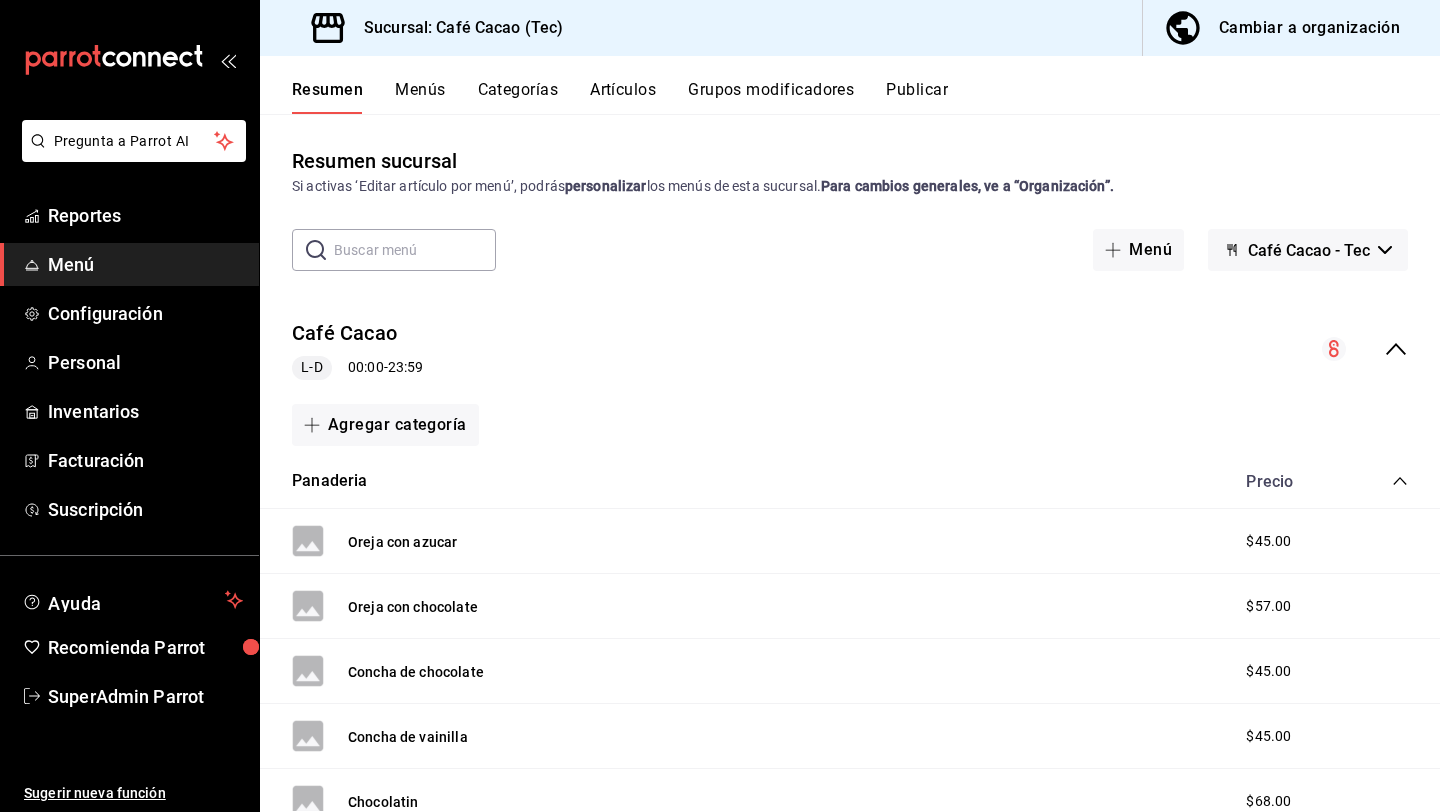 click on "Cambiar a organización" at bounding box center [1309, 28] 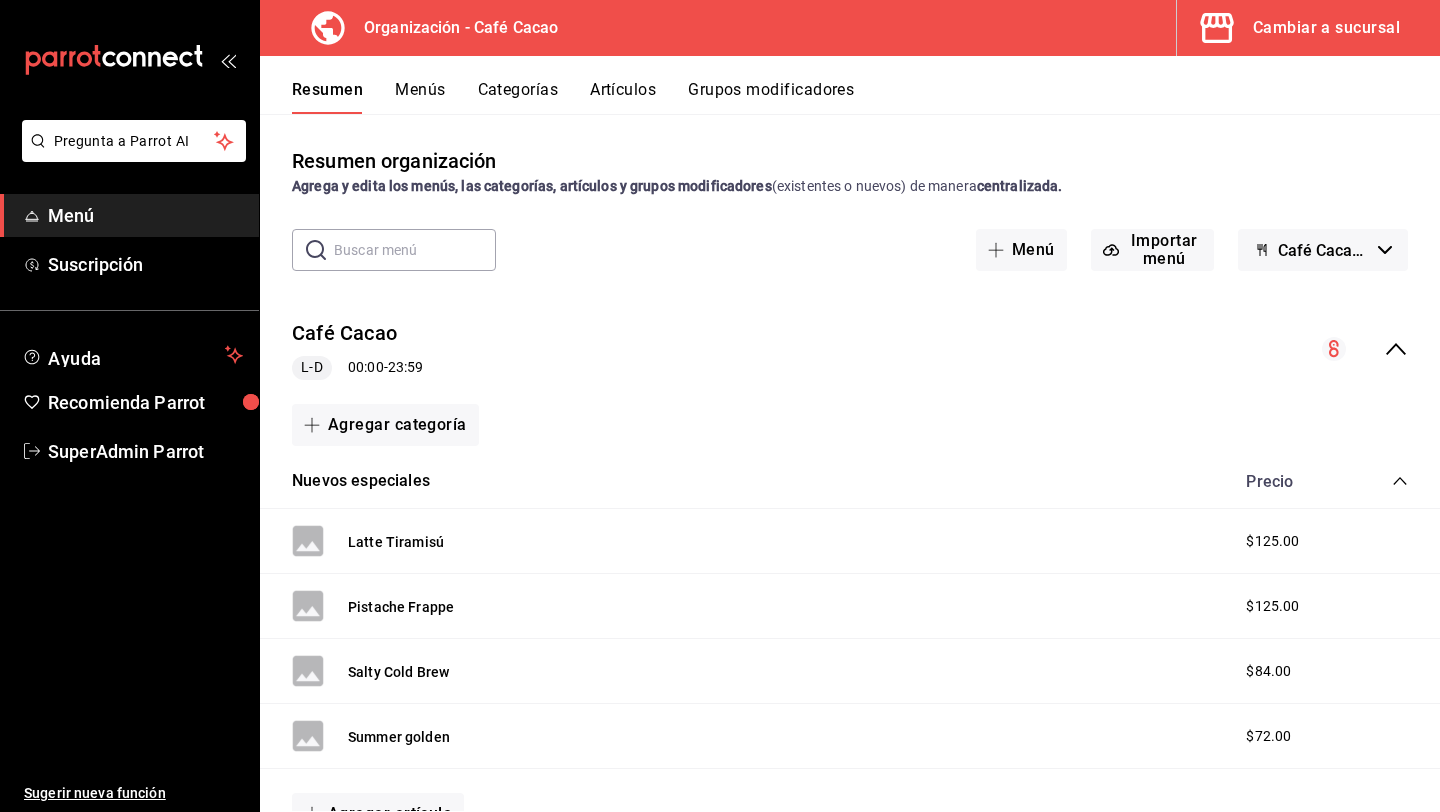 click on "Menús" at bounding box center [420, 97] 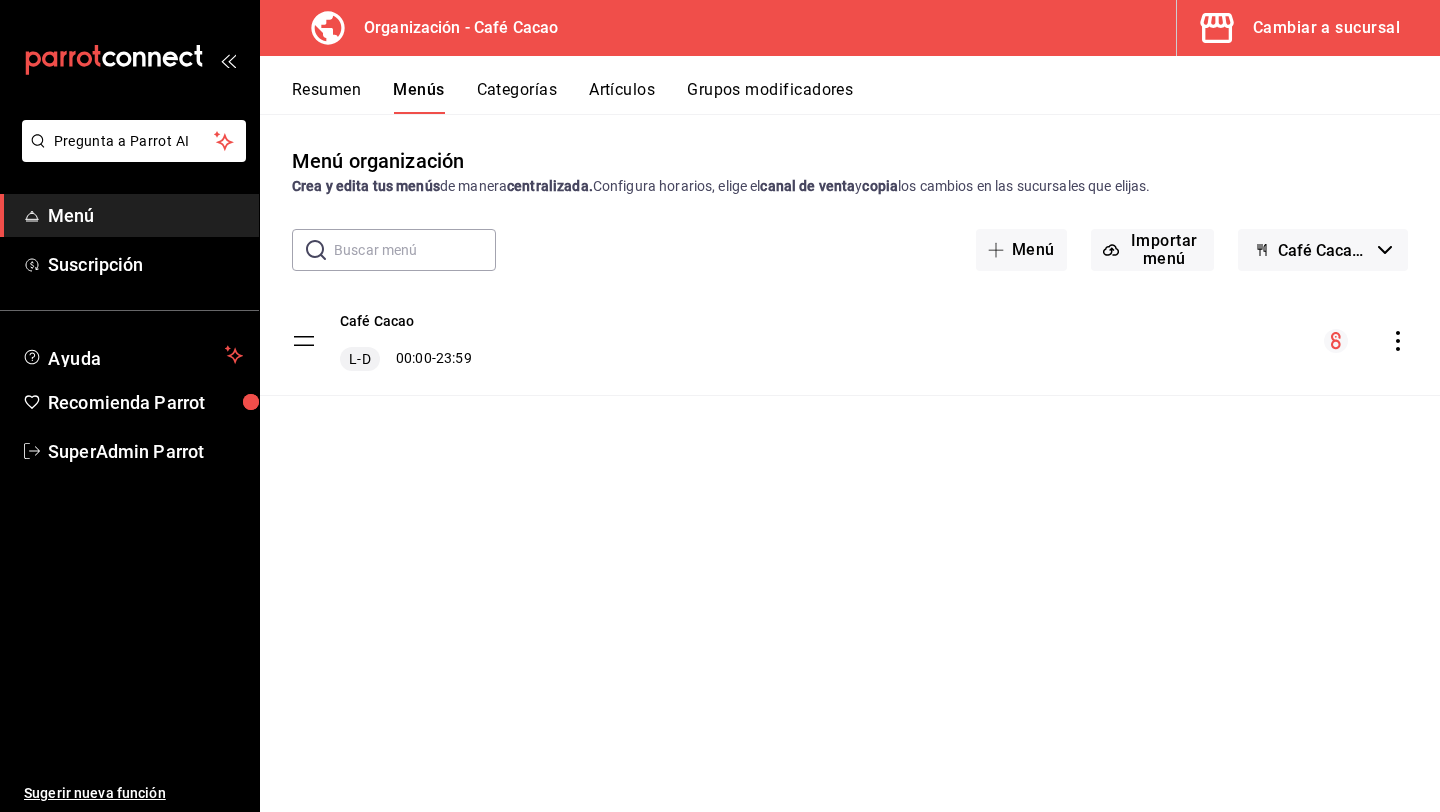 click 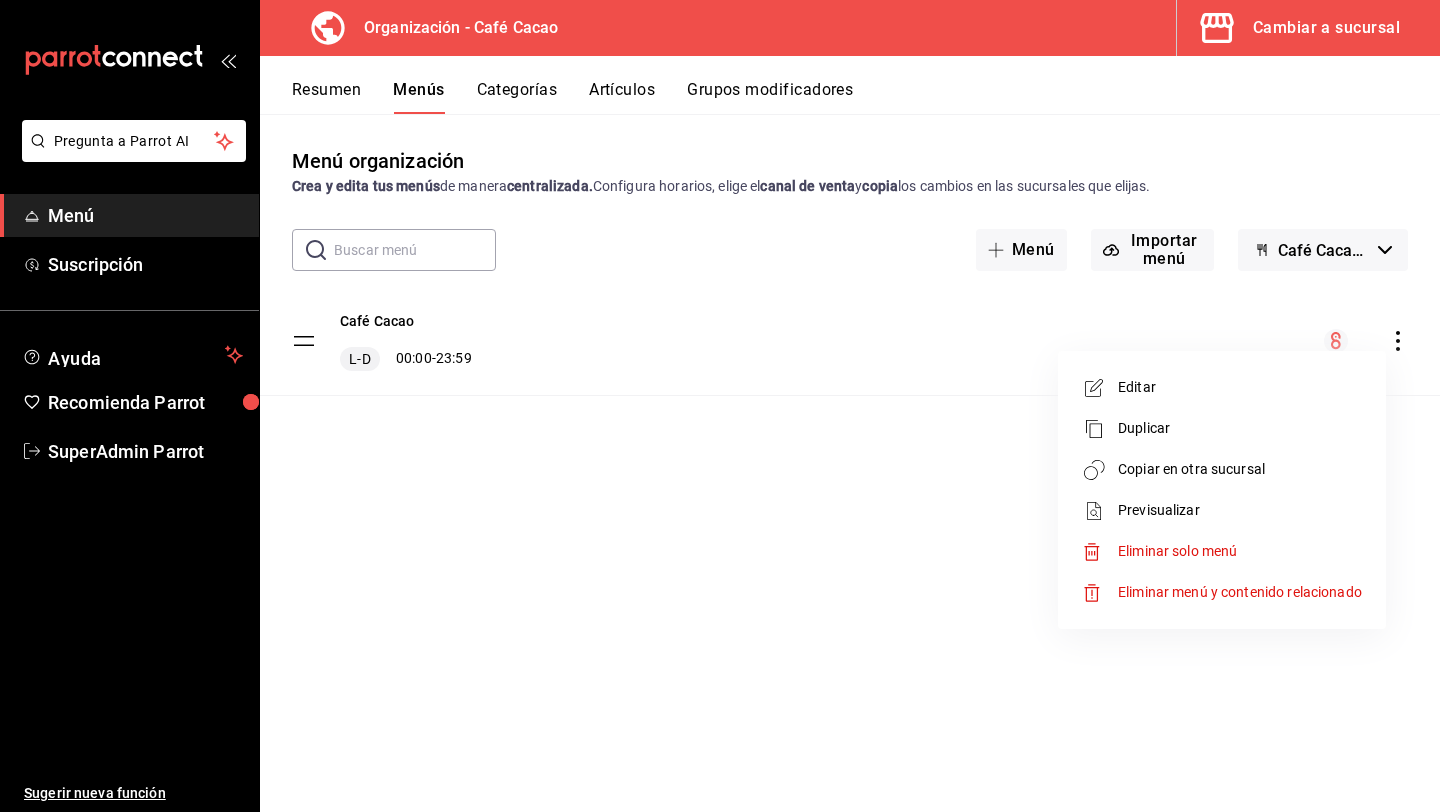 click on "Copiar en otra sucursal" at bounding box center [1240, 469] 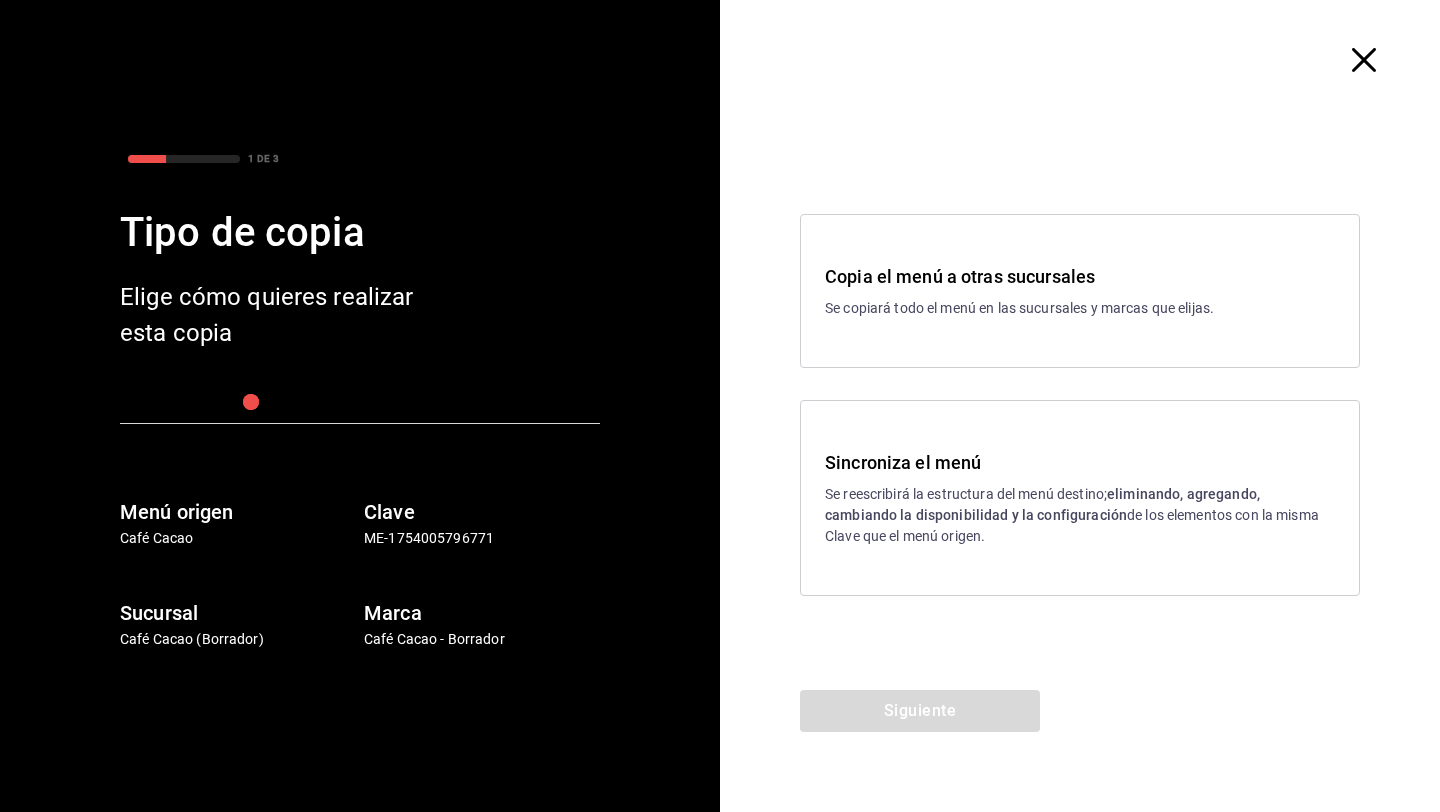 click on "Copia el menú a otras sucursales Se copiará todo el menú en las sucursales y marcas que elijas." at bounding box center (1080, 291) 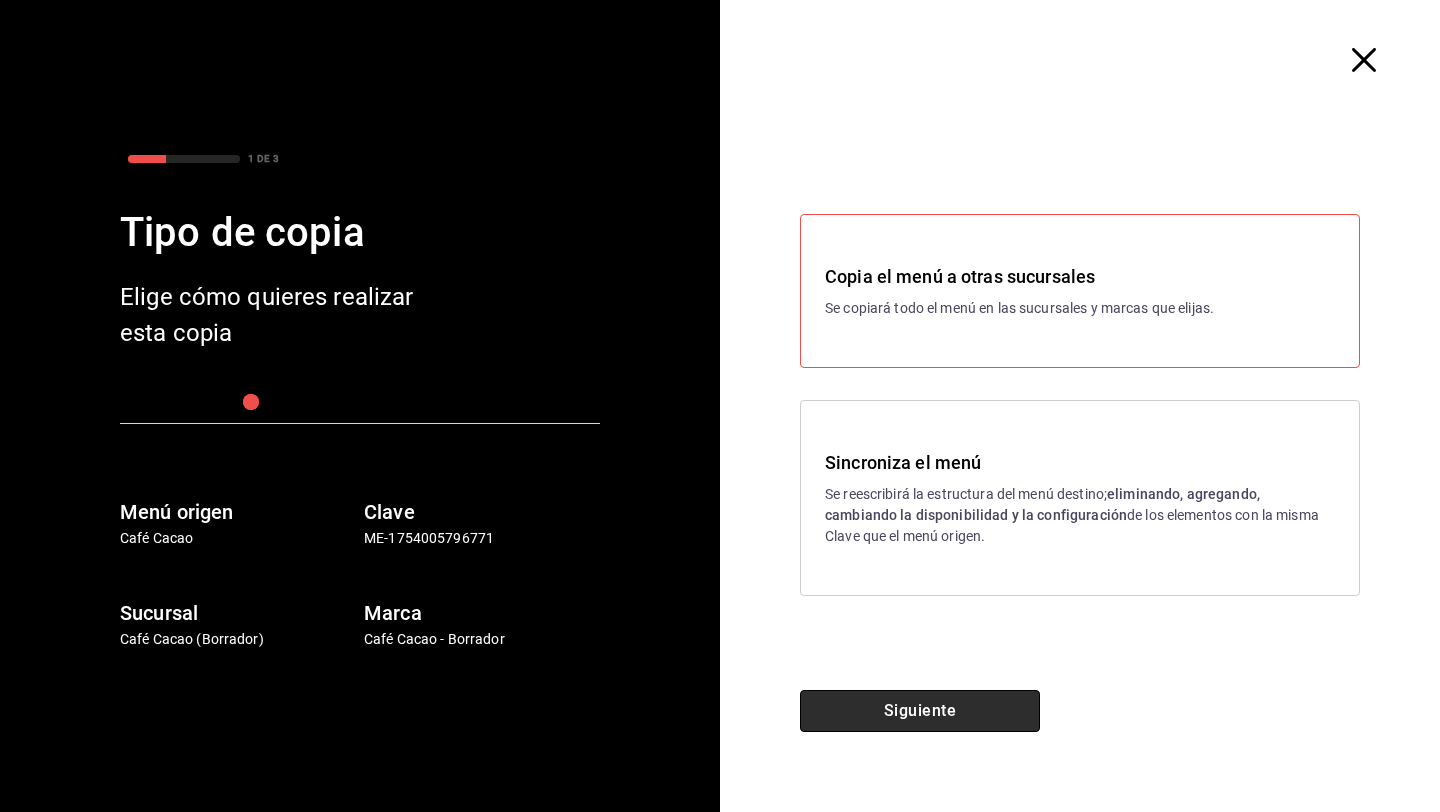 click on "Siguiente" at bounding box center (920, 711) 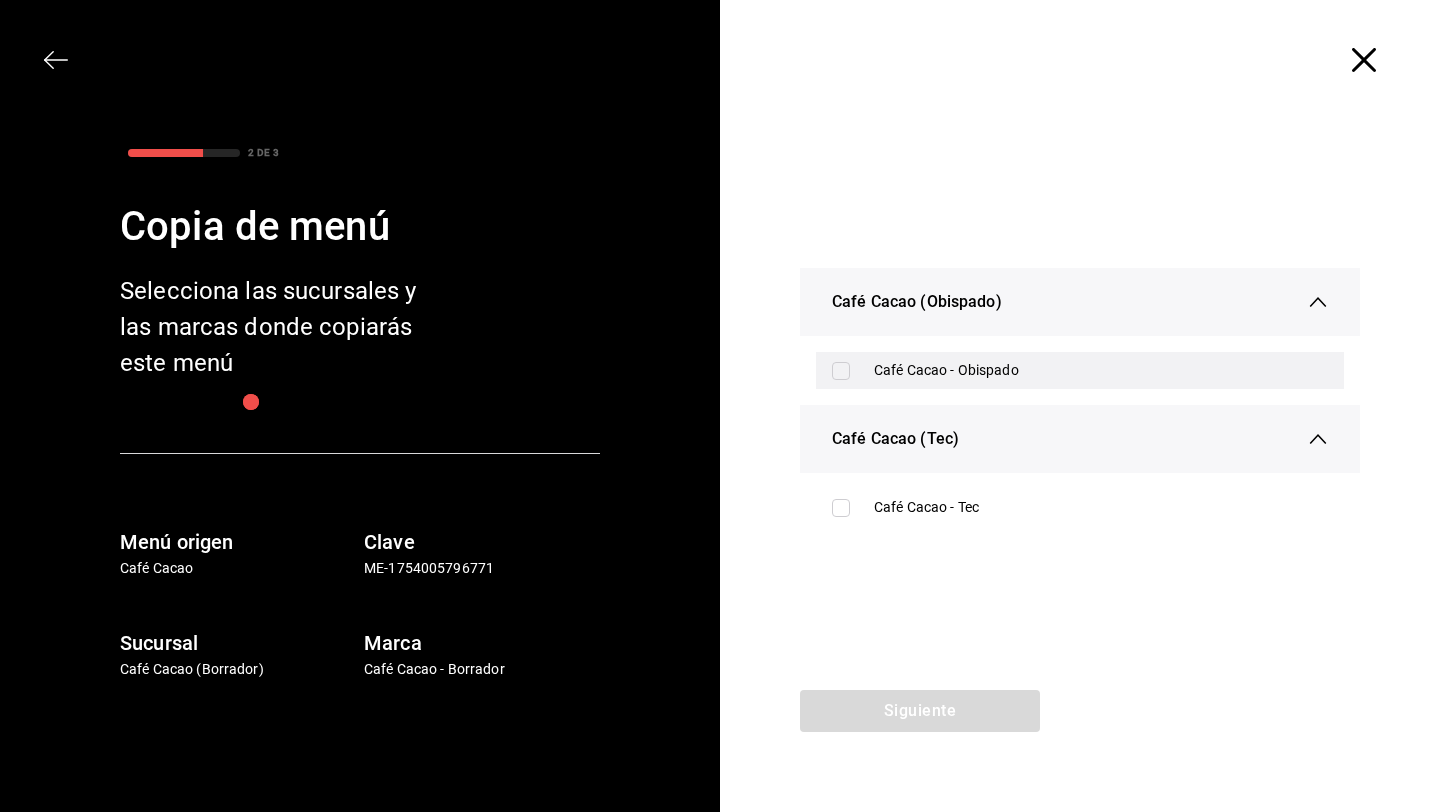 click on "Café Cacao - Obispado" at bounding box center [1101, 370] 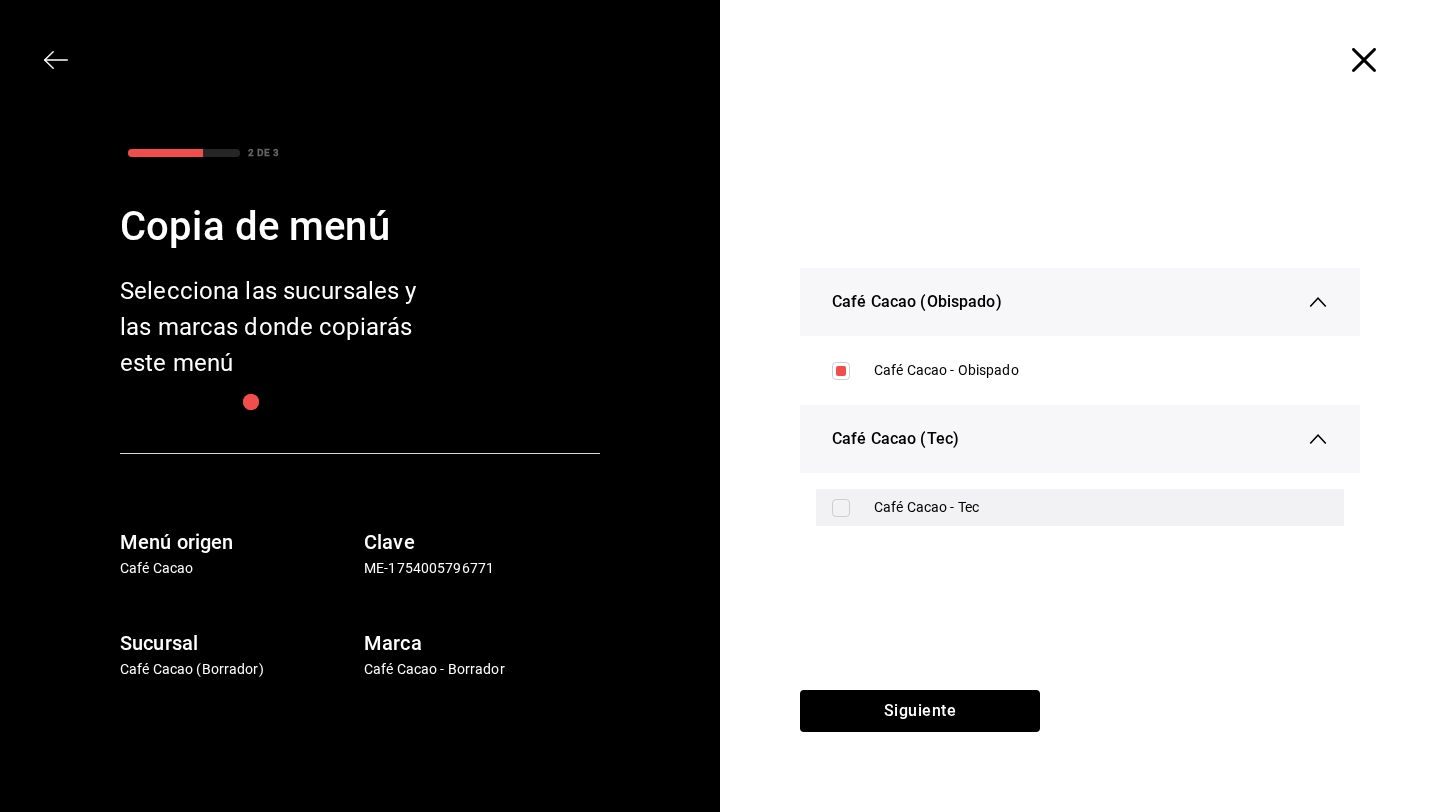 click on "Café Cacao - Tec" at bounding box center (1101, 507) 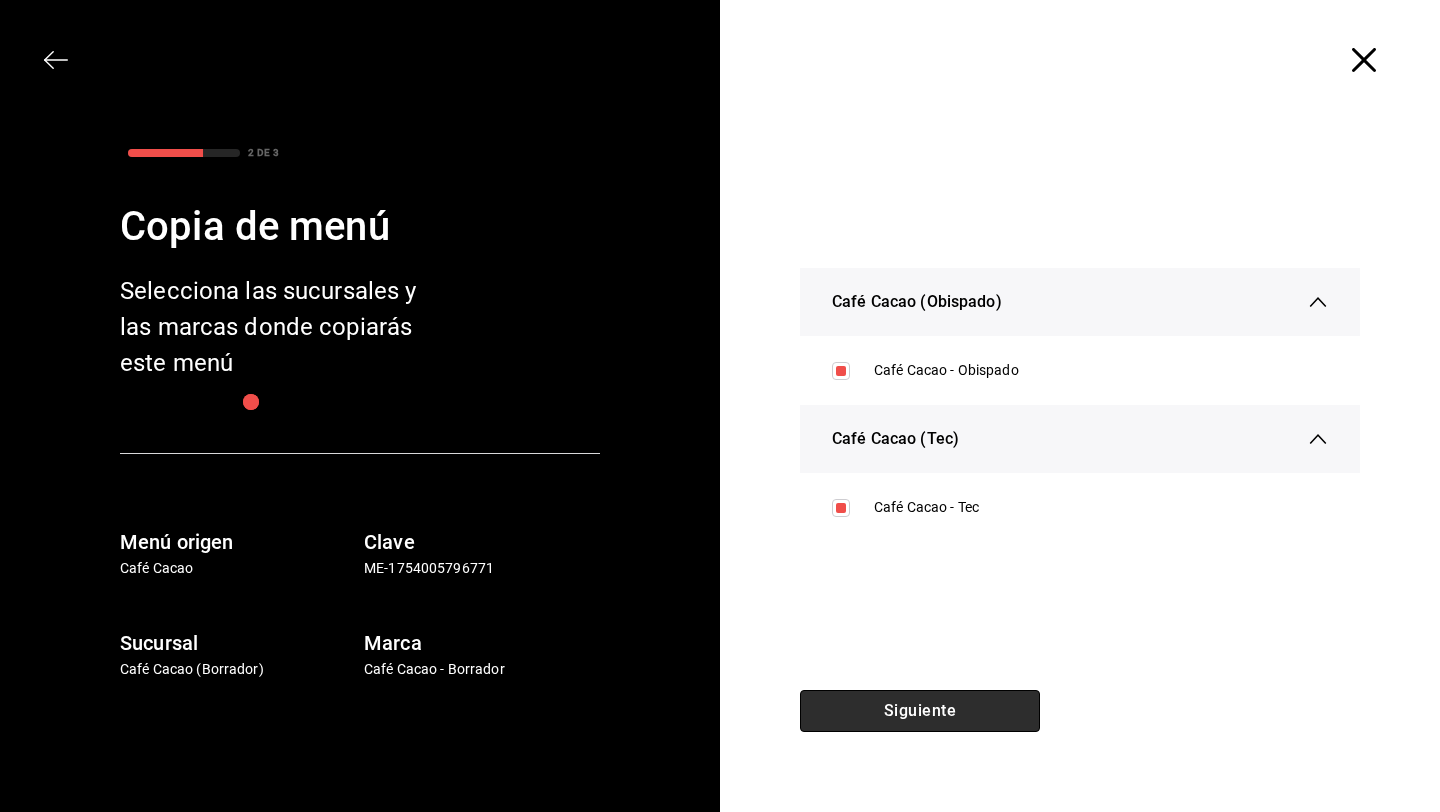 click on "Siguiente" at bounding box center [920, 711] 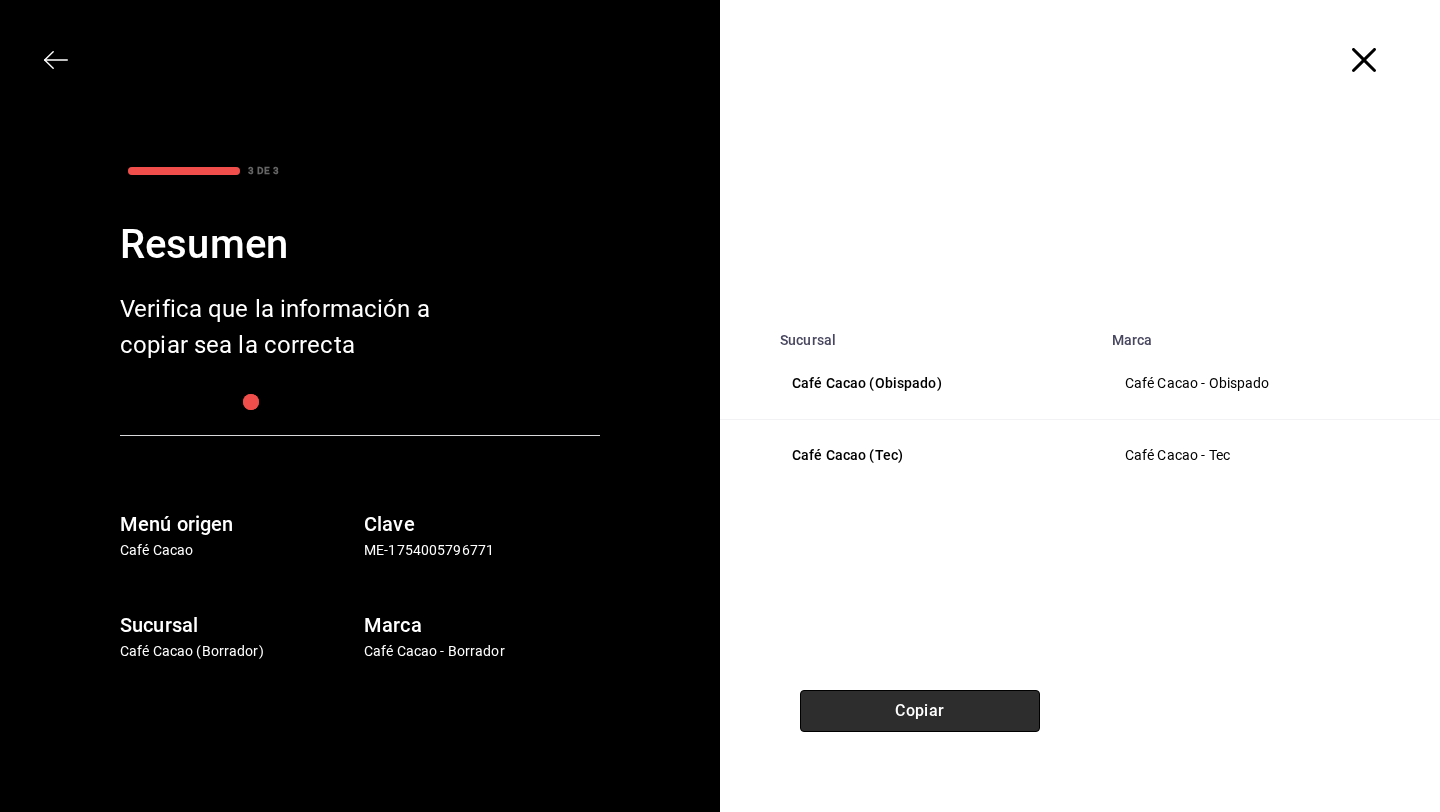 click on "Copiar" at bounding box center [920, 711] 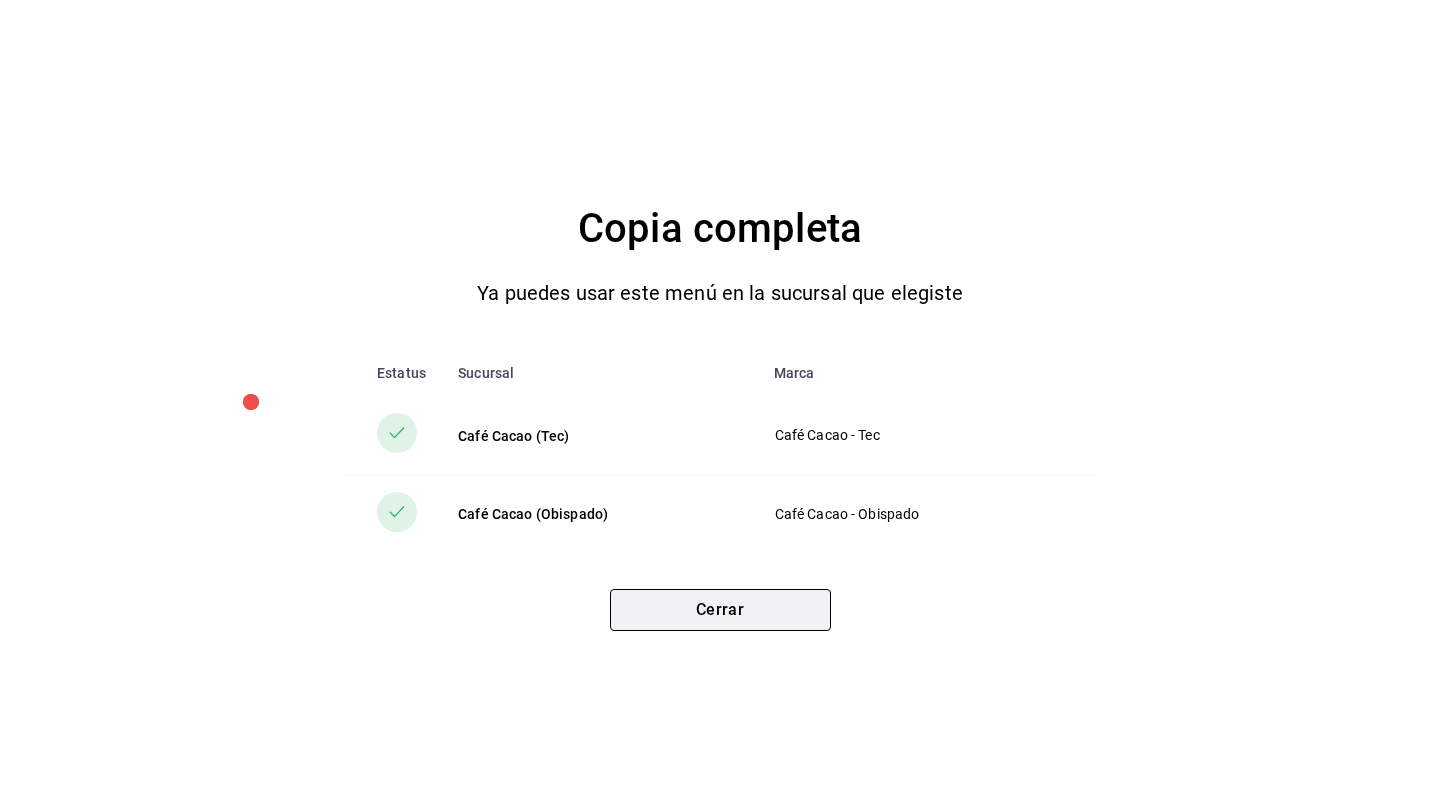 click on "Cerrar" at bounding box center (720, 610) 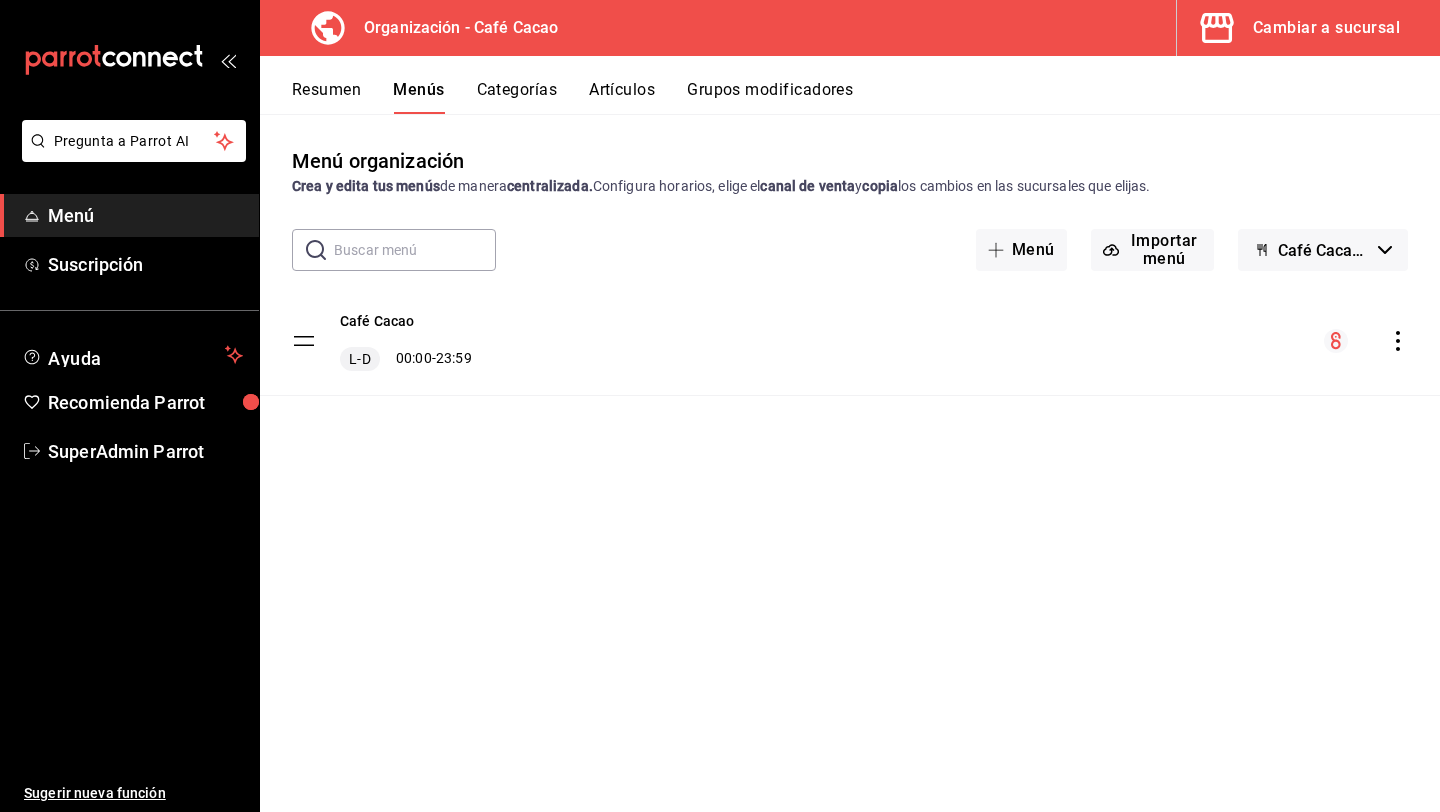 click on "Cambiar a sucursal" at bounding box center [1326, 28] 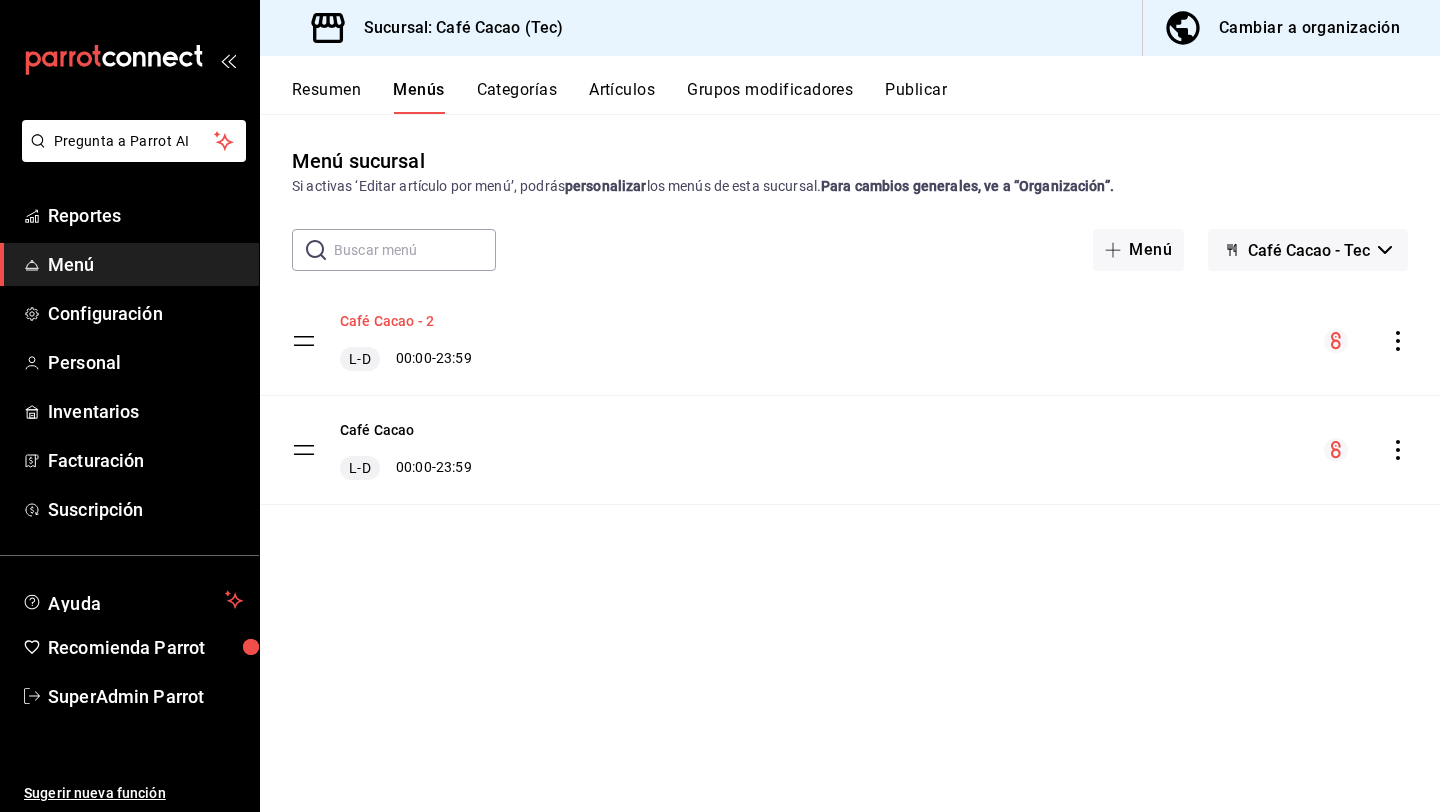 click on "Café Cacao - 2" at bounding box center (387, 321) 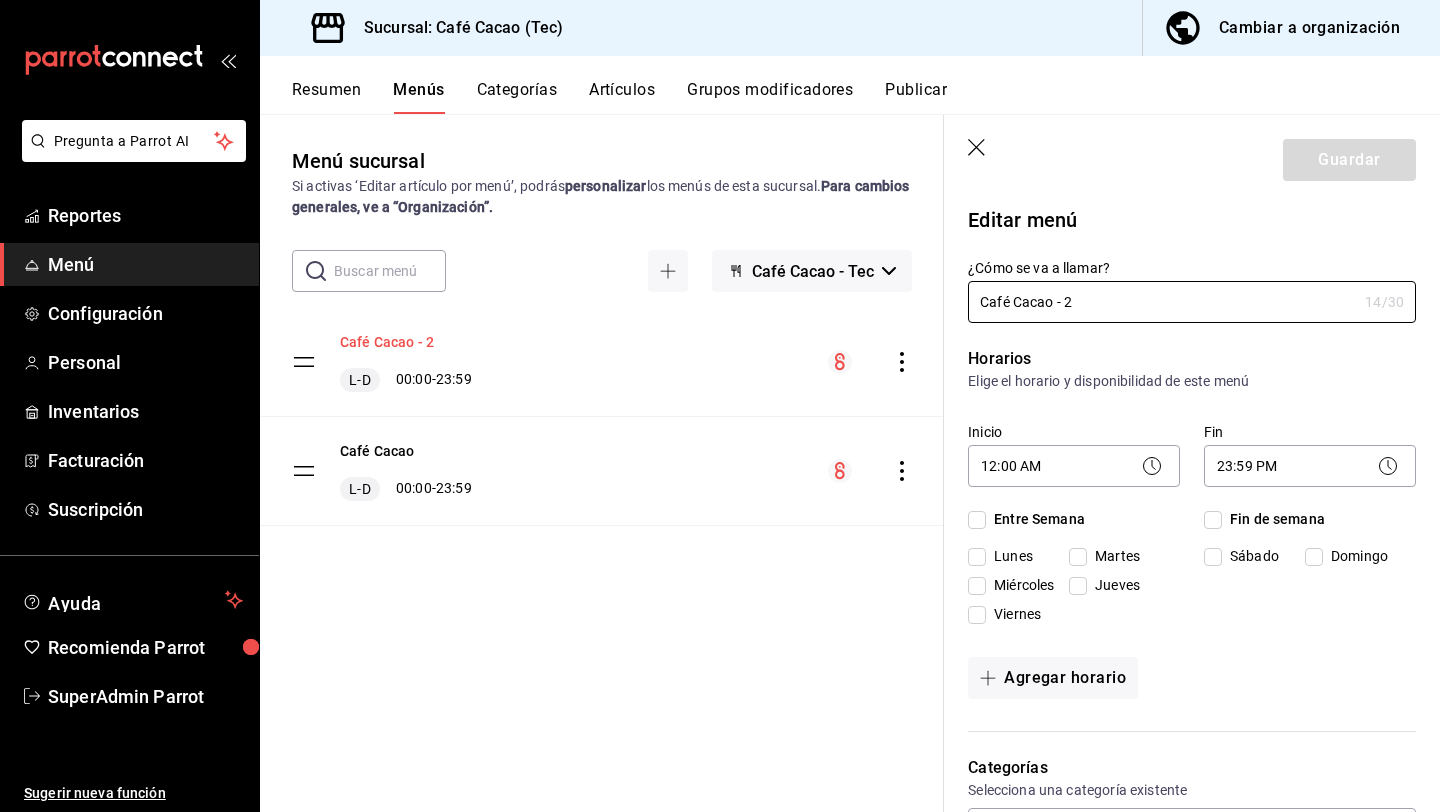 checkbox on "true" 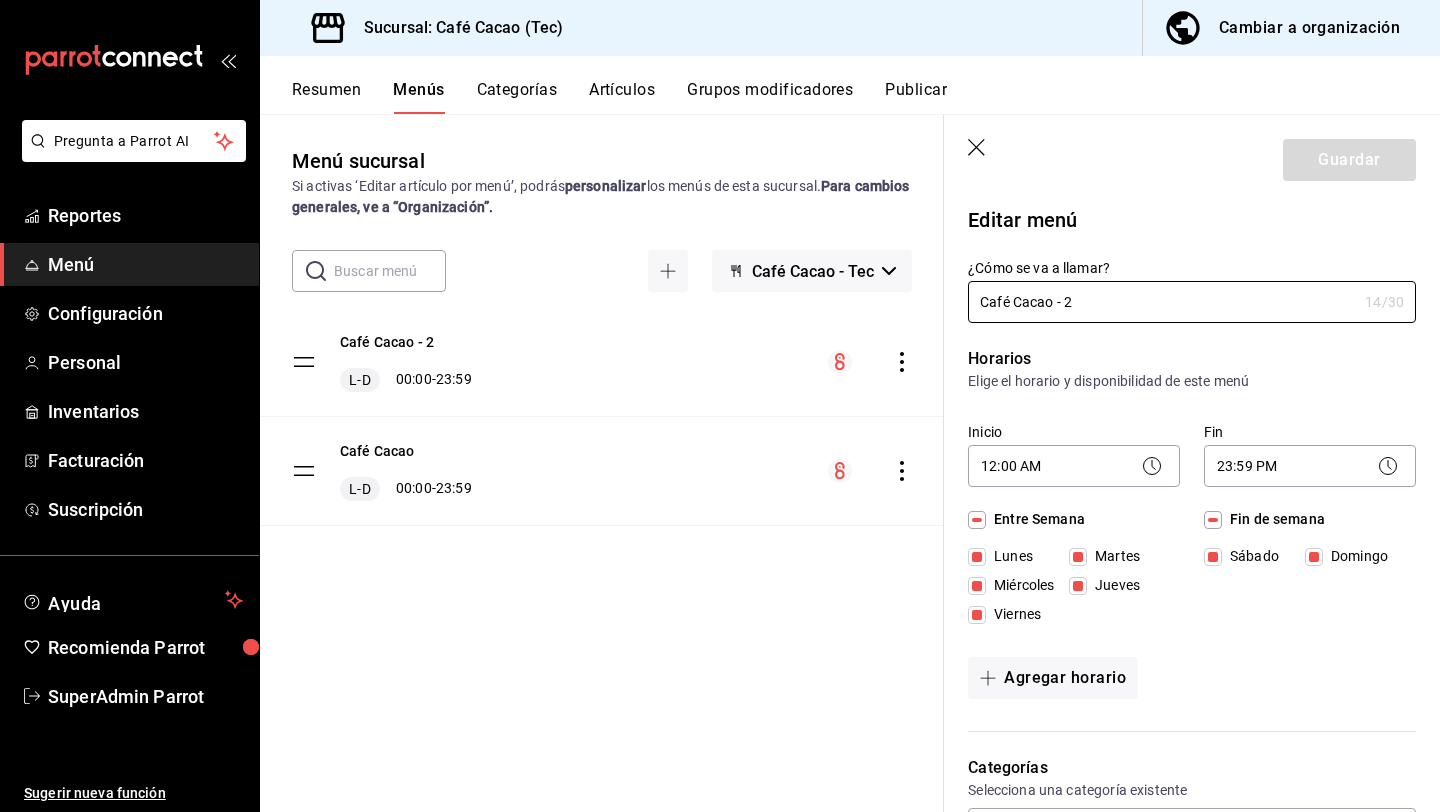 click 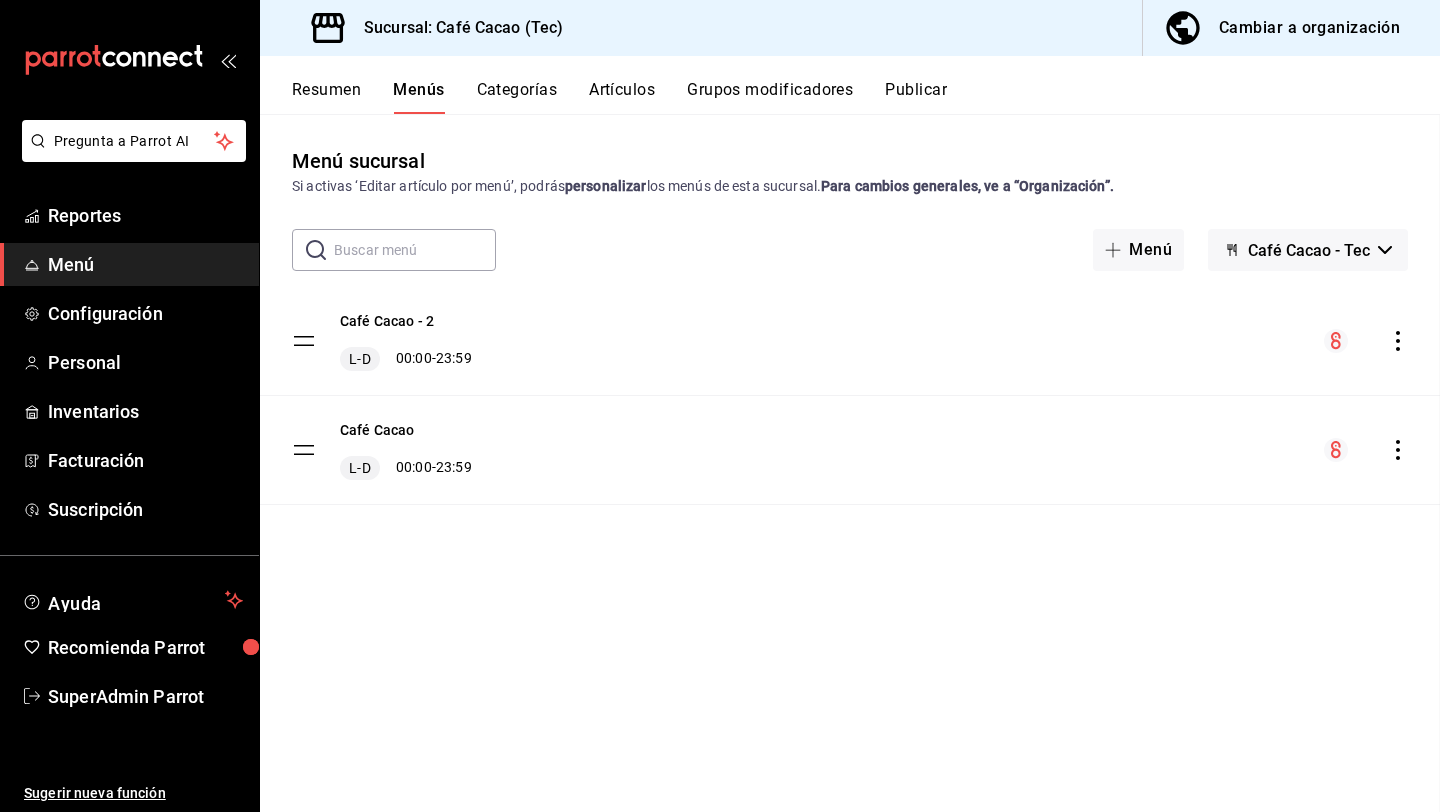 checkbox on "false" 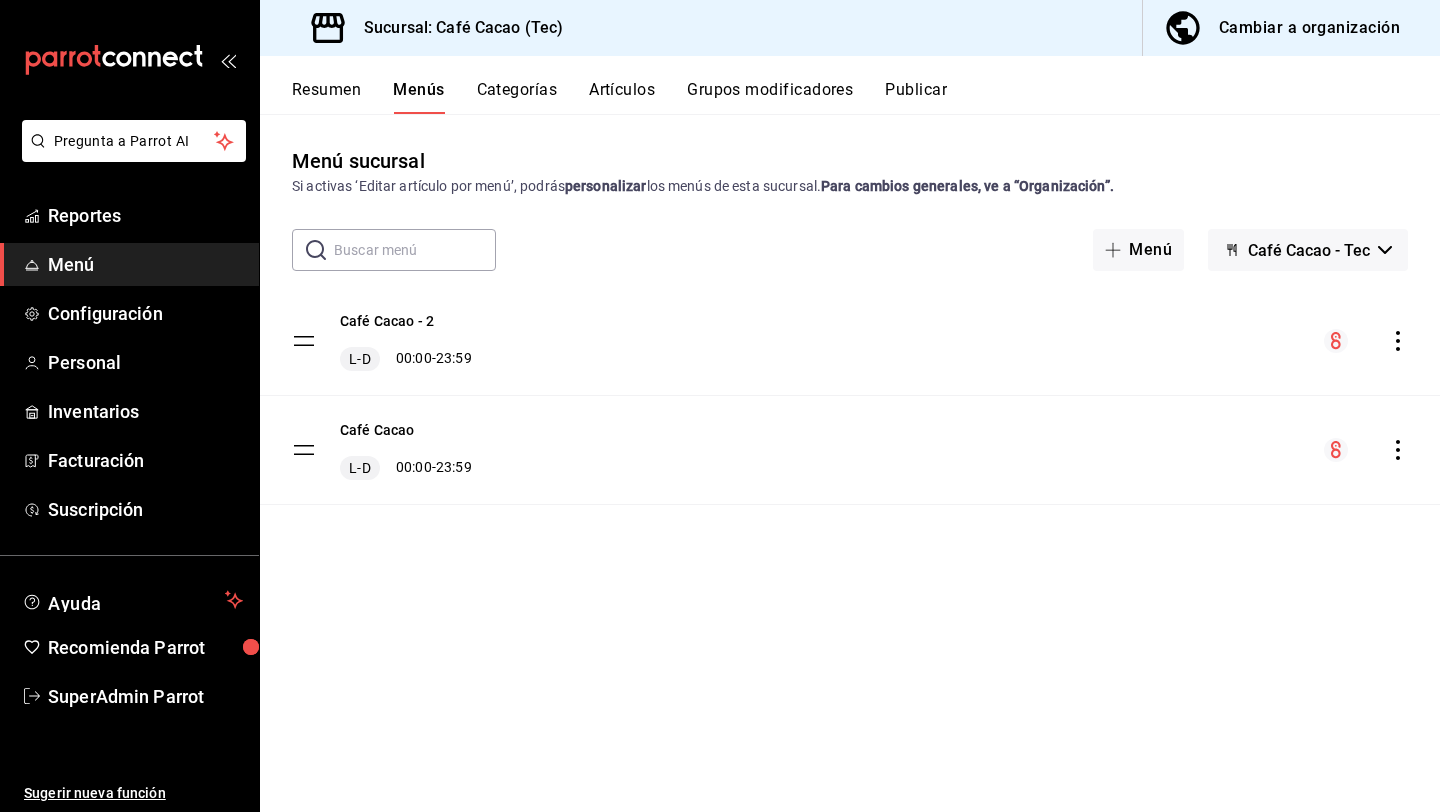 click on "Categorías" at bounding box center (517, 97) 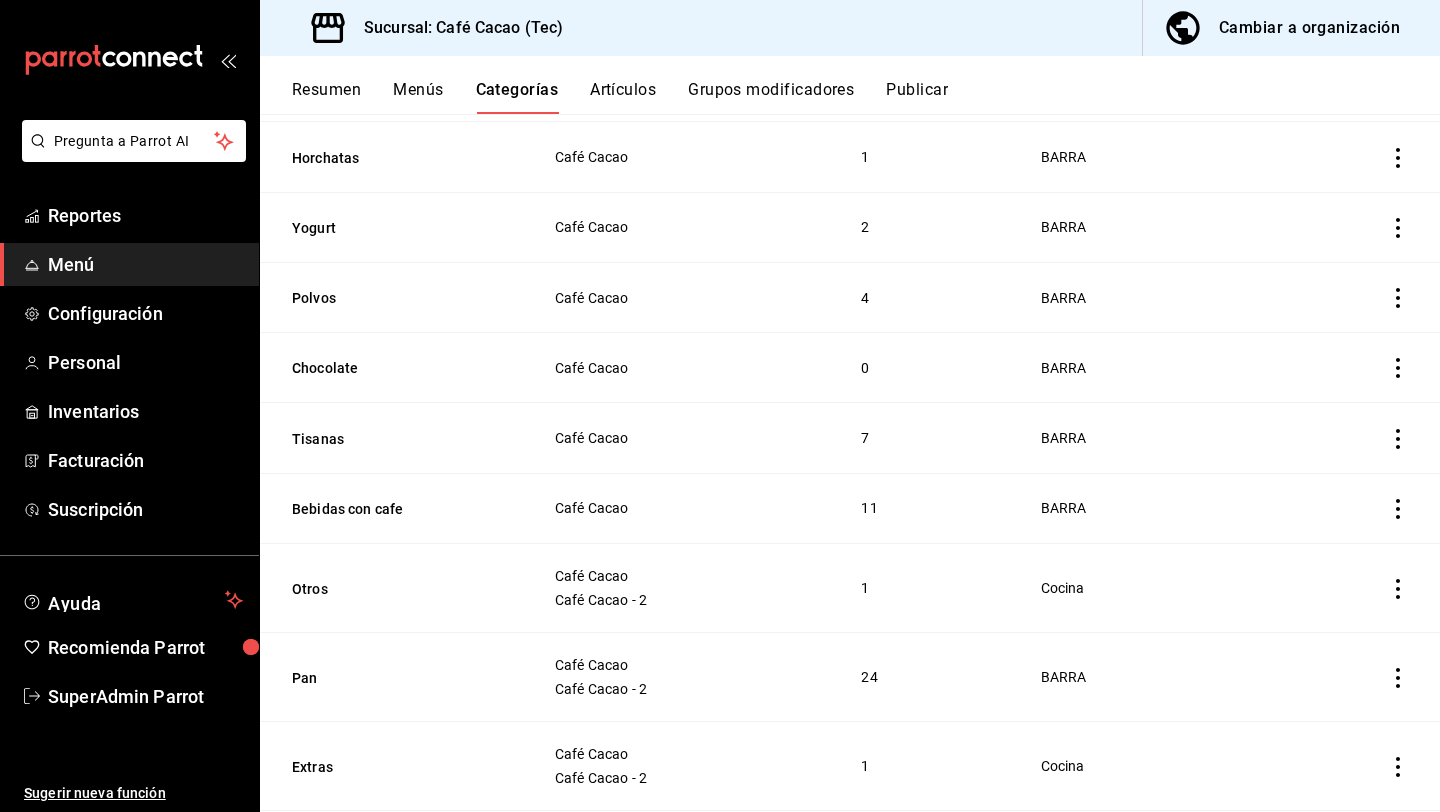 scroll, scrollTop: 0, scrollLeft: 0, axis: both 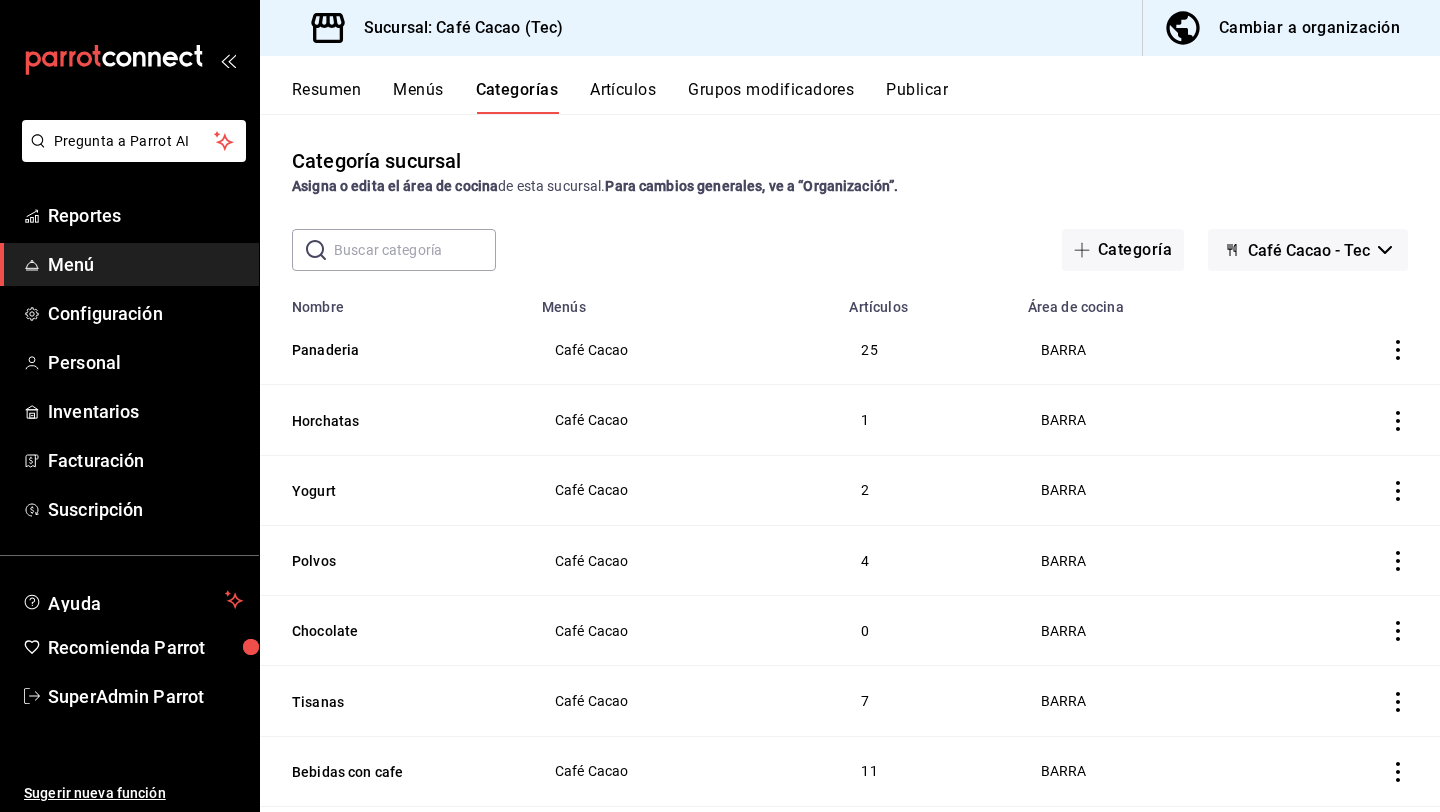 click on "Menús" at bounding box center [418, 97] 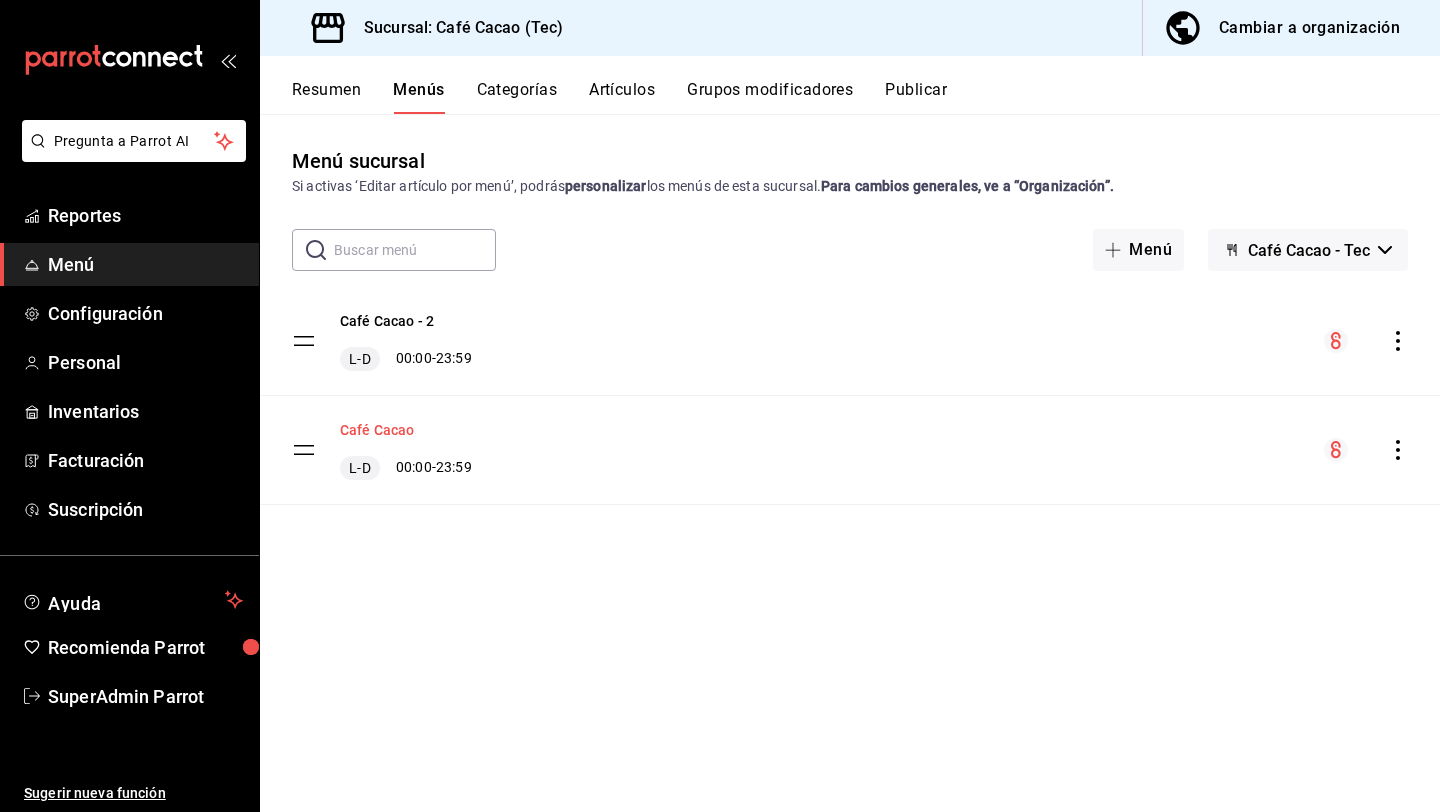 click on "Café Cacao" at bounding box center [377, 430] 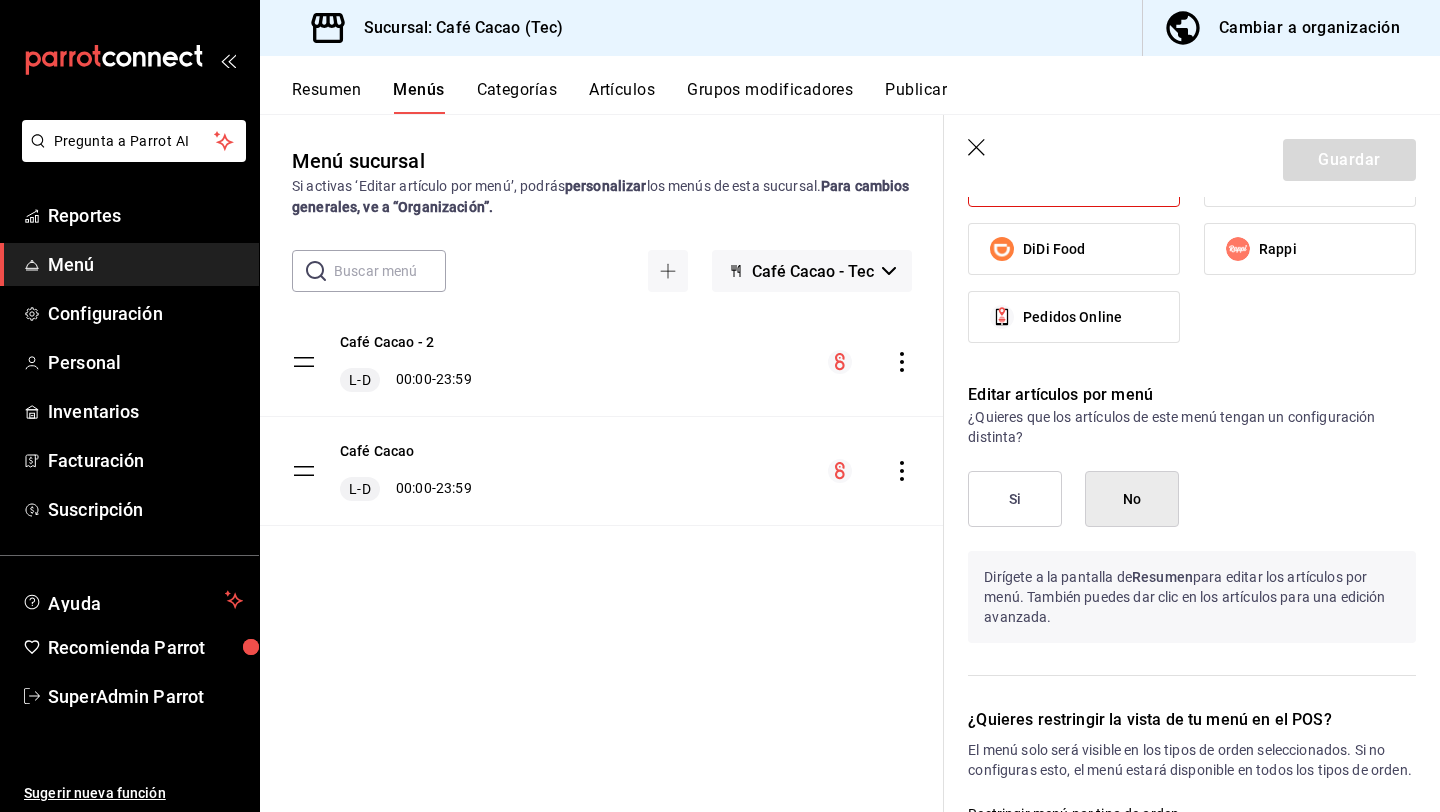 scroll, scrollTop: 1563, scrollLeft: 0, axis: vertical 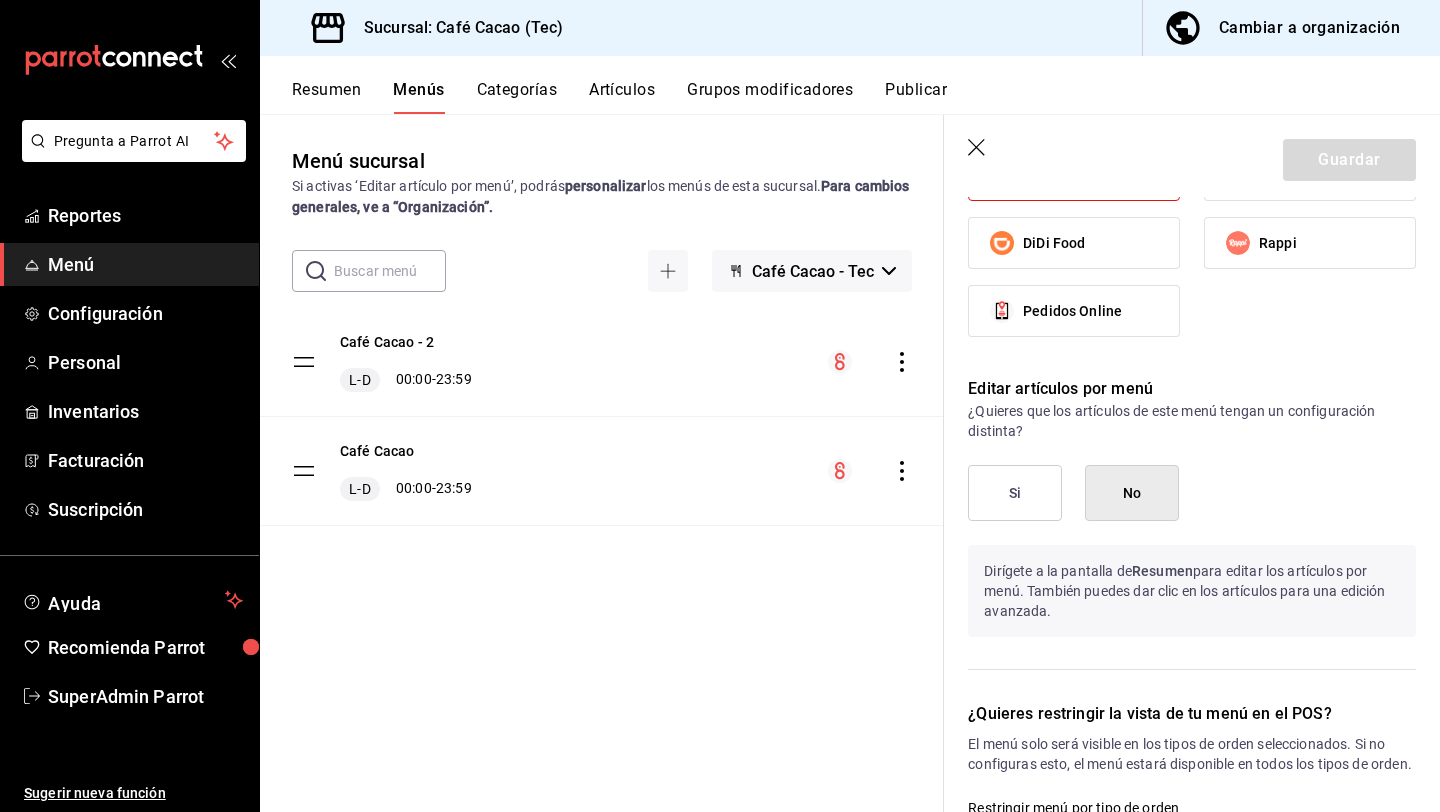 click 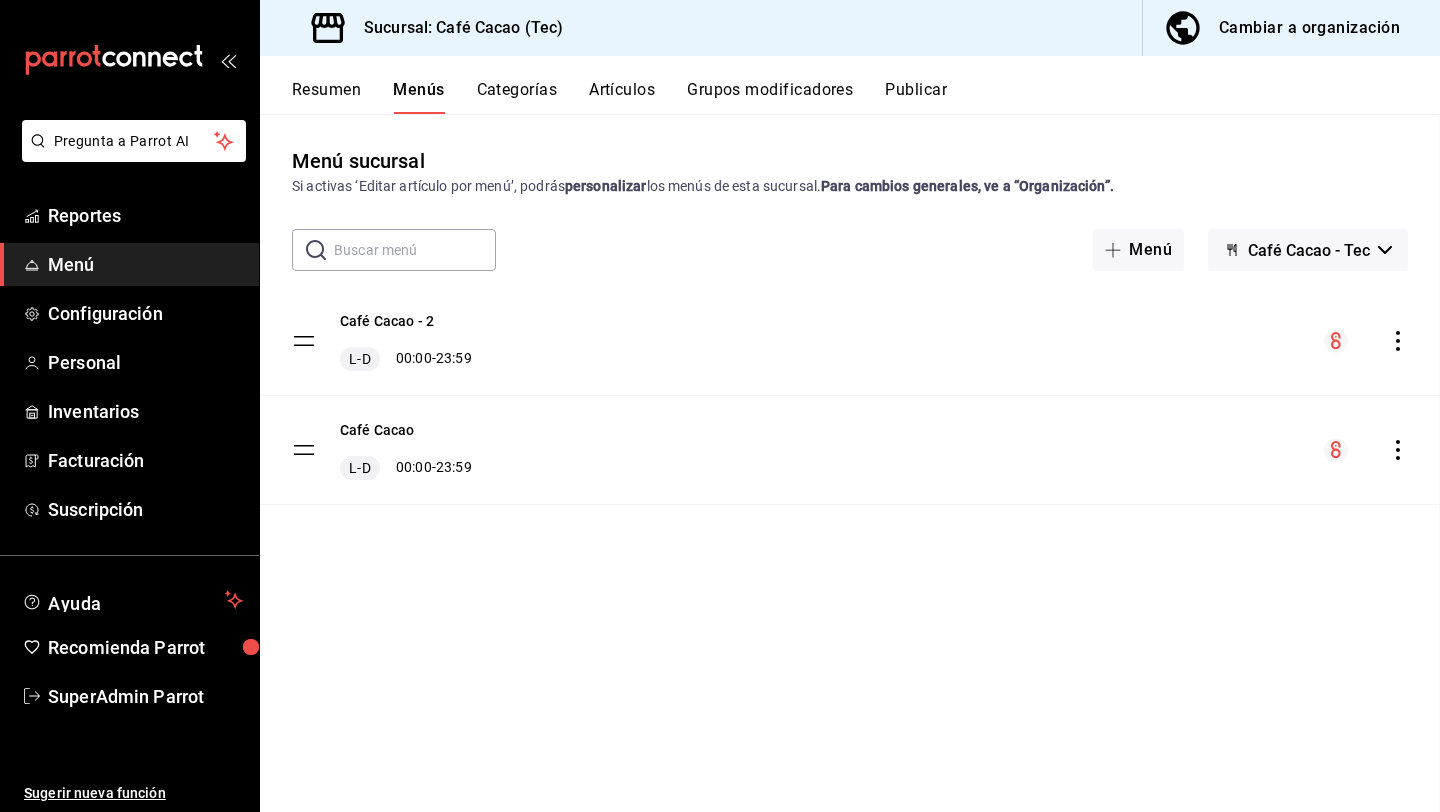 checkbox on "false" 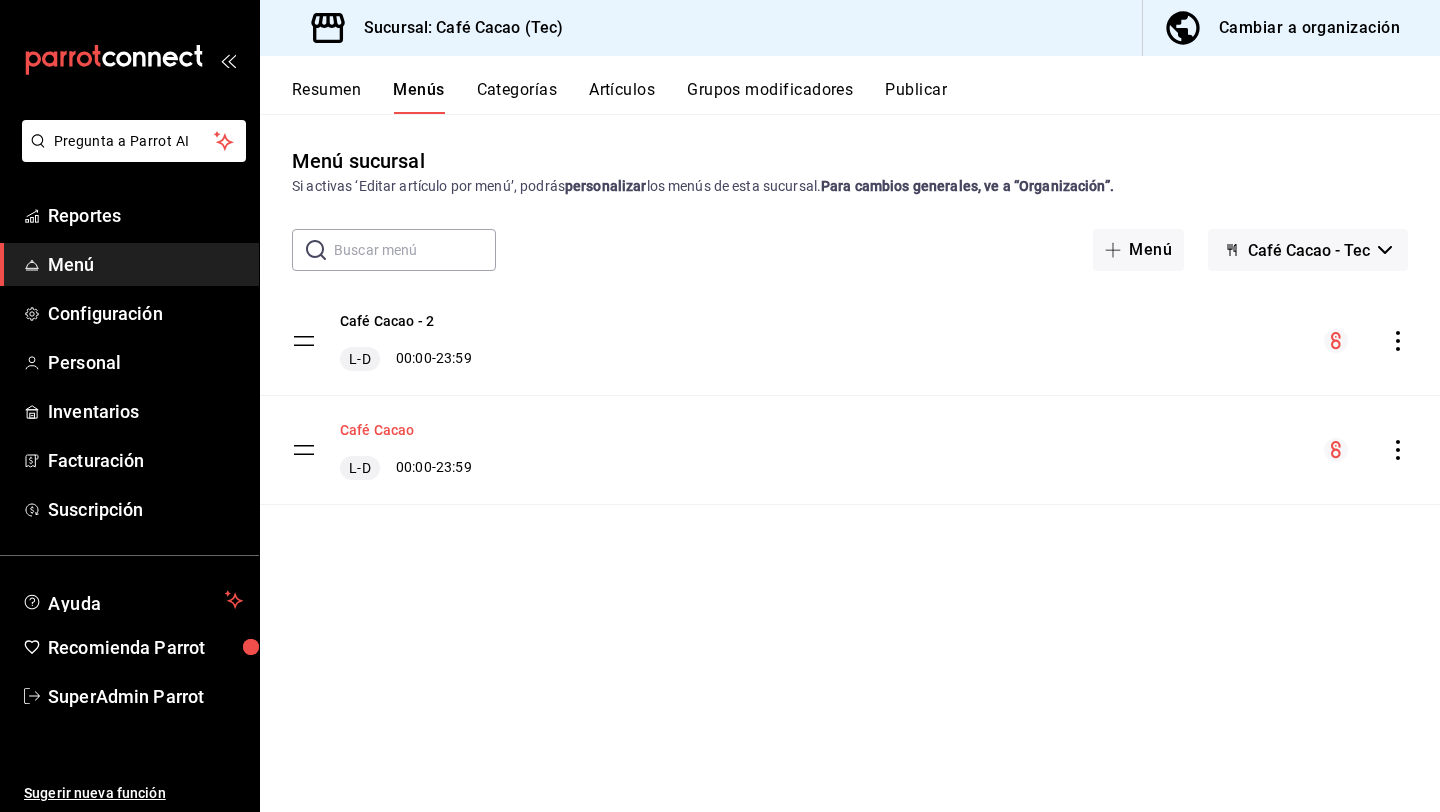 click on "Café Cacao" at bounding box center [377, 430] 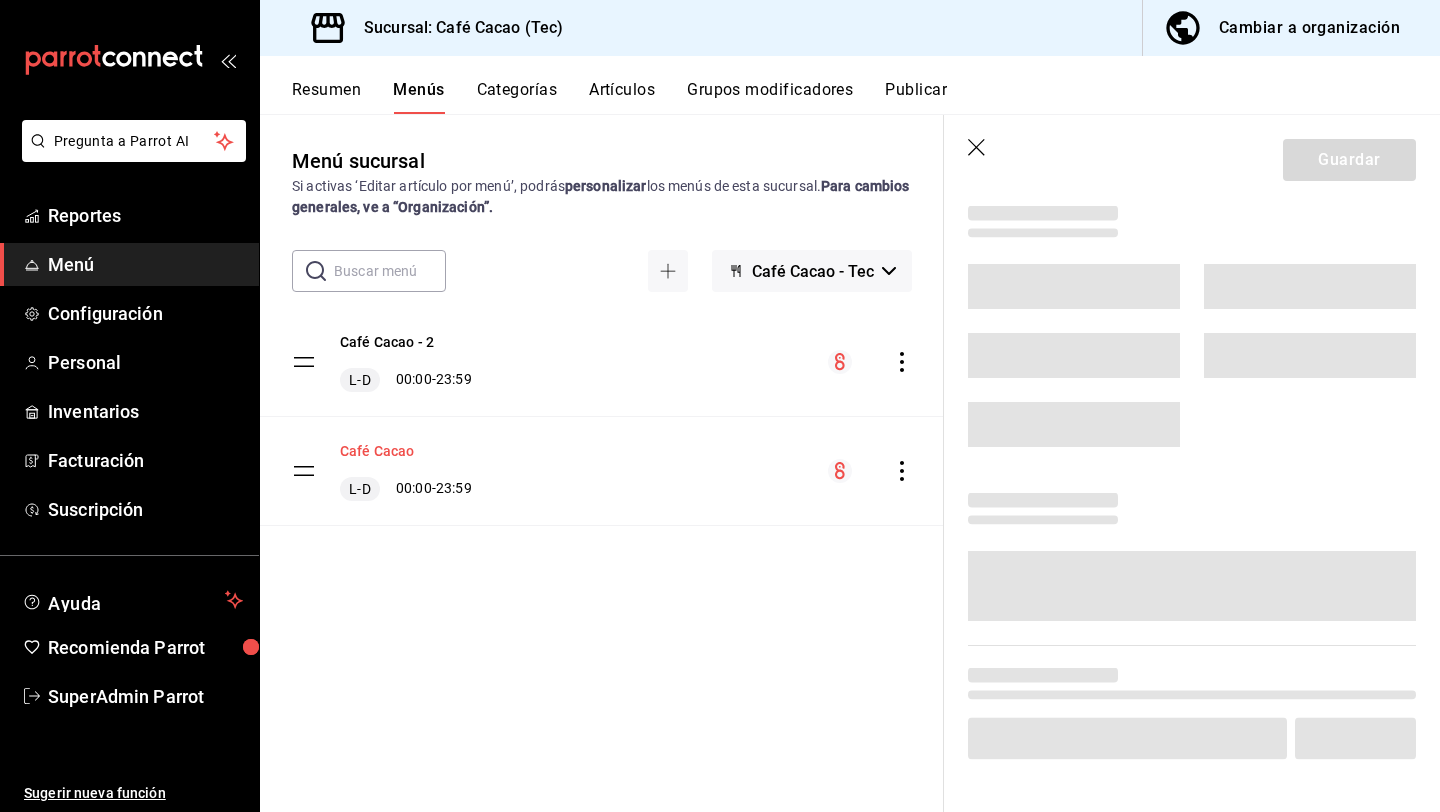 scroll, scrollTop: 0, scrollLeft: 0, axis: both 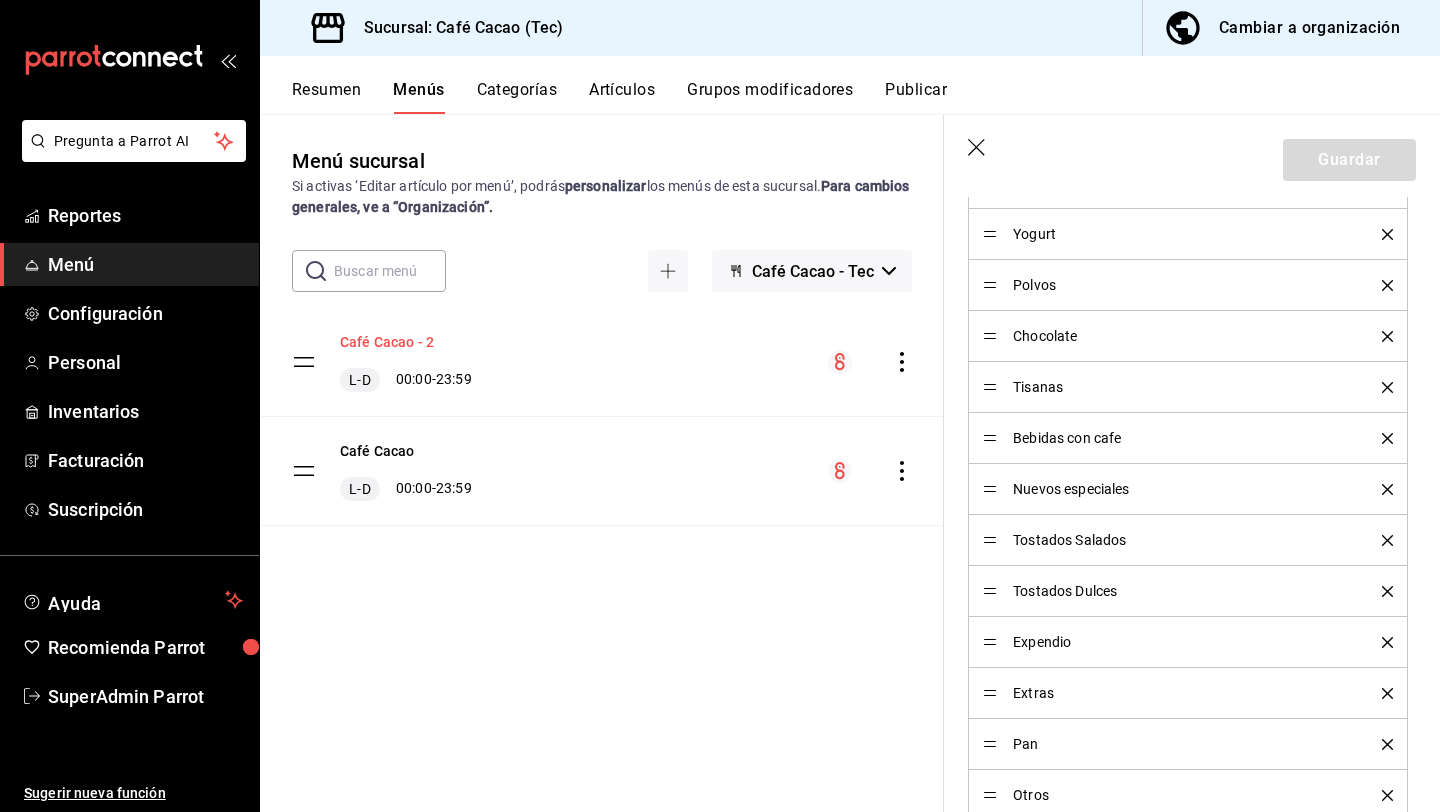 click on "Café Cacao - 2" at bounding box center (387, 342) 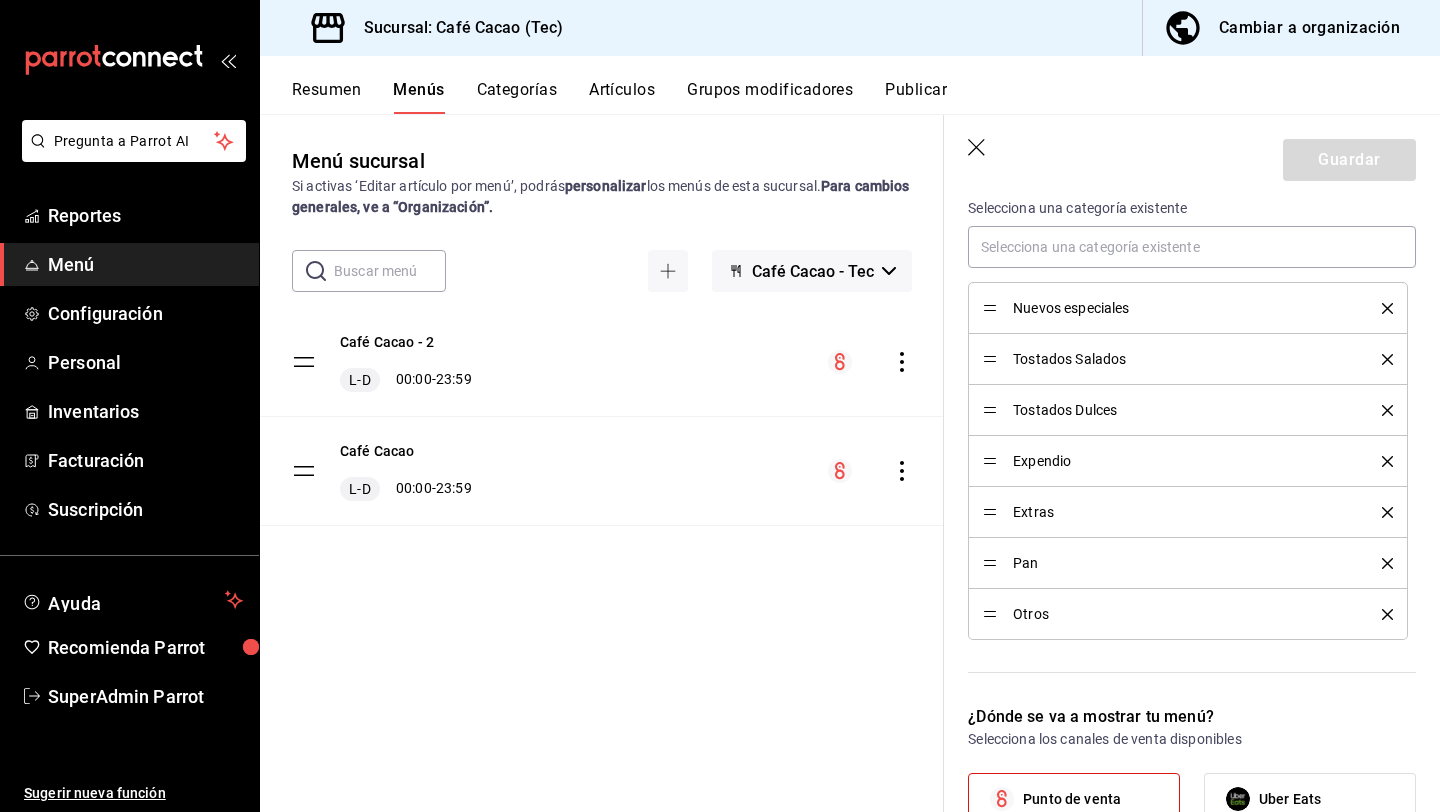 scroll, scrollTop: 360, scrollLeft: 0, axis: vertical 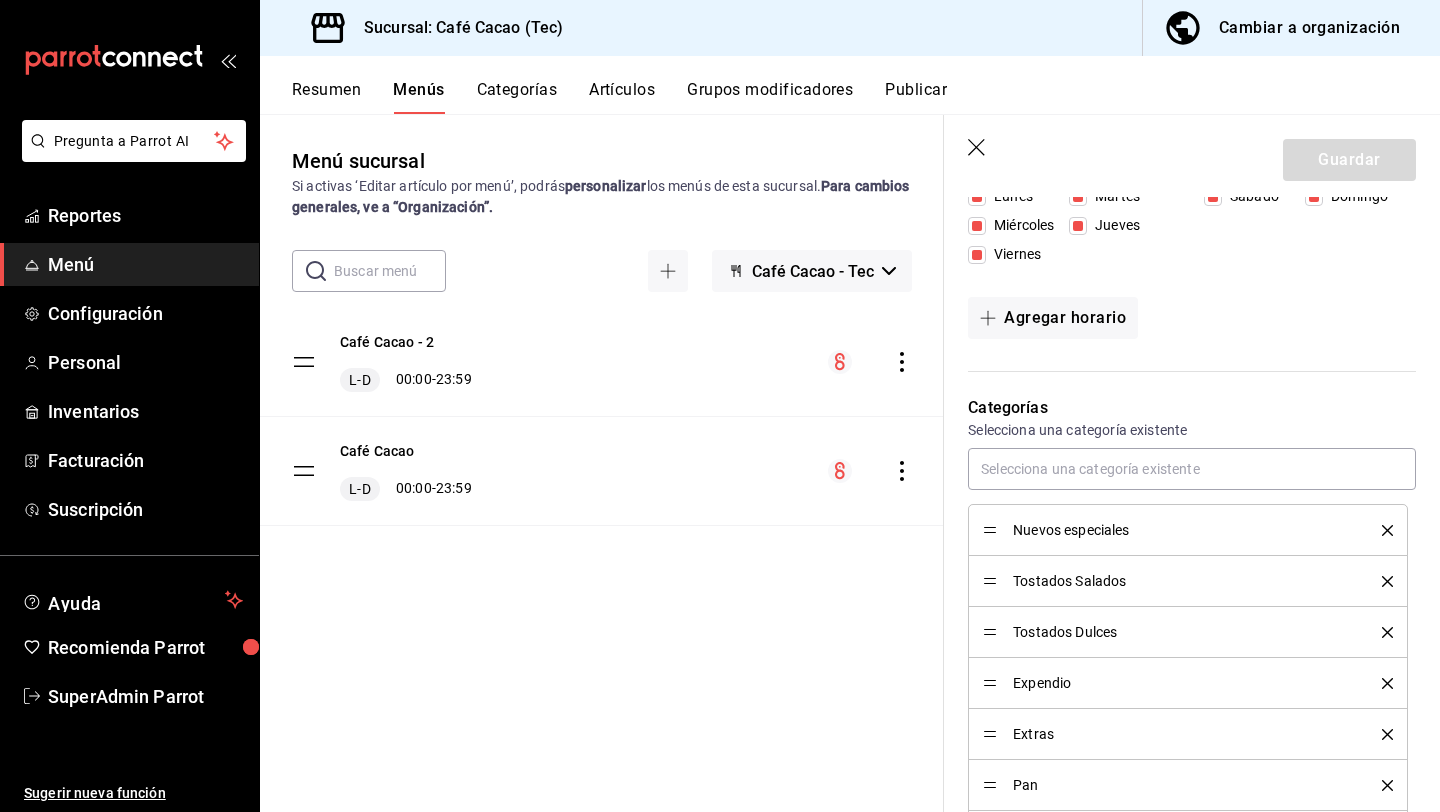 click on "Café Cacao - 2 L-D 00:00  -  23:59" at bounding box center (602, 362) 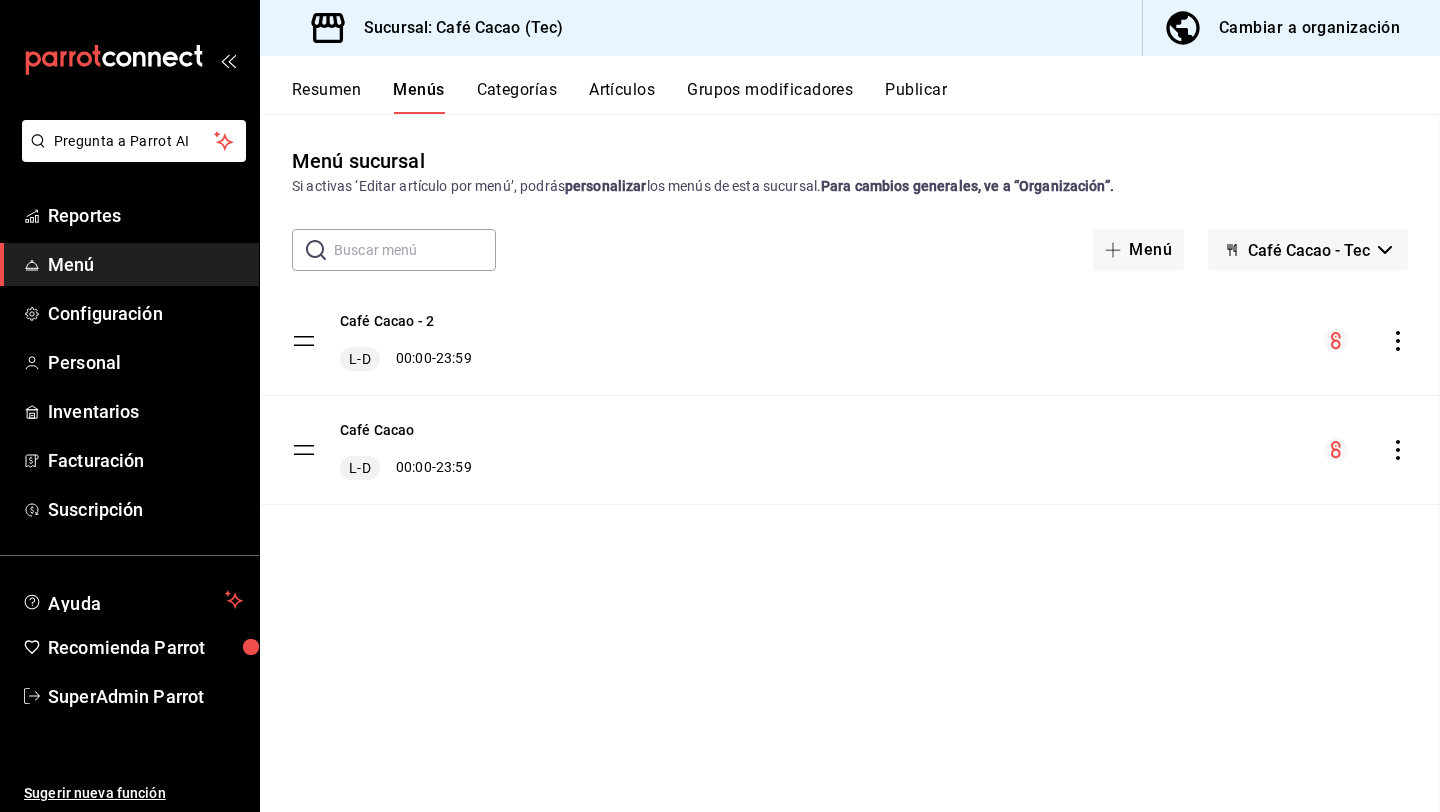 checkbox on "false" 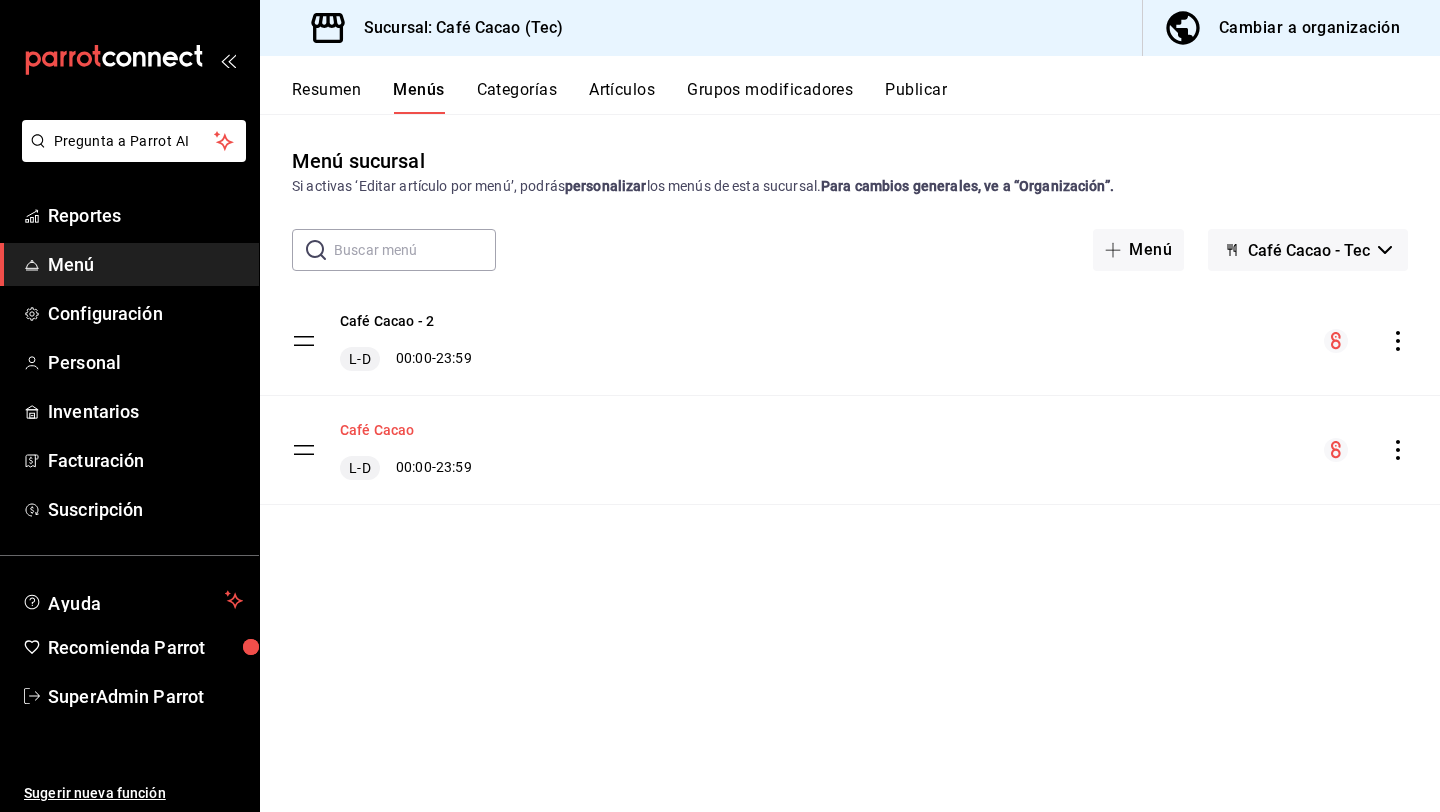 click on "Café Cacao" at bounding box center [377, 430] 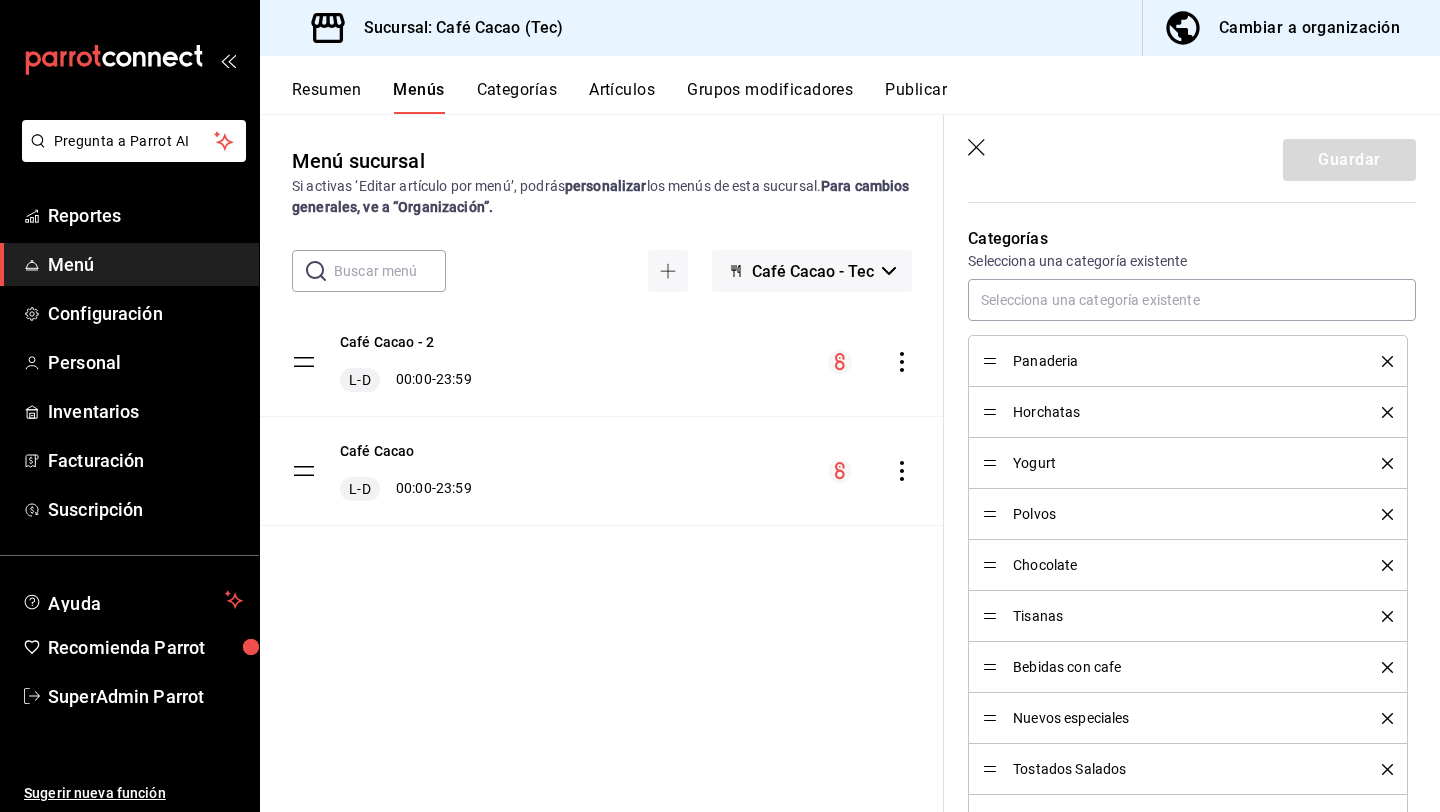 scroll, scrollTop: 532, scrollLeft: 0, axis: vertical 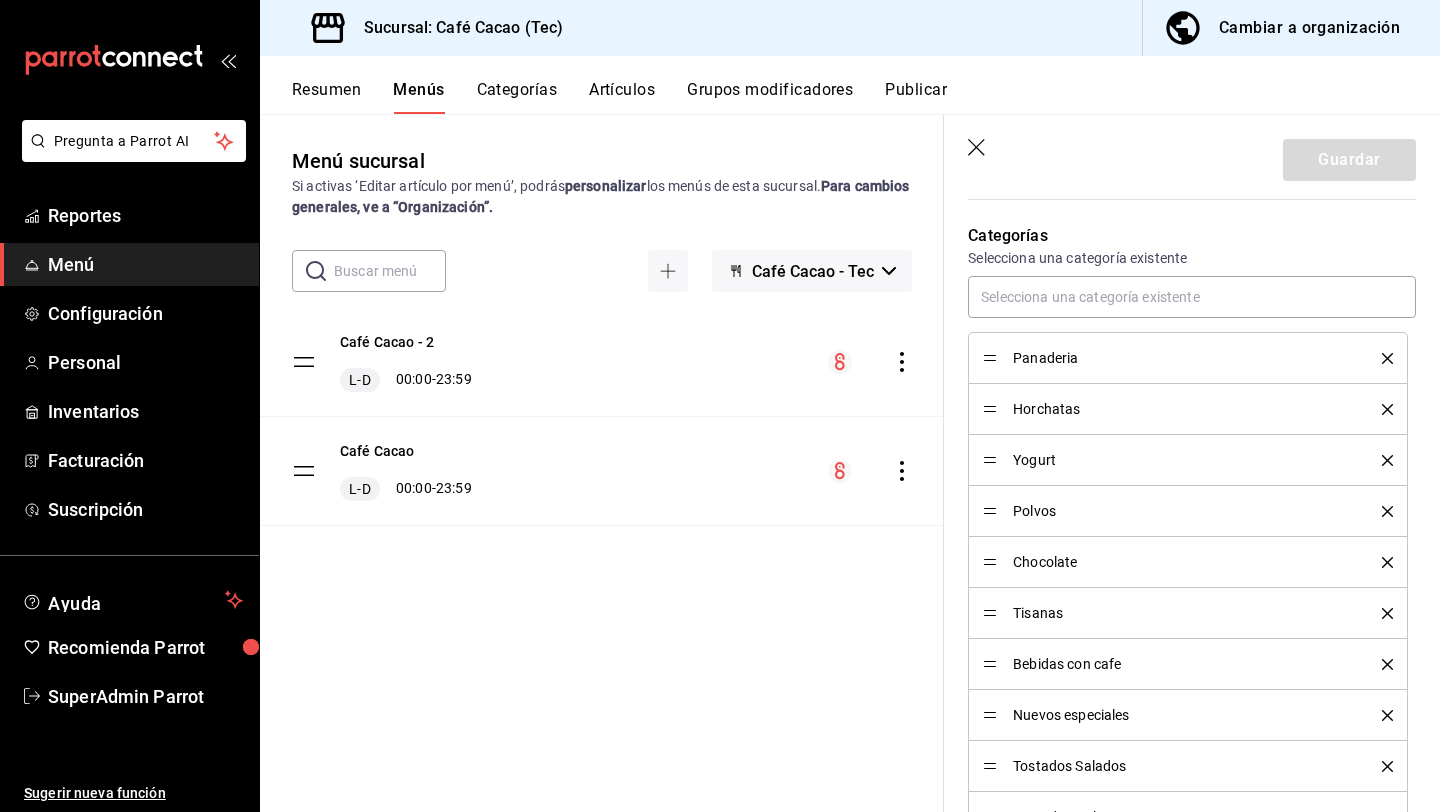 click on "Menú sucursal Si activas ‘Editar artículo por menú’, podrás  personalizar  los menús de esta sucursal.  Para cambios generales, ve a “Organización”. ​ ​ Café Cacao - Tec Café Cacao - 2 L-D 00:00  -  23:59 Café Cacao L-D 00:00  -  23:59" at bounding box center (602, 478) 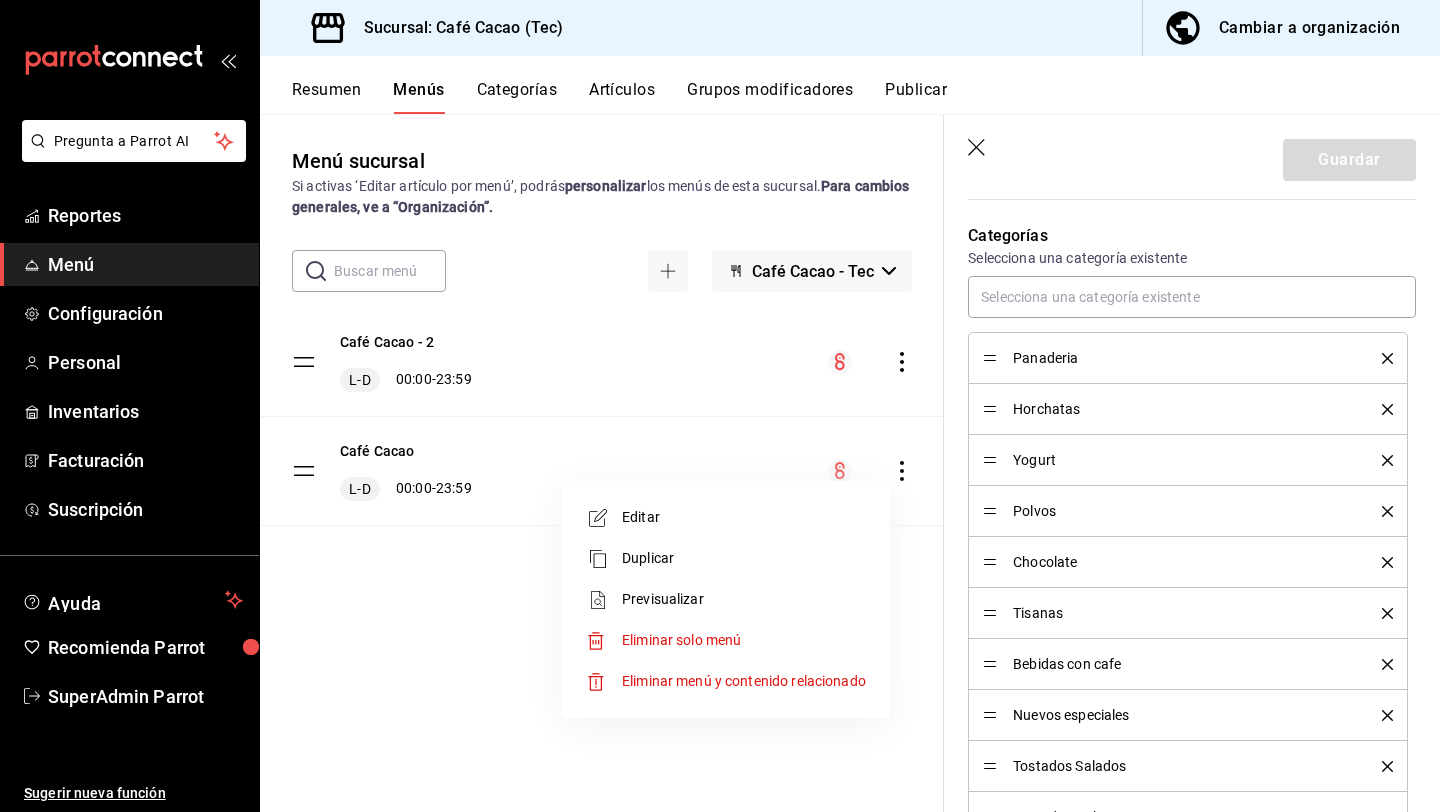 click at bounding box center (720, 406) 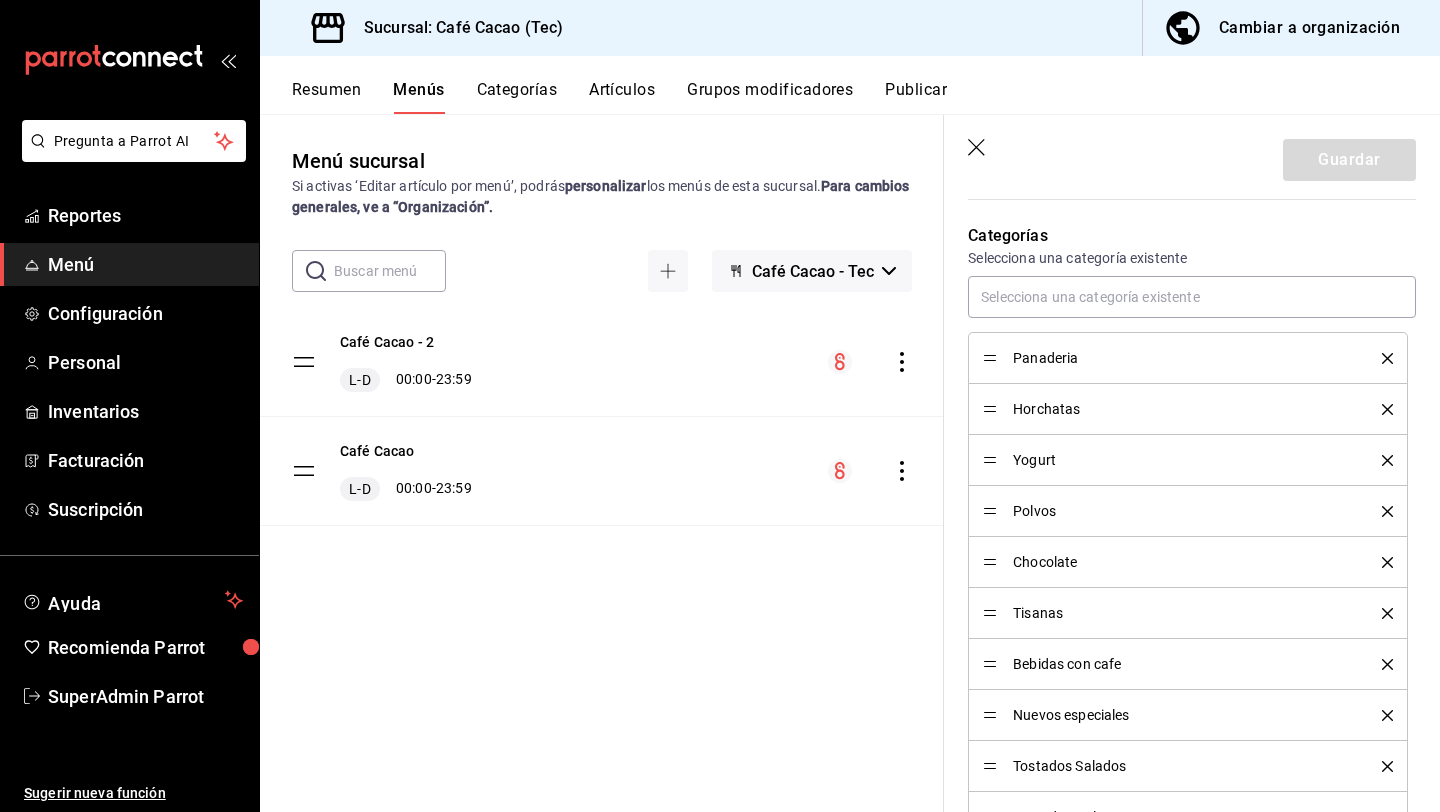 scroll, scrollTop: 0, scrollLeft: 0, axis: both 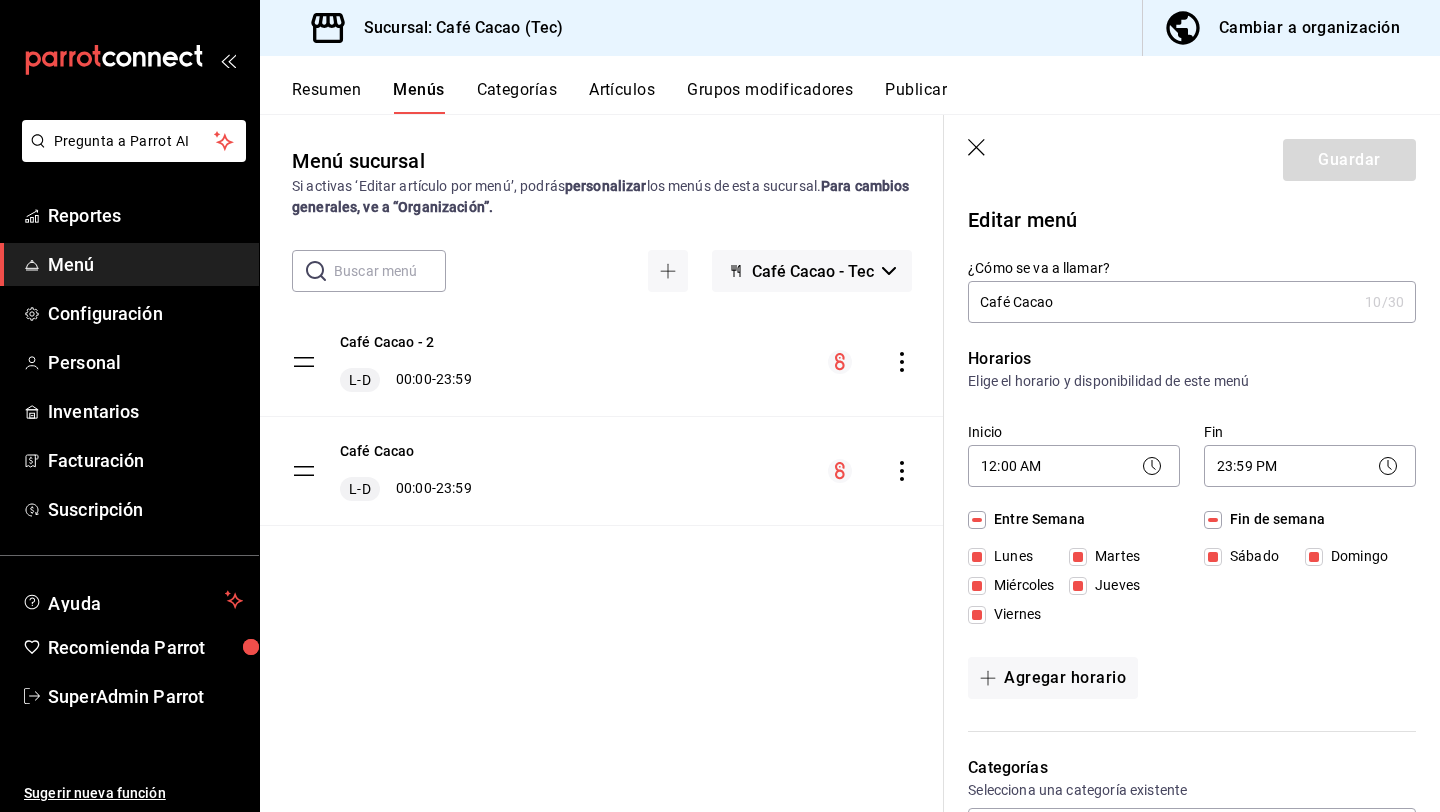 click 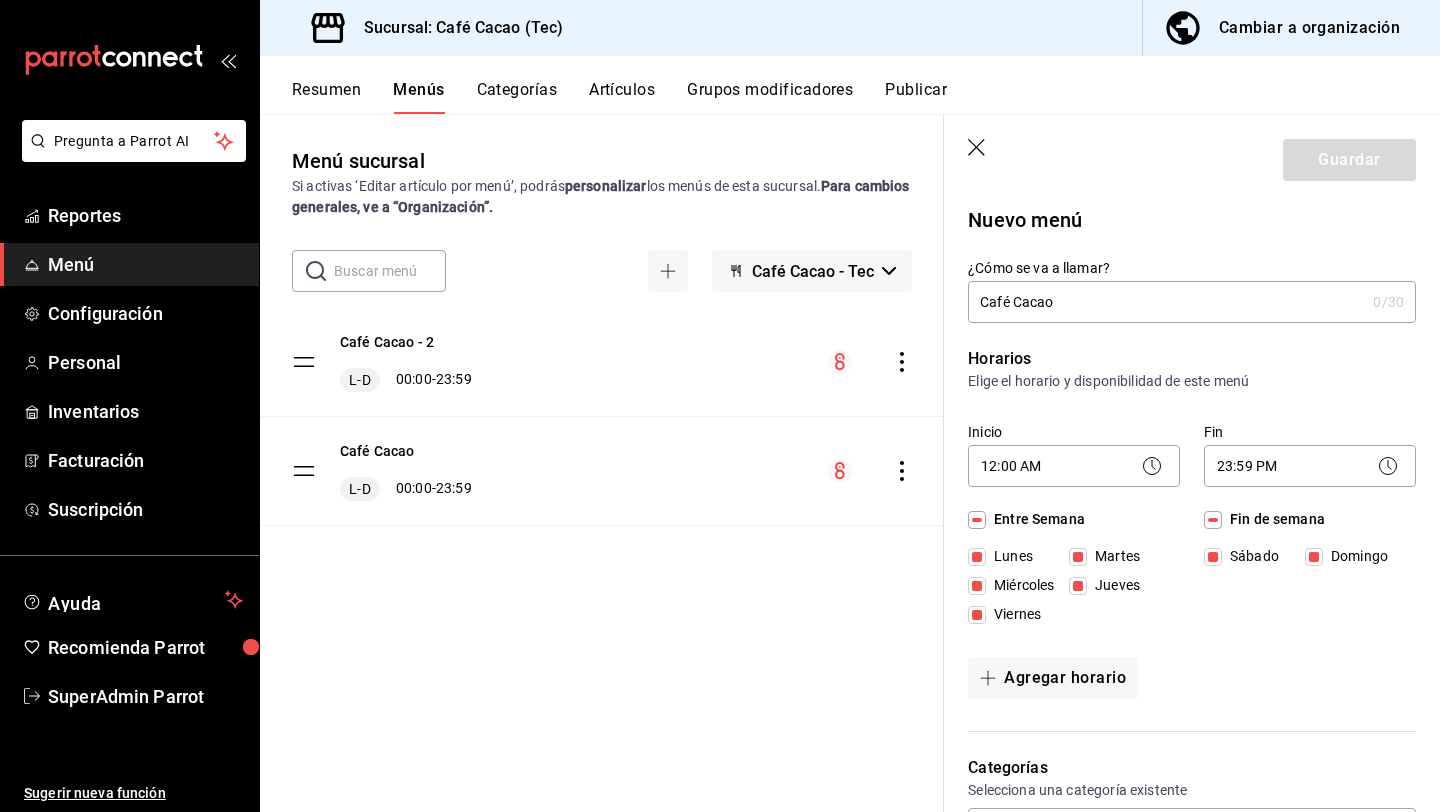type 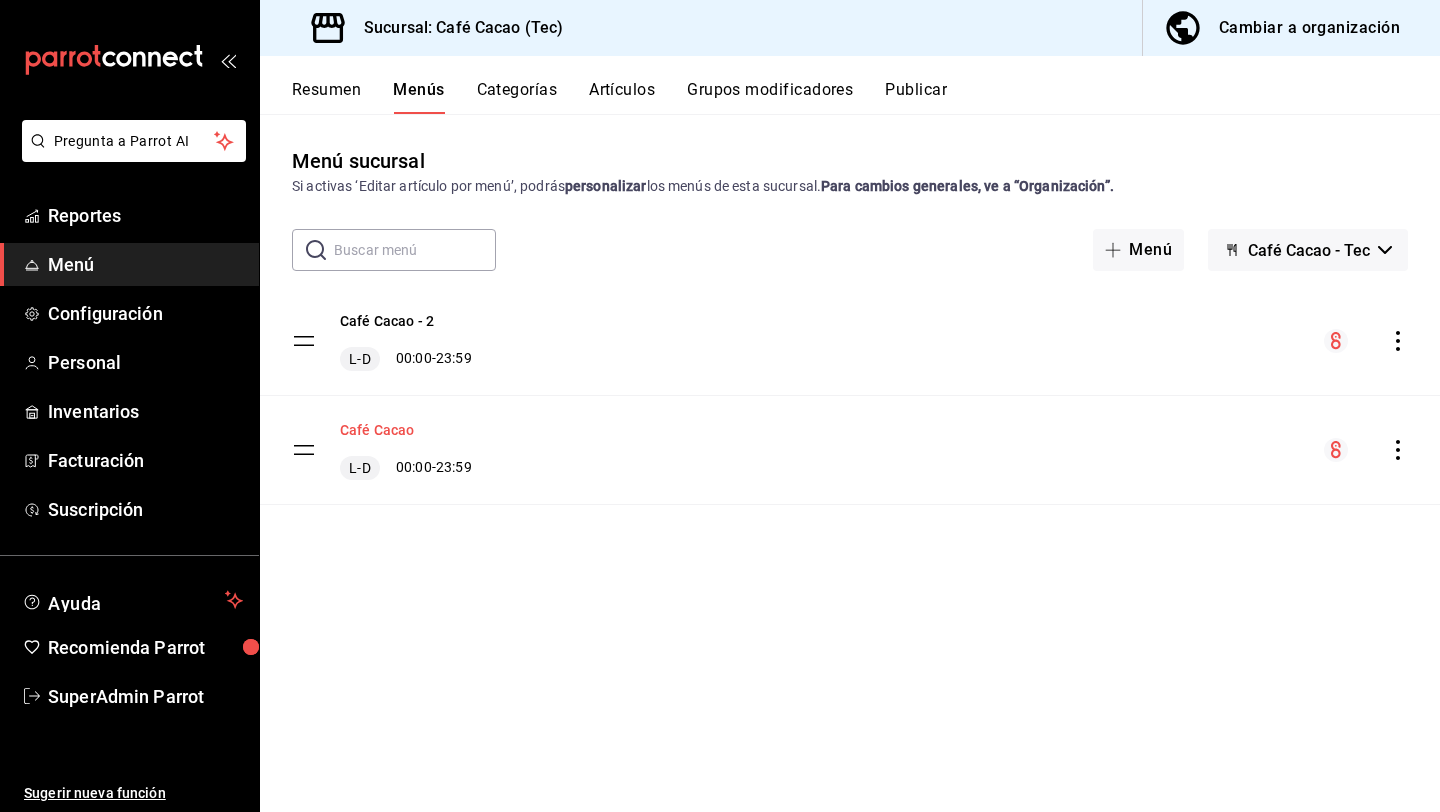 click on "Café Cacao" at bounding box center (377, 430) 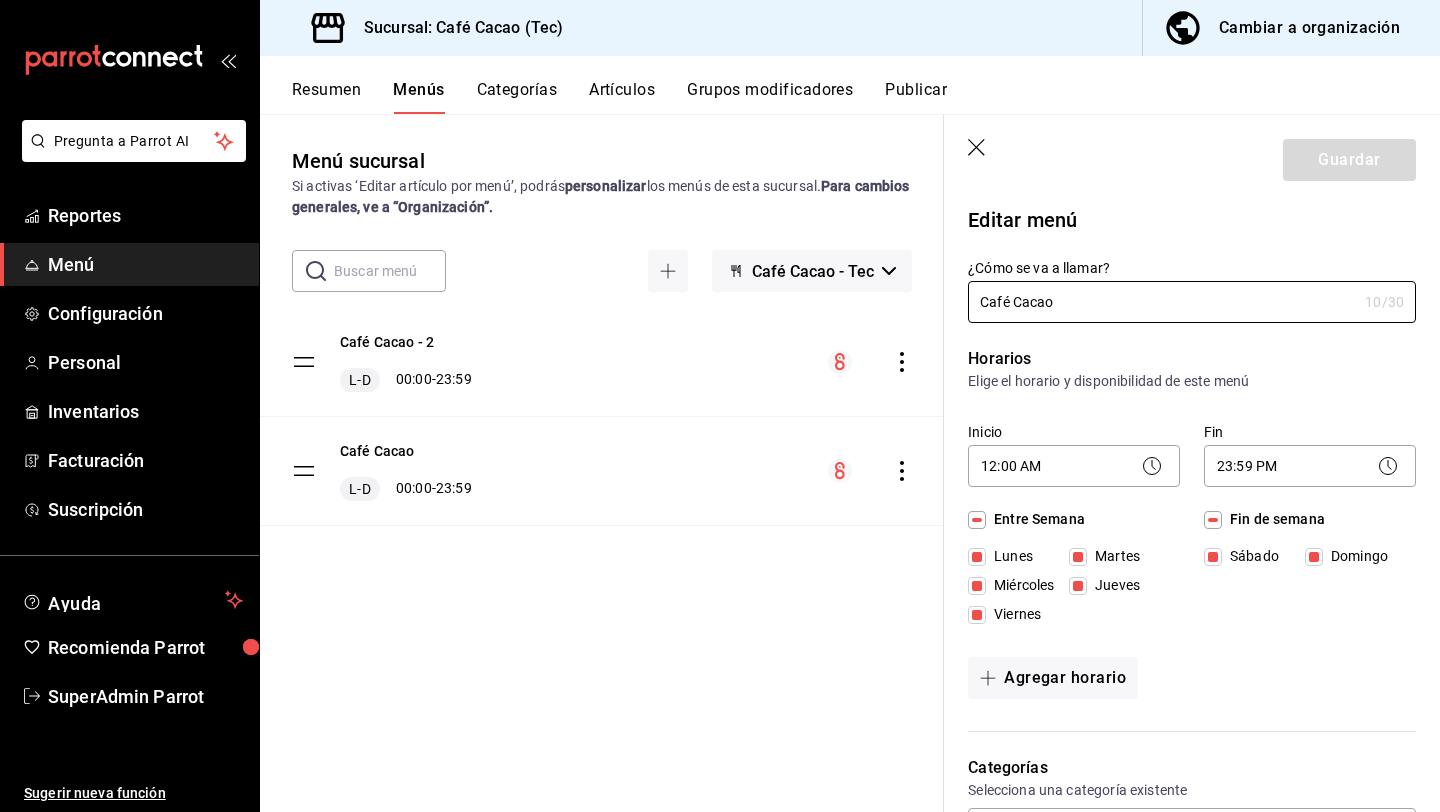 click on "Guardar" at bounding box center [1192, 156] 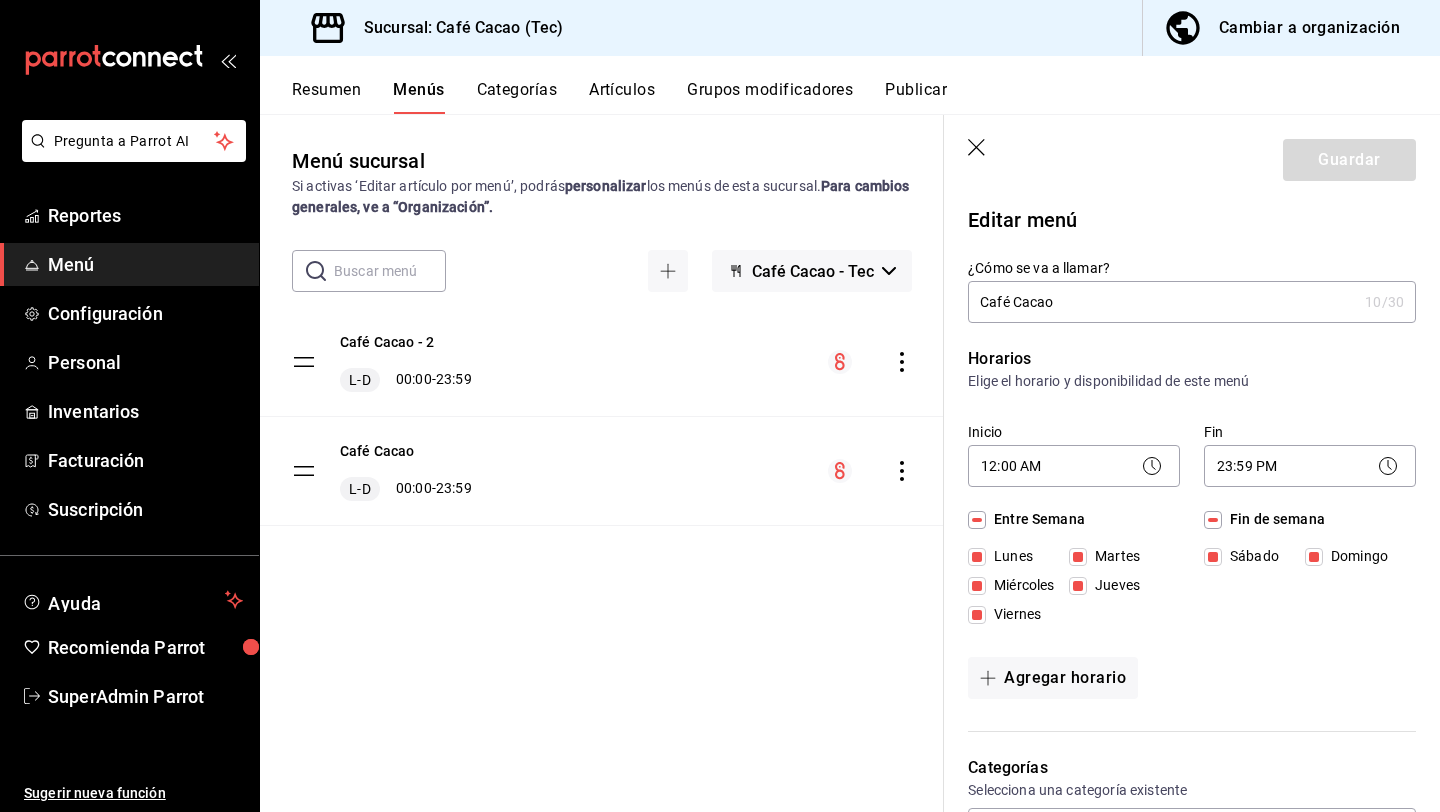 click 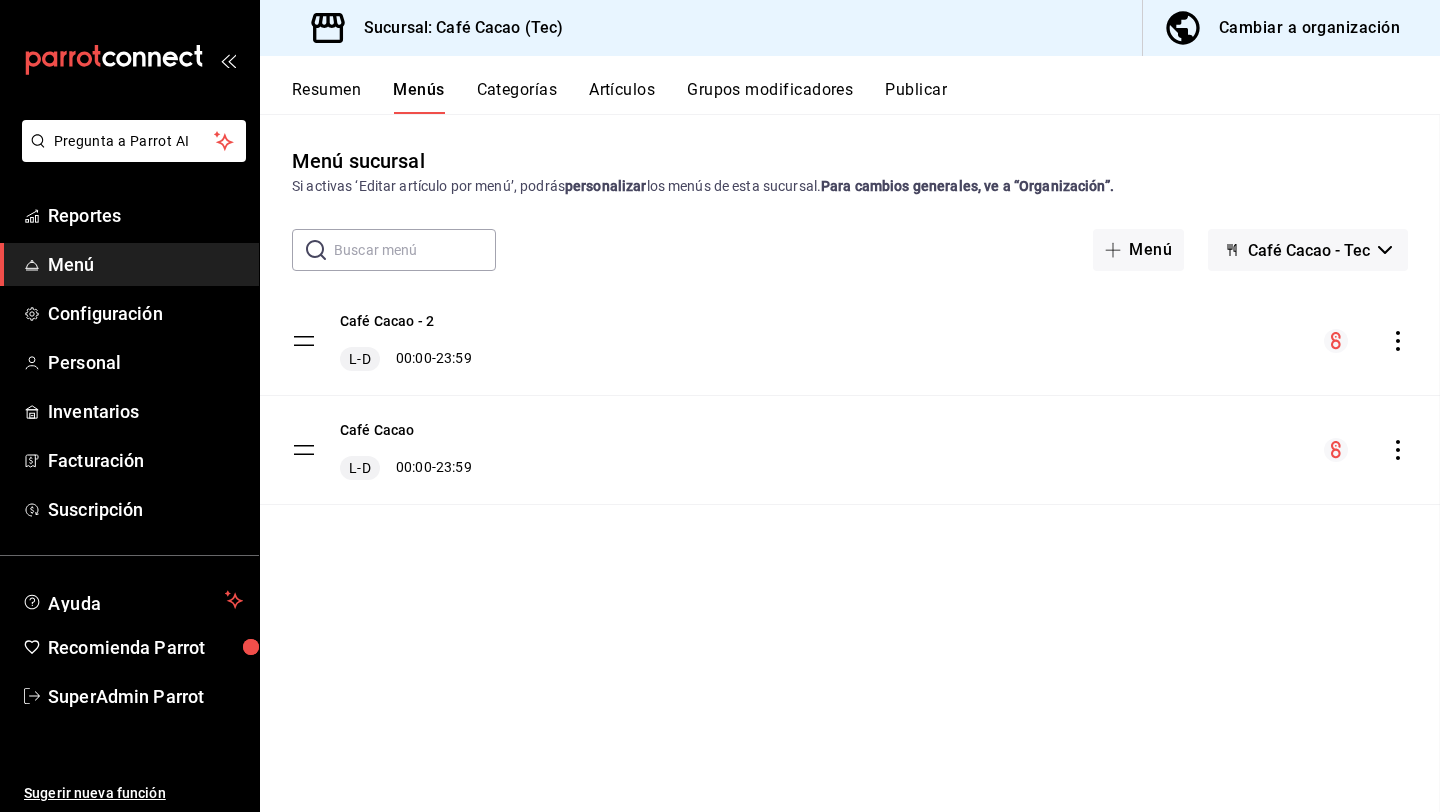 checkbox on "false" 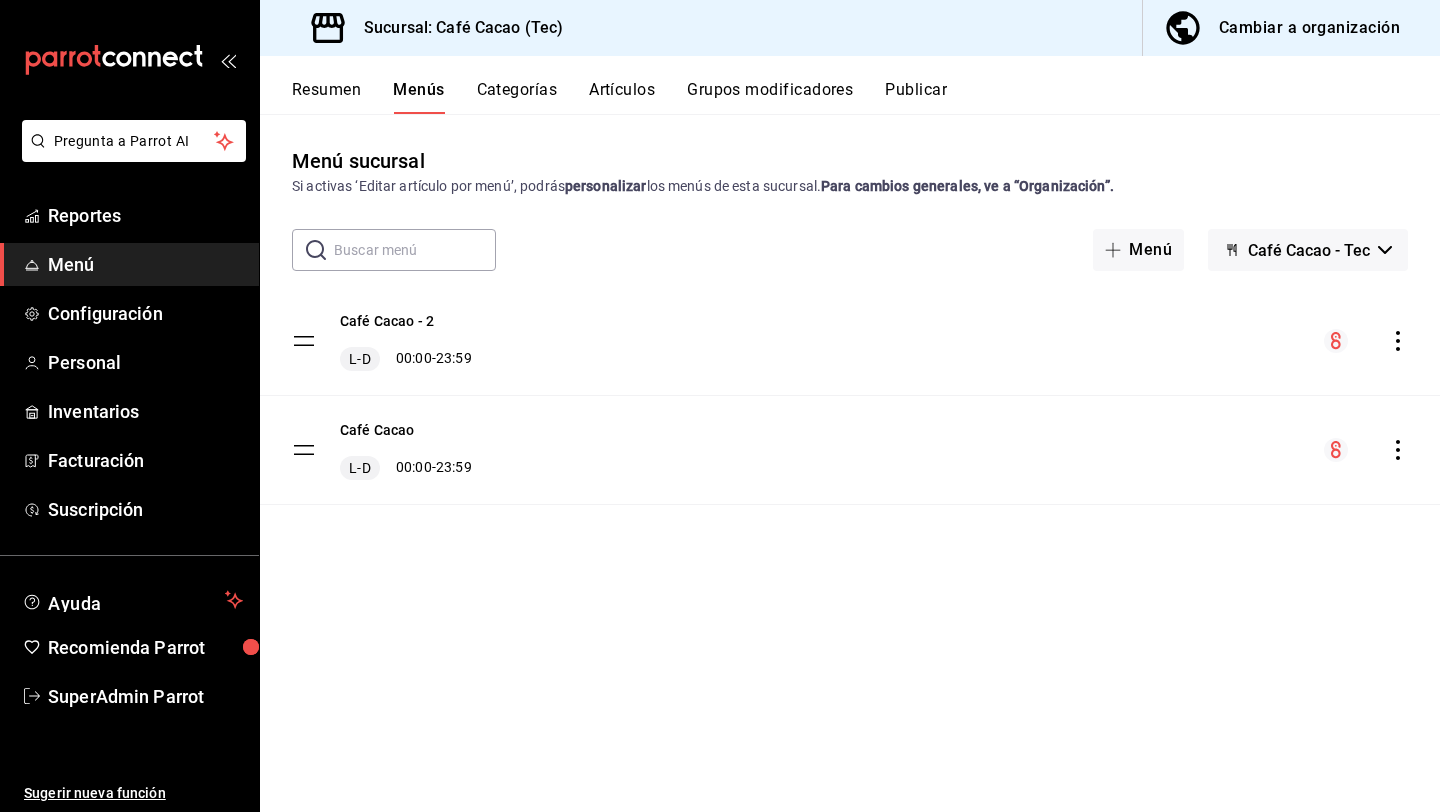 click on "Categorías" at bounding box center (517, 97) 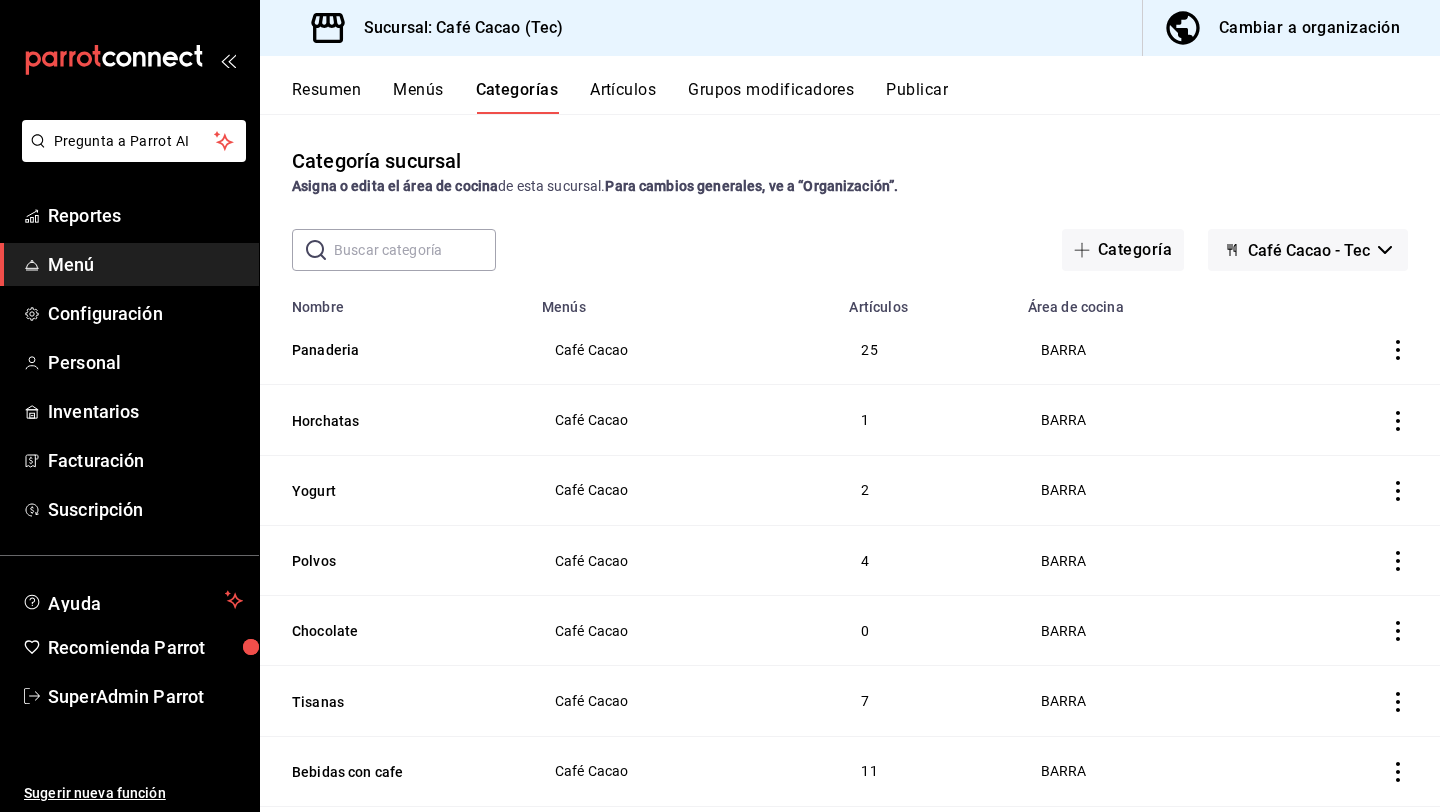 click on "Resumen" at bounding box center (326, 97) 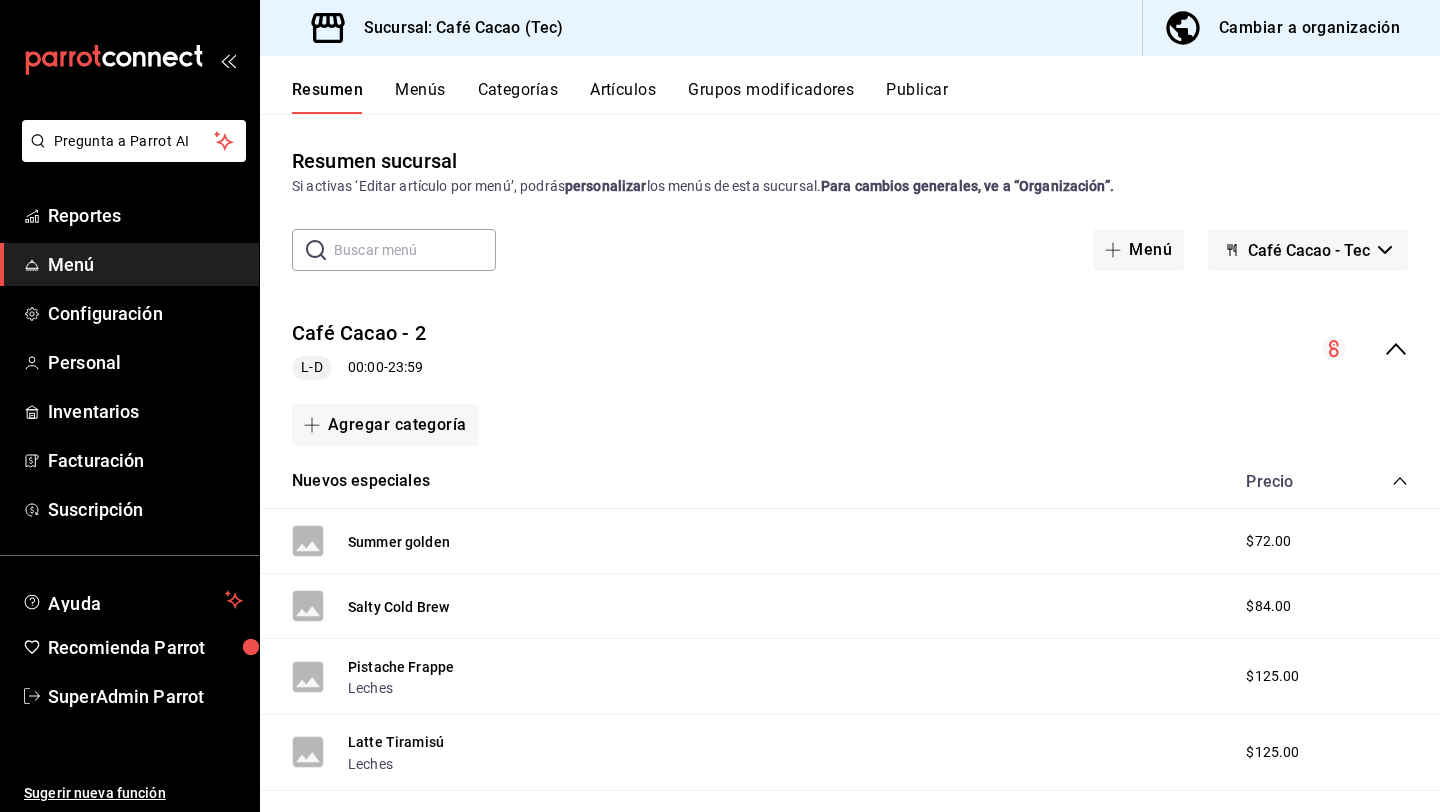 click on "Menús" at bounding box center [420, 97] 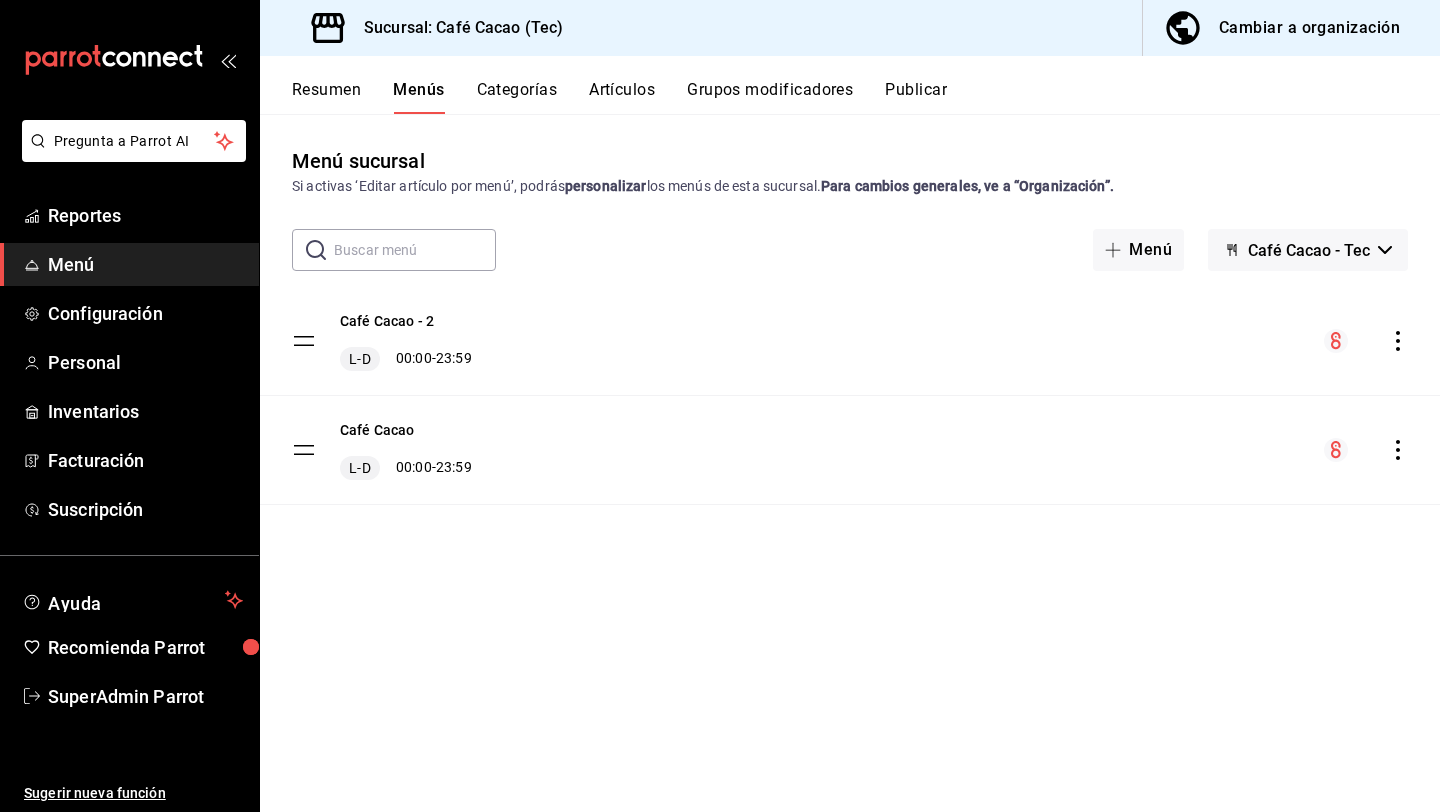 click on "Categorías" at bounding box center [517, 97] 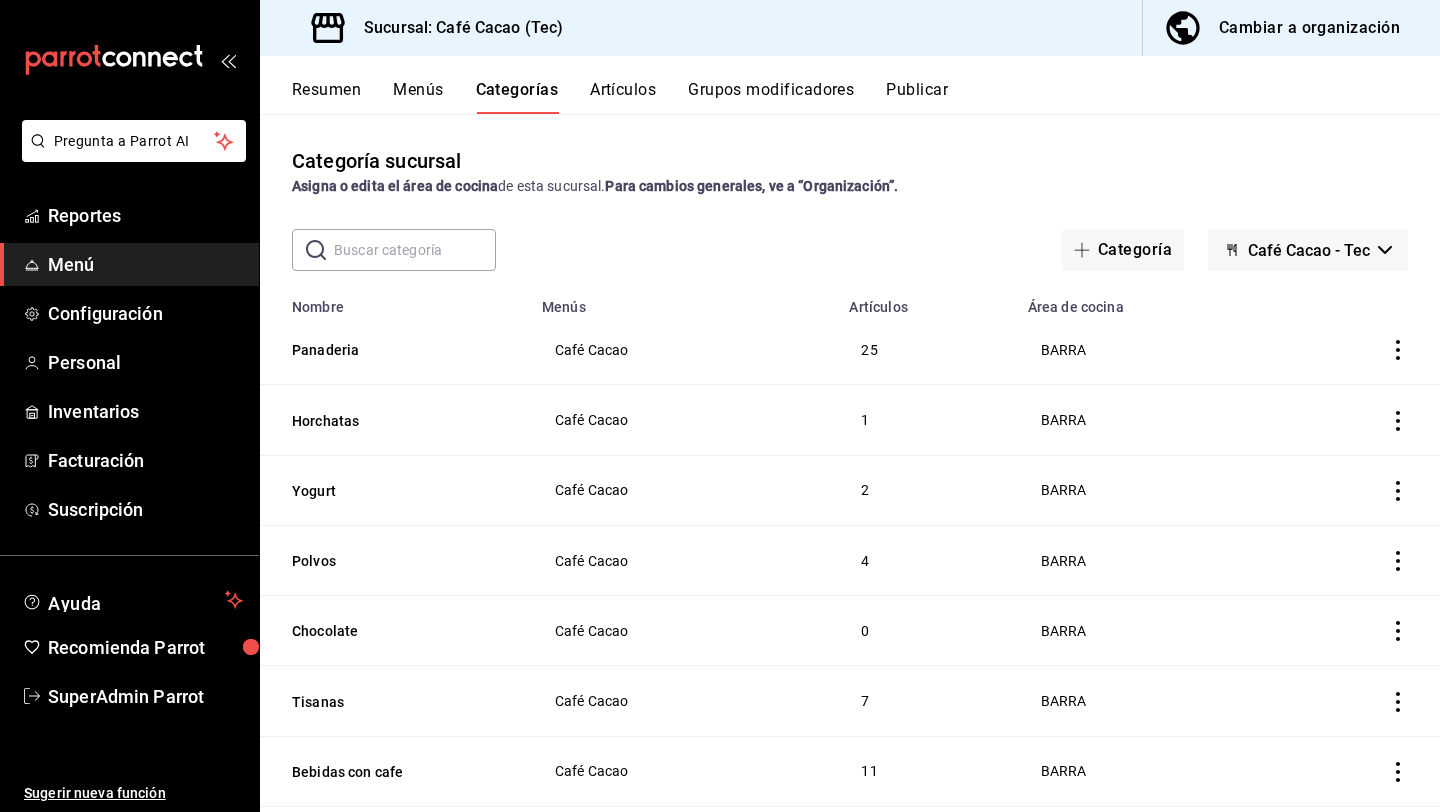 click on "Menús" at bounding box center [418, 97] 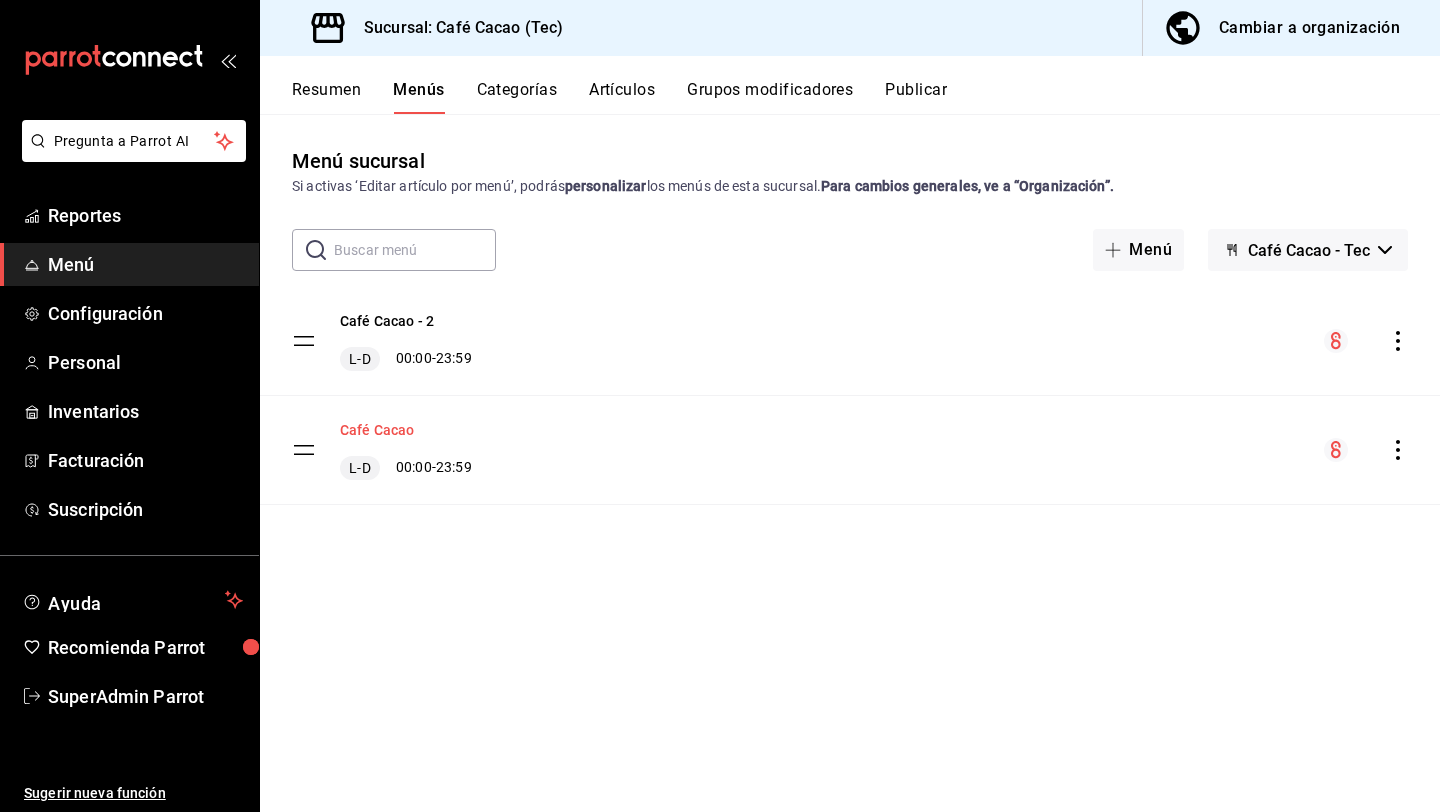 click on "Café Cacao" at bounding box center [377, 430] 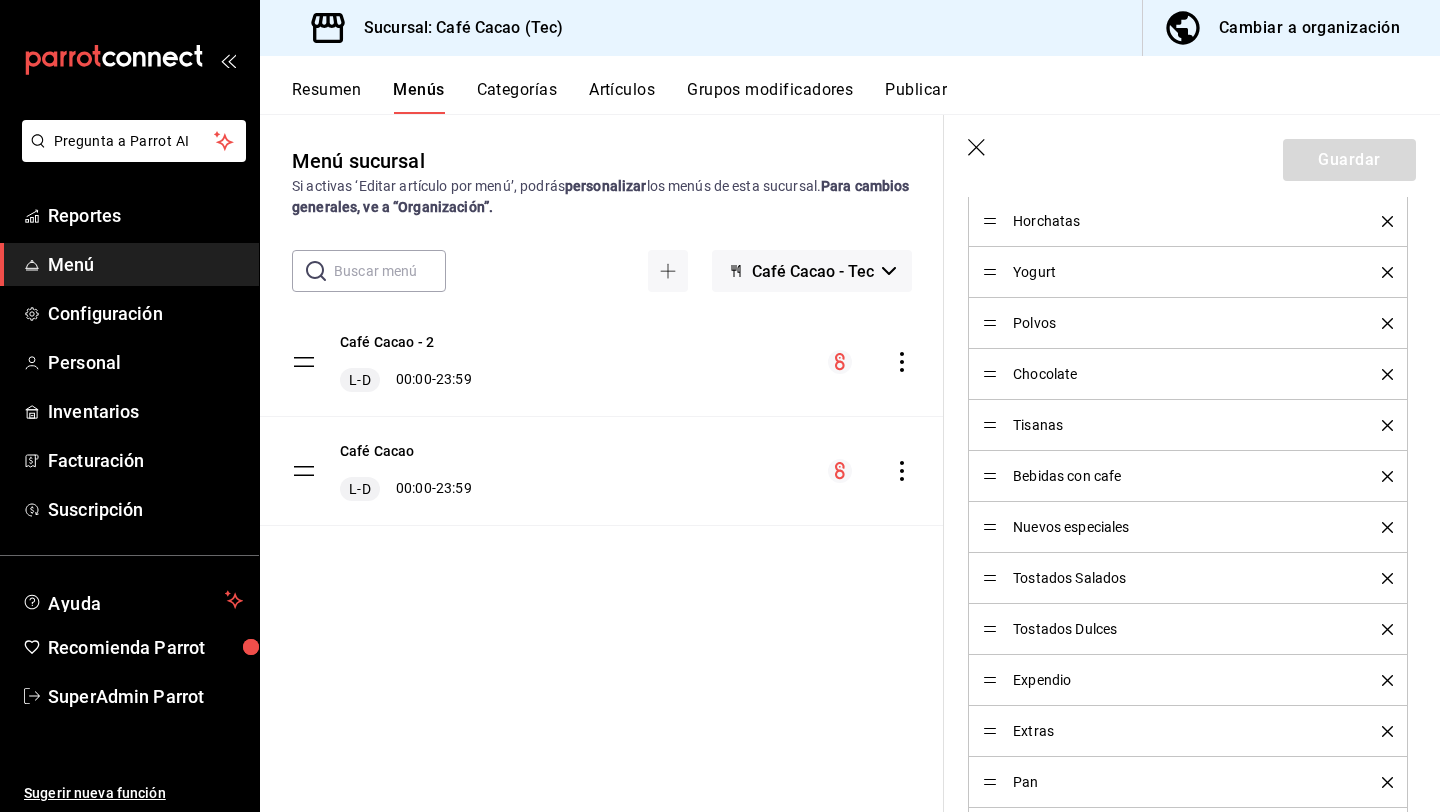 scroll, scrollTop: 740, scrollLeft: 0, axis: vertical 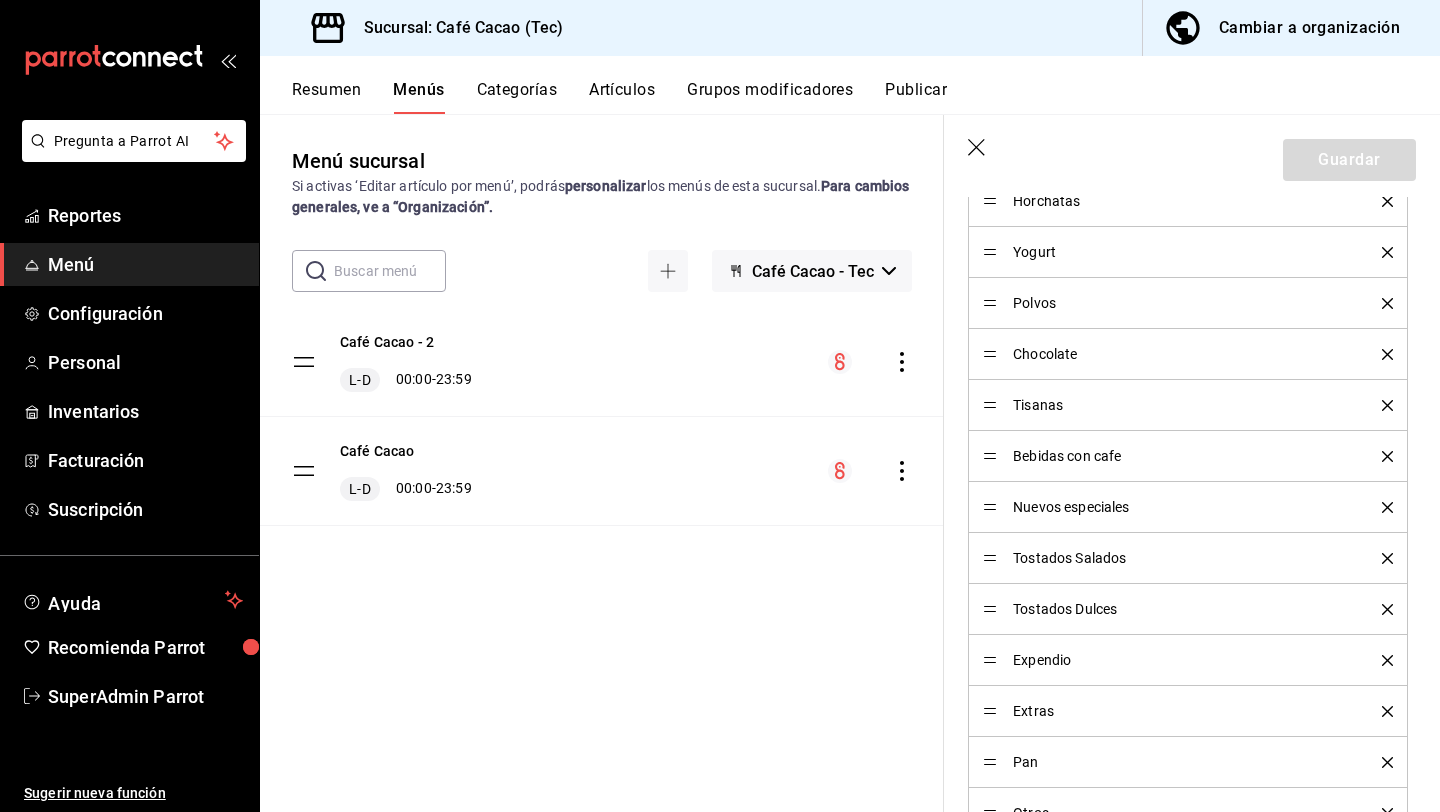 click on "Categorías" at bounding box center [517, 97] 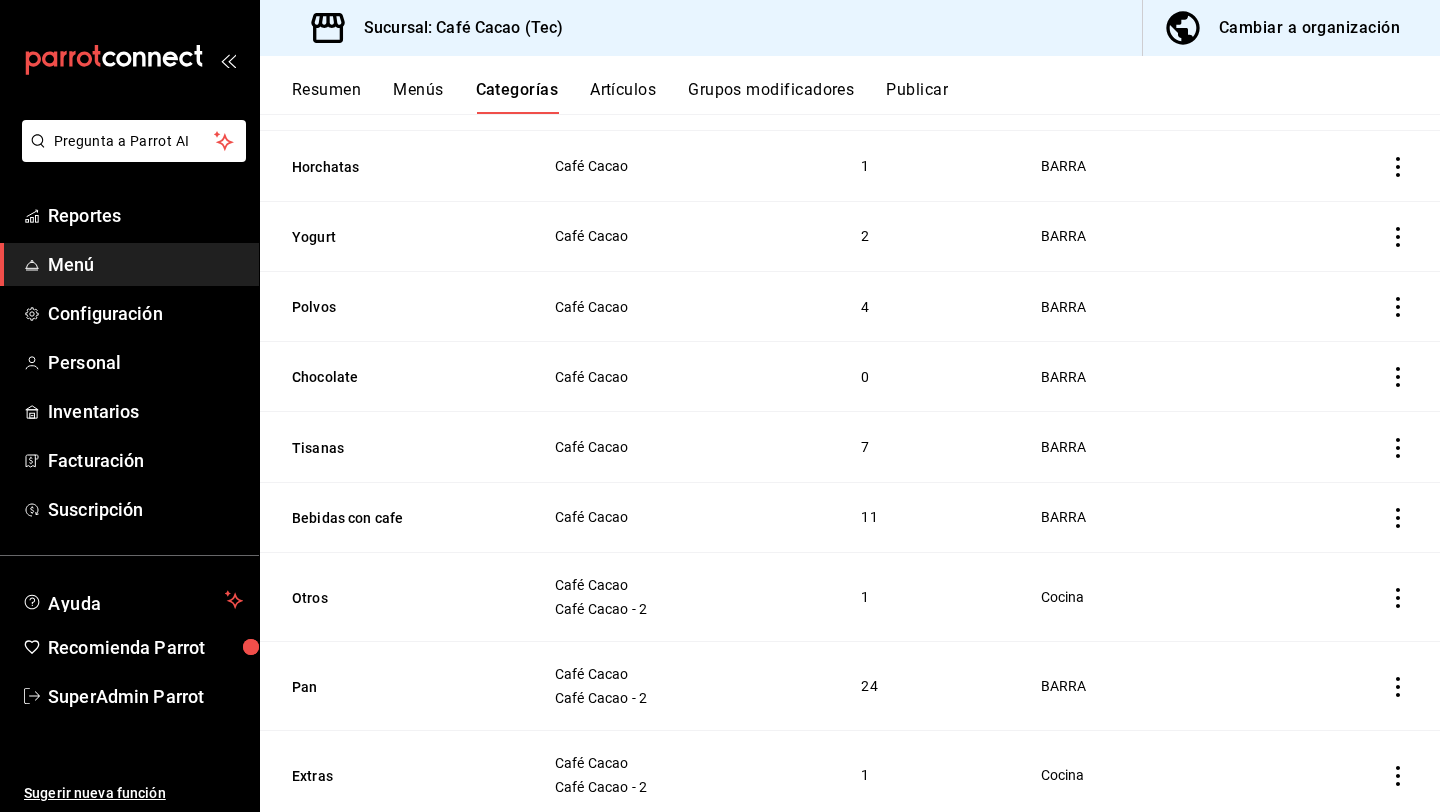 scroll, scrollTop: 663, scrollLeft: 0, axis: vertical 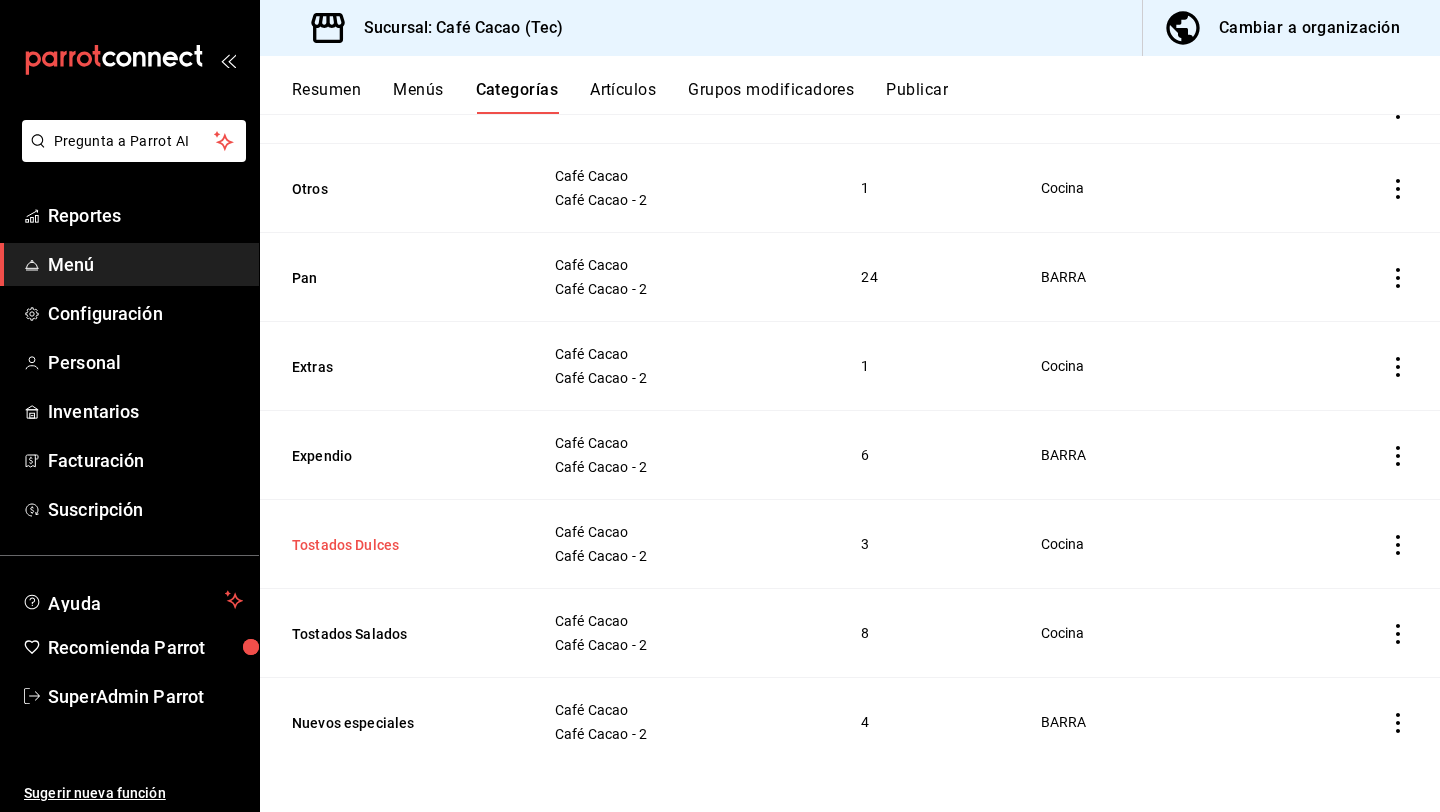 click on "Tostados Dulces" at bounding box center (392, 545) 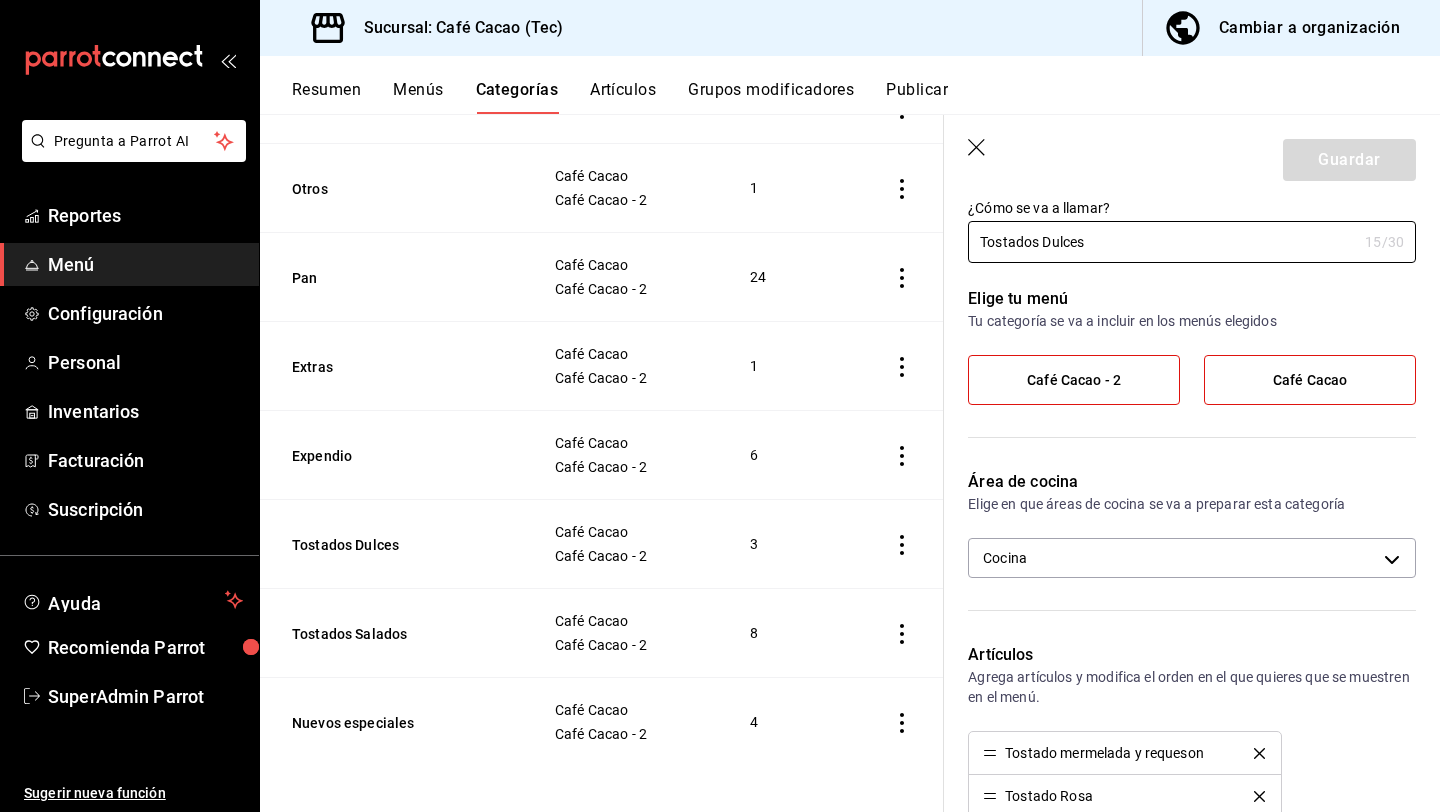 scroll, scrollTop: 48, scrollLeft: 0, axis: vertical 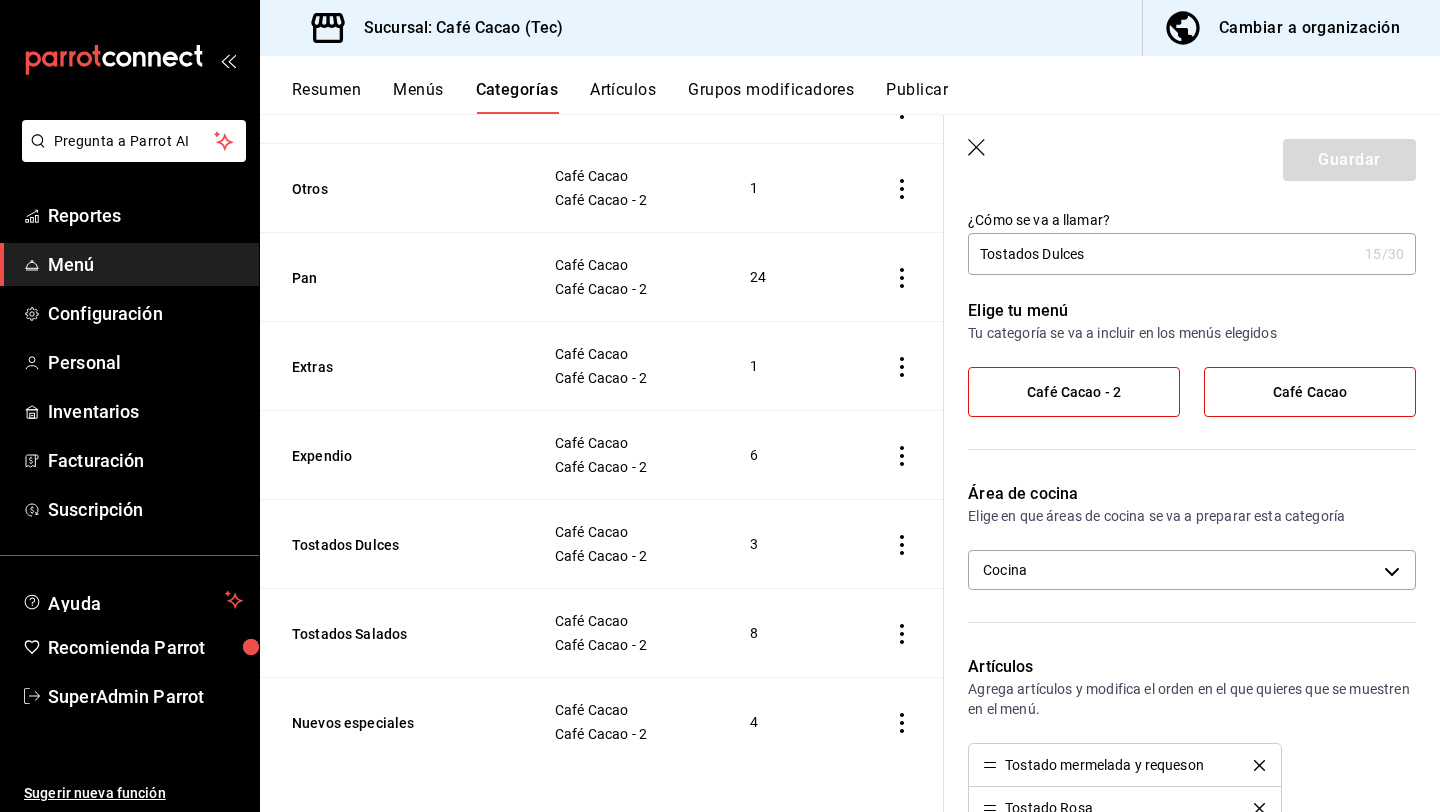 click on "Café Cacao - 2" at bounding box center [1074, 392] 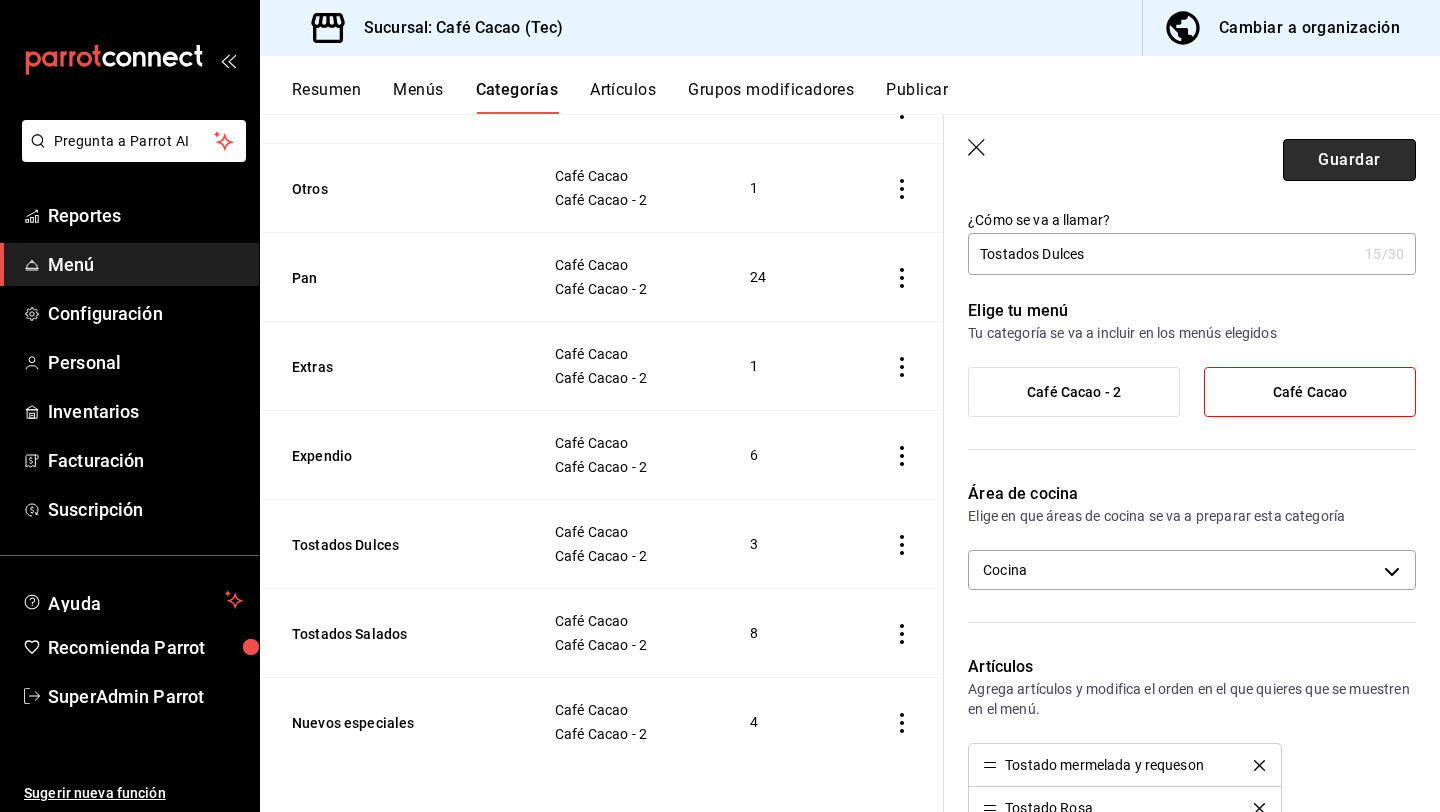 click on "Guardar" at bounding box center [1349, 160] 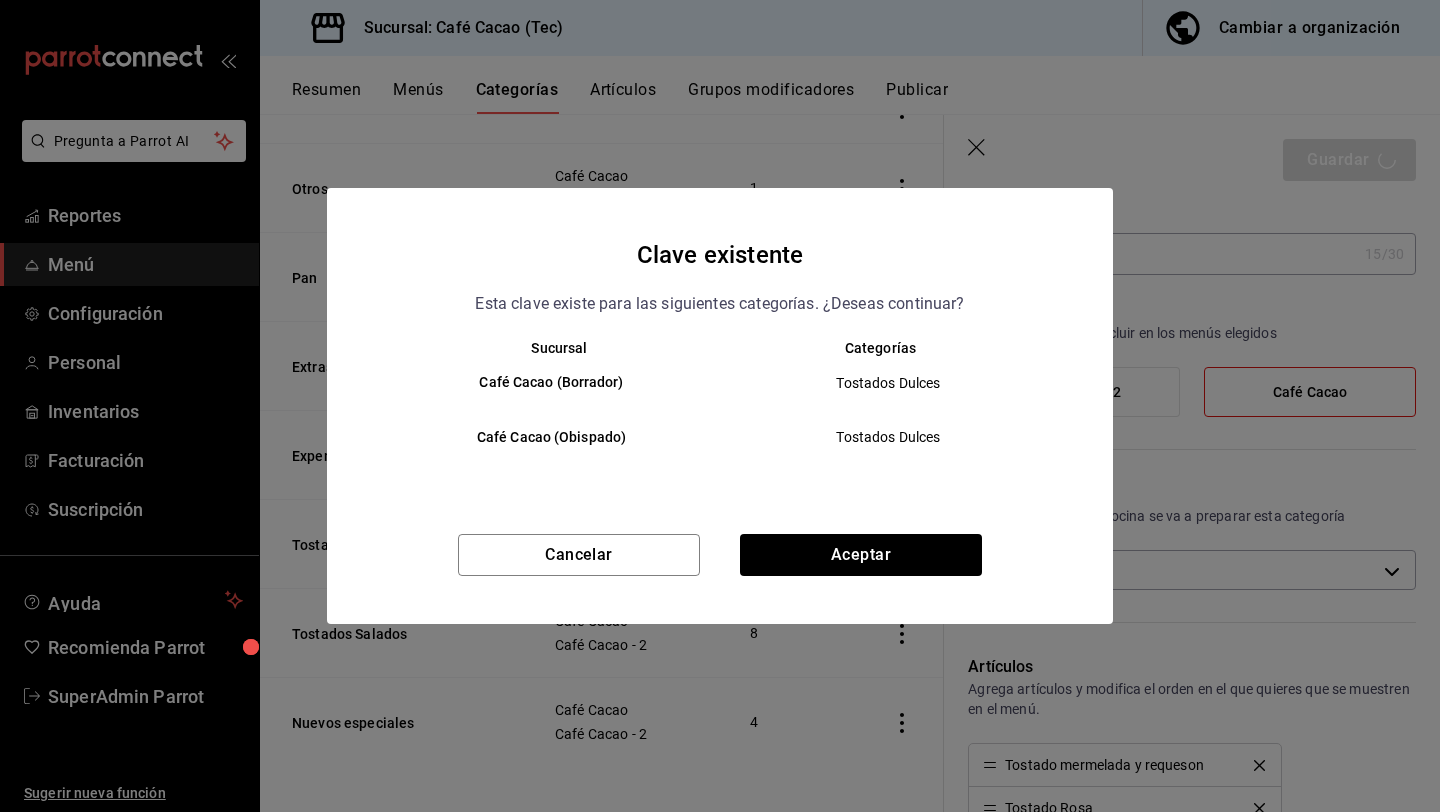 click on "Cancelar Aceptar" at bounding box center [720, 579] 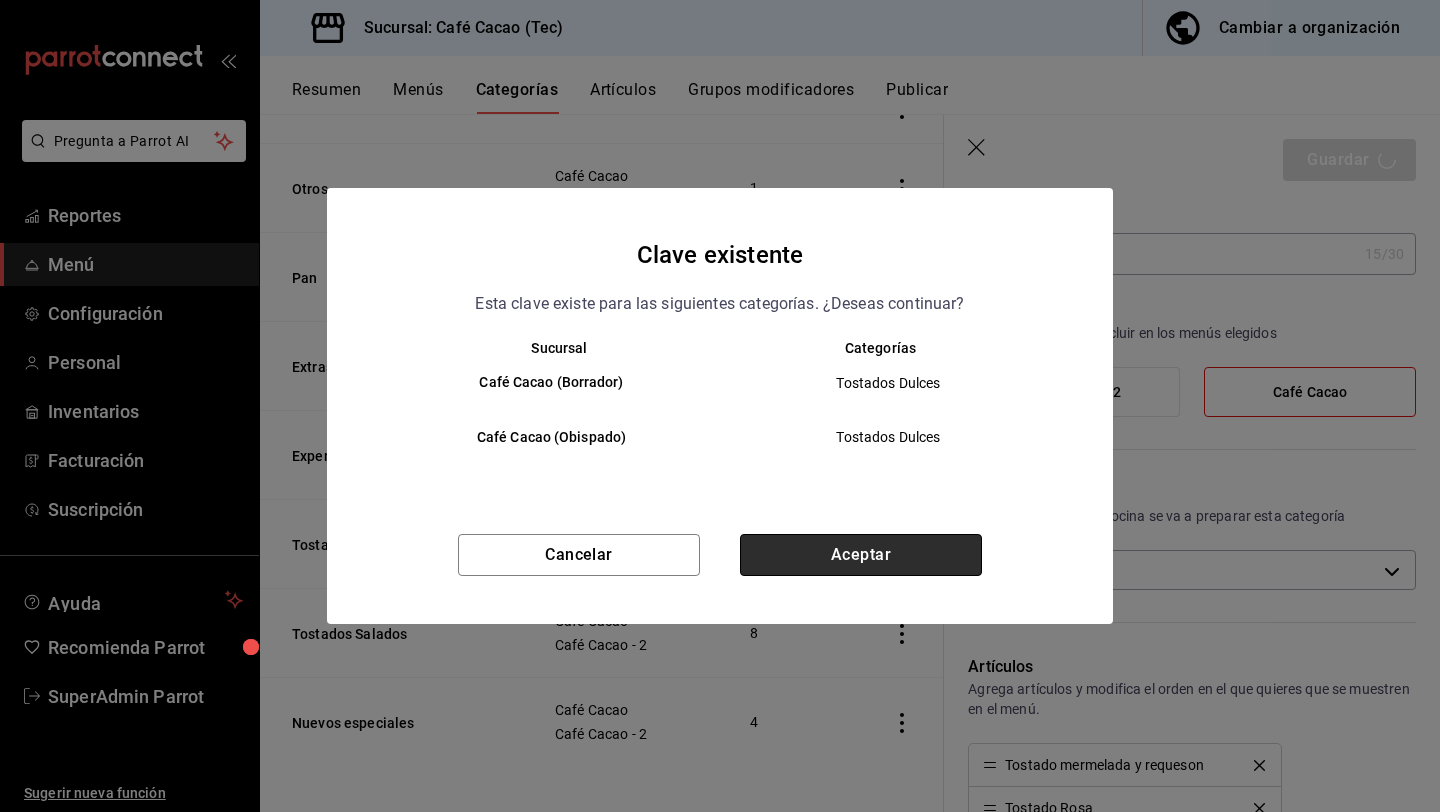 click on "Aceptar" at bounding box center [861, 555] 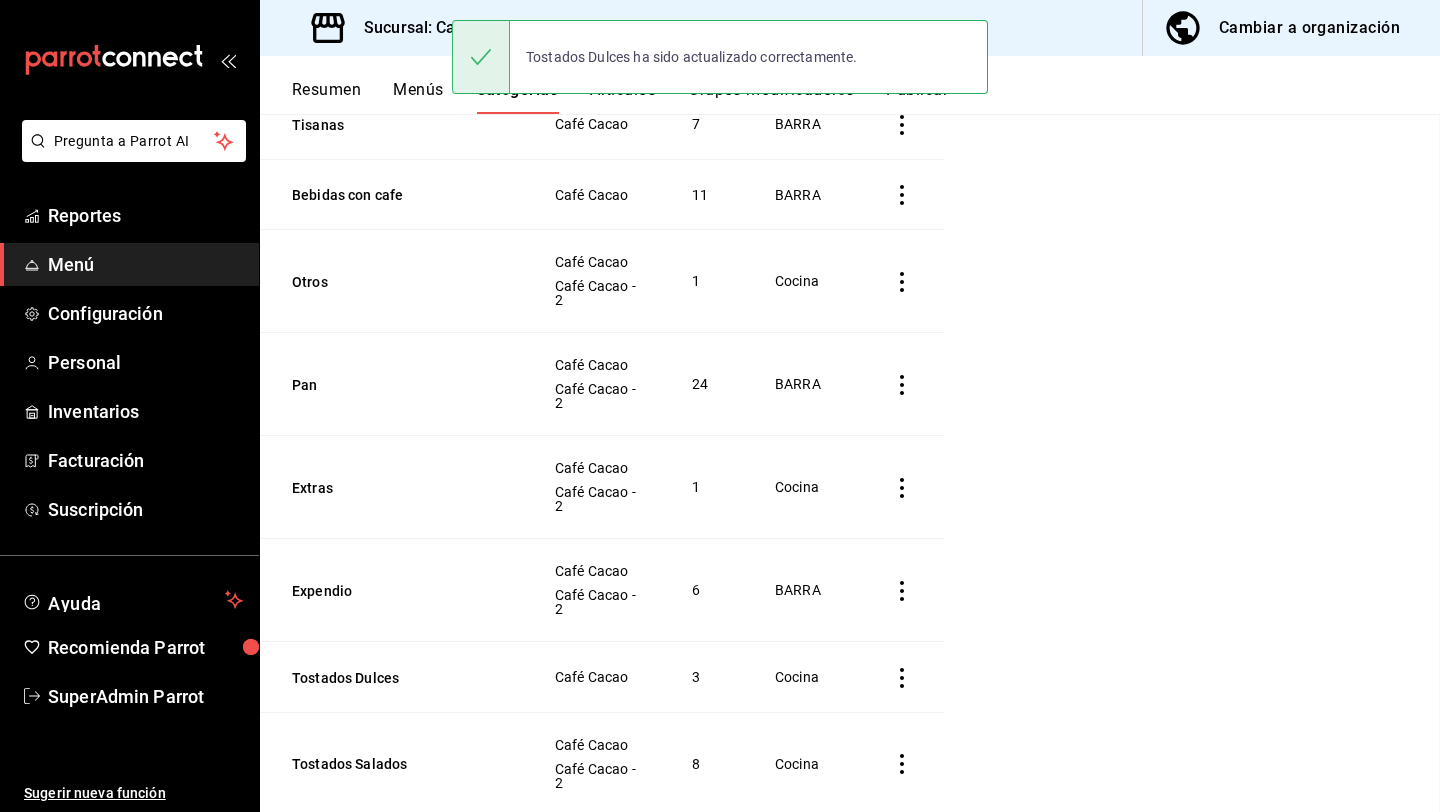 scroll, scrollTop: 0, scrollLeft: 0, axis: both 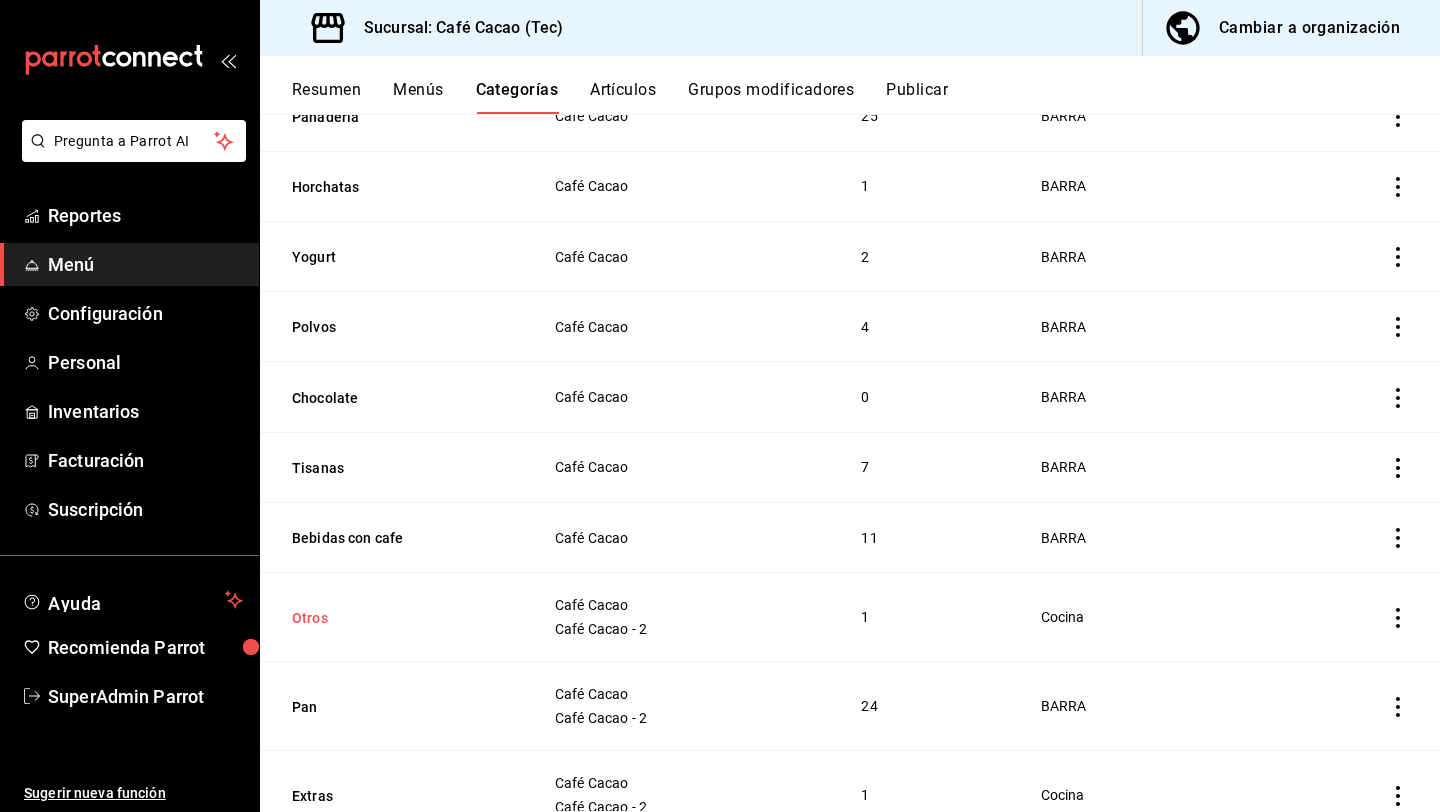 click on "Otros" at bounding box center (392, 618) 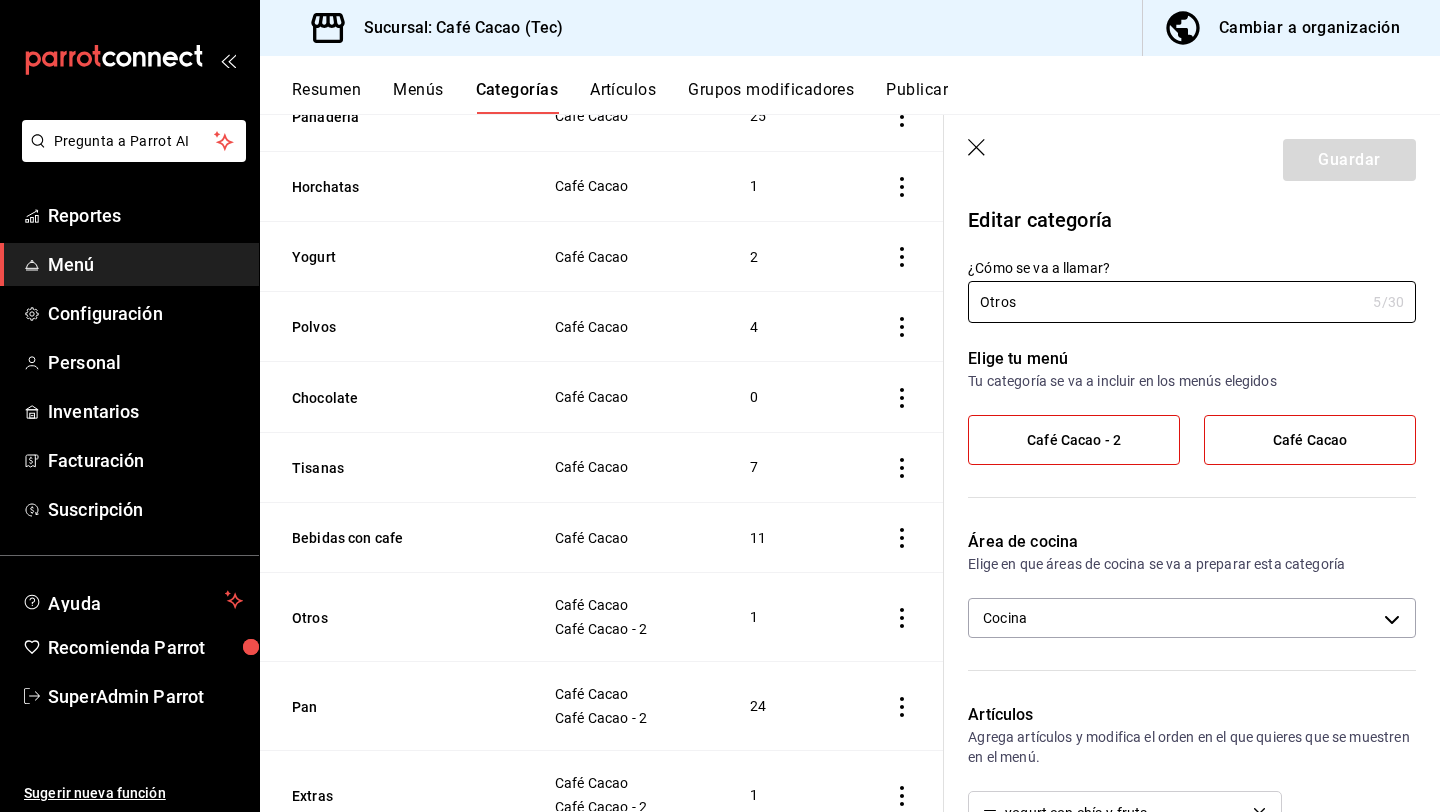 click on "Café Cacao - 2" at bounding box center [1074, 440] 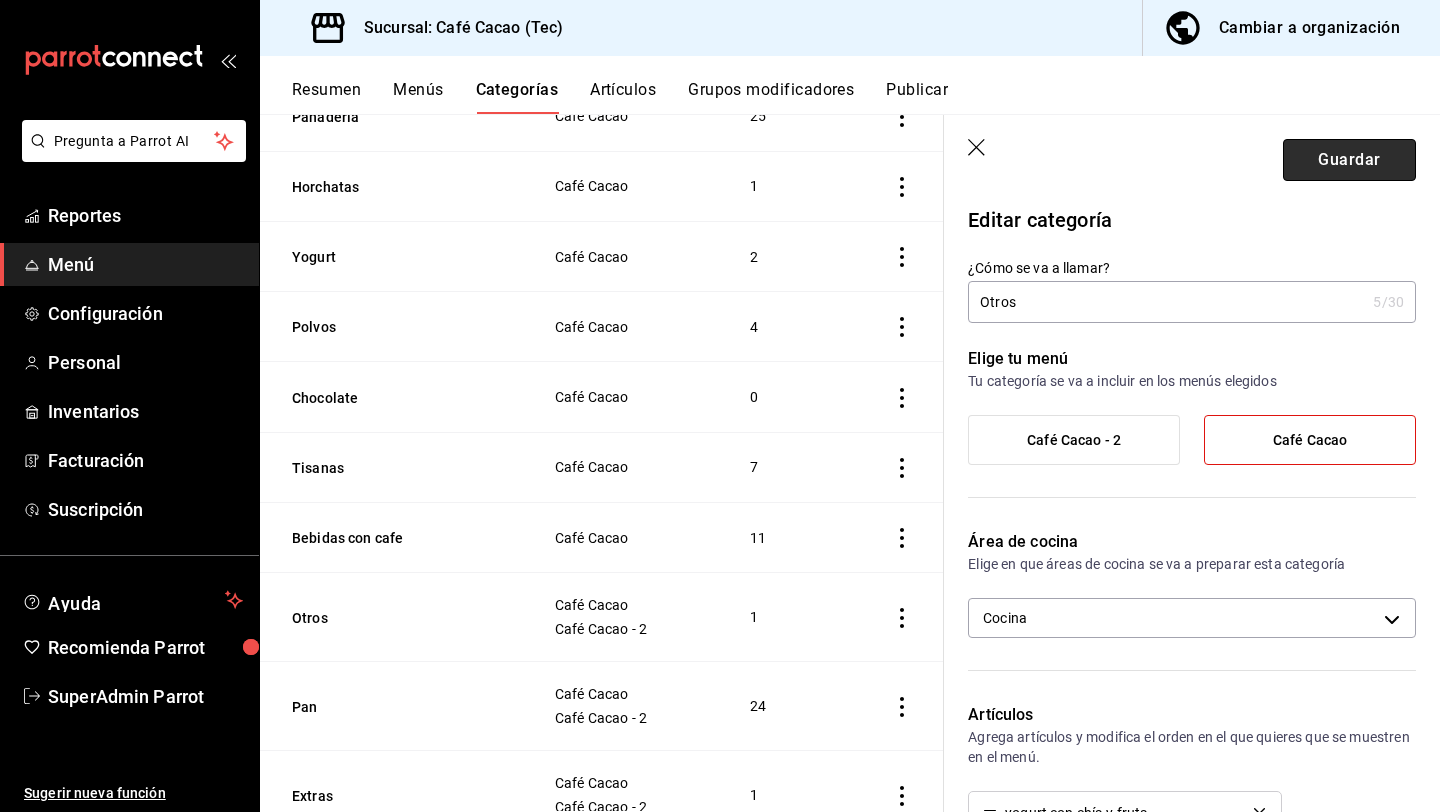 click on "Guardar" at bounding box center (1349, 160) 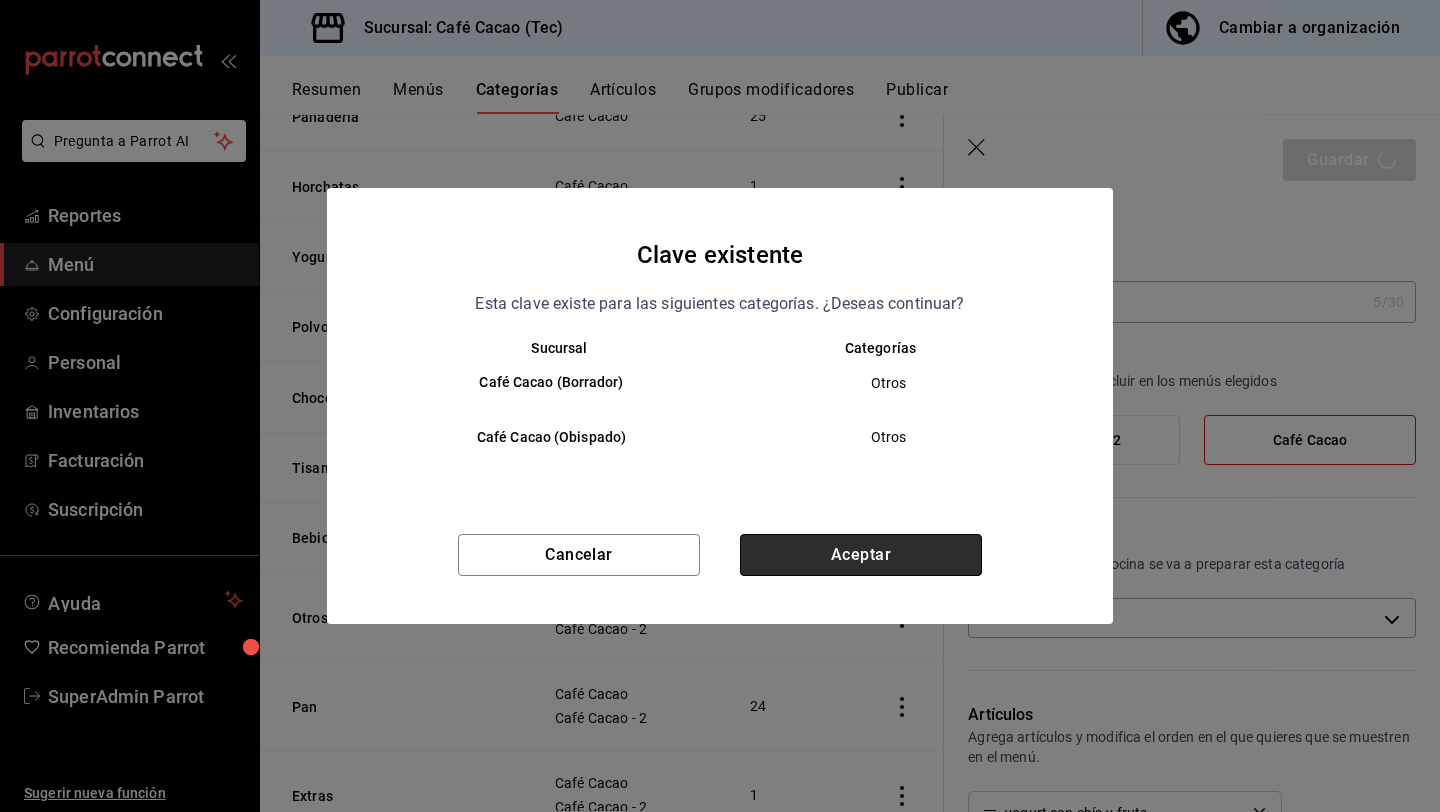 click on "Aceptar" at bounding box center [861, 555] 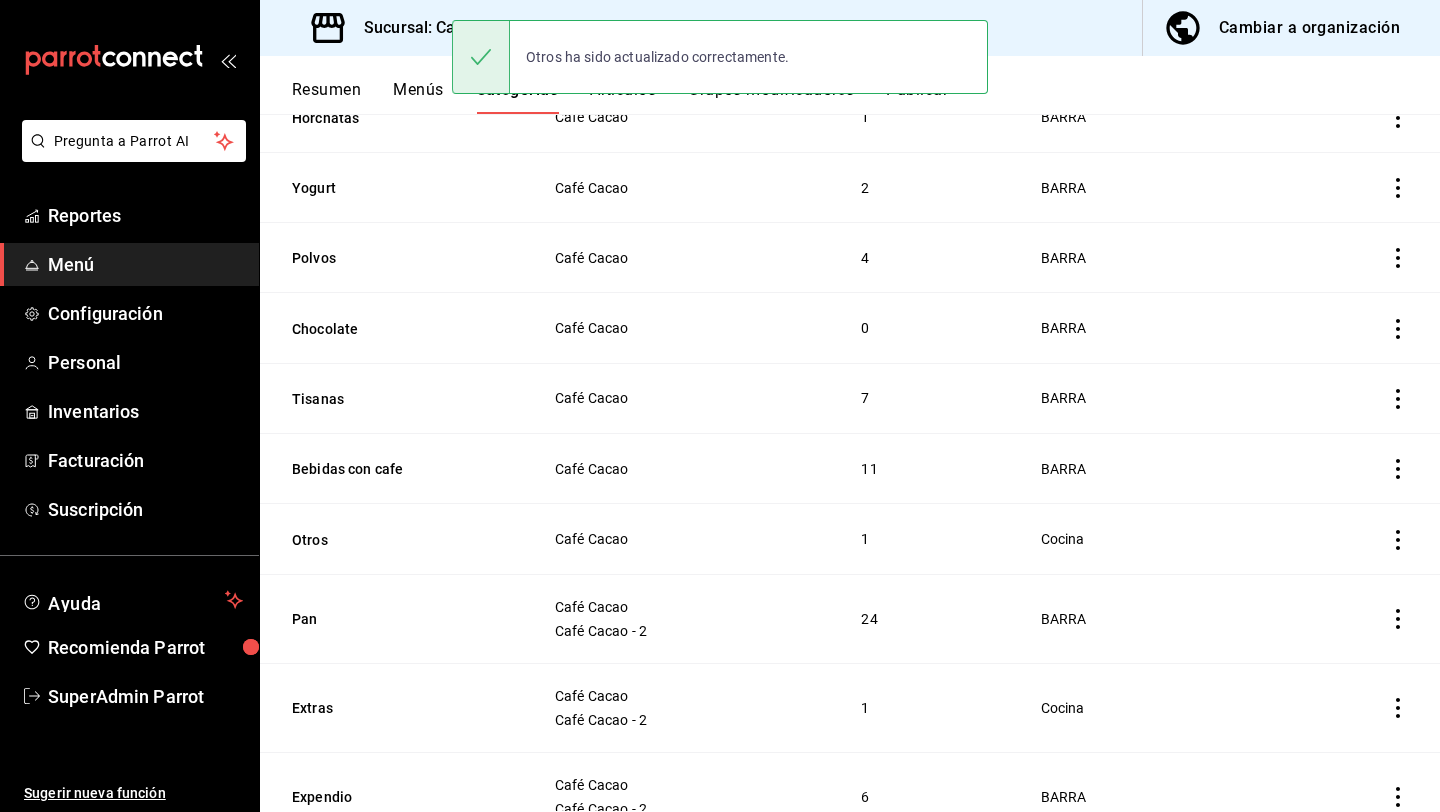 scroll, scrollTop: 435, scrollLeft: 0, axis: vertical 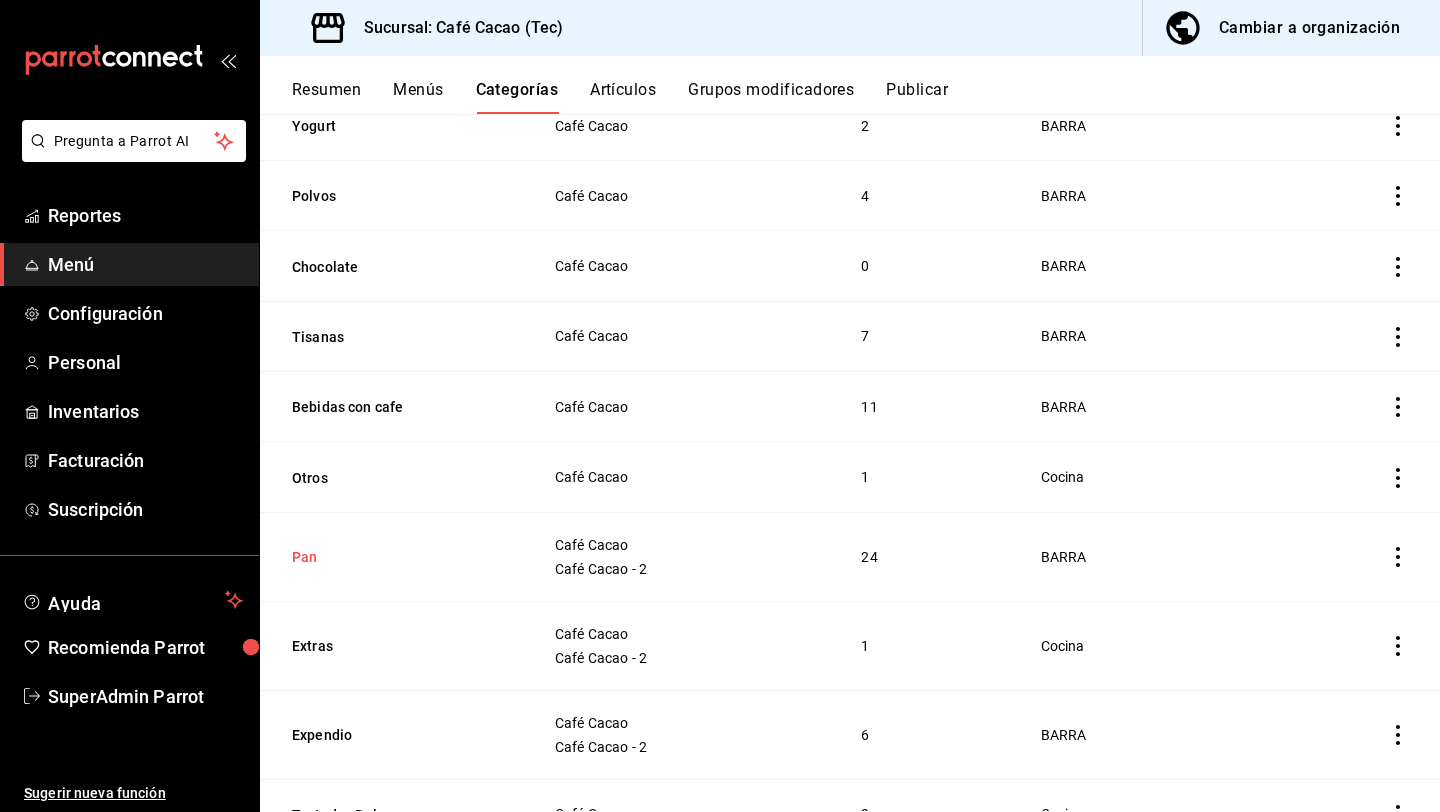 click on "Pan" at bounding box center (392, 557) 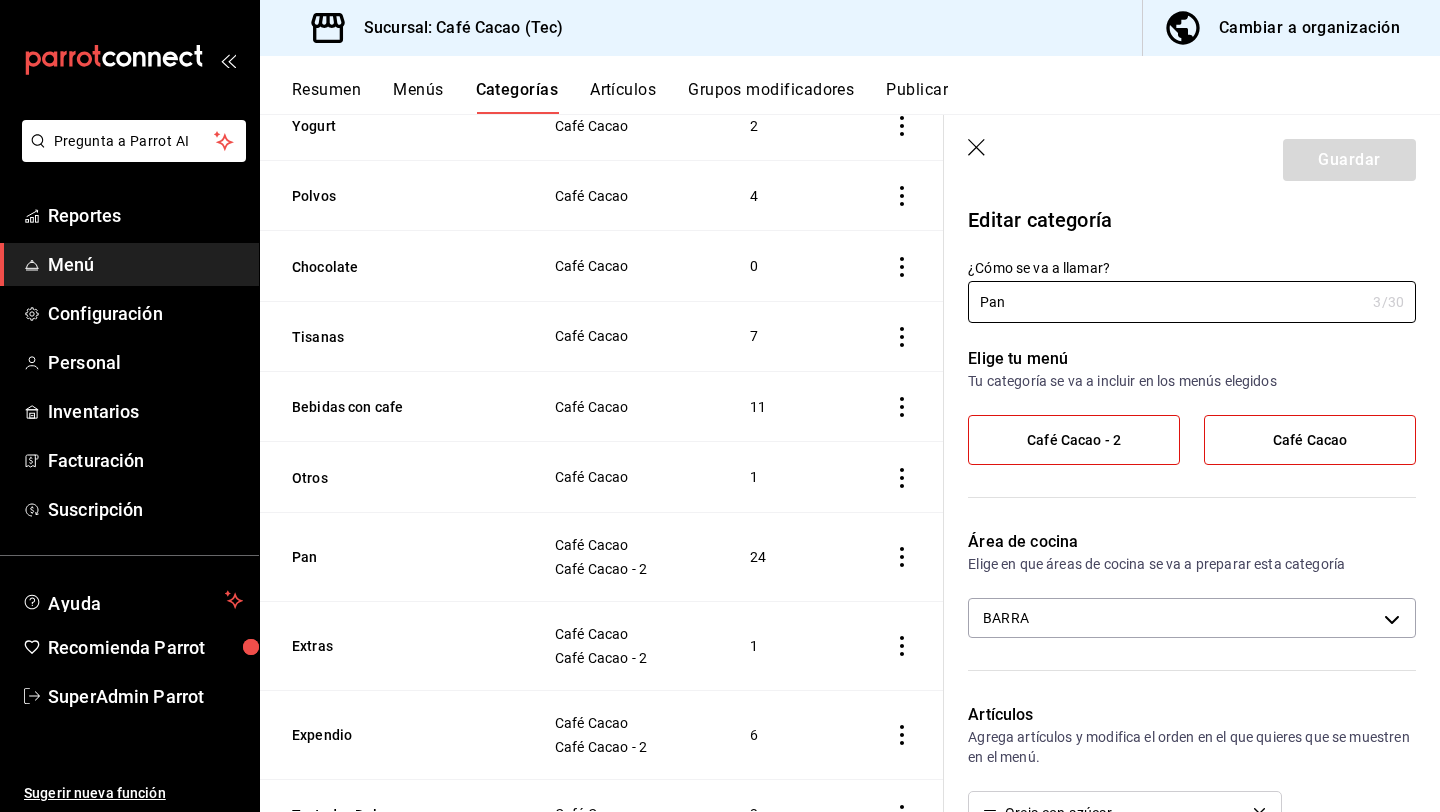 click on "Café Cacao - 2" at bounding box center [1074, 440] 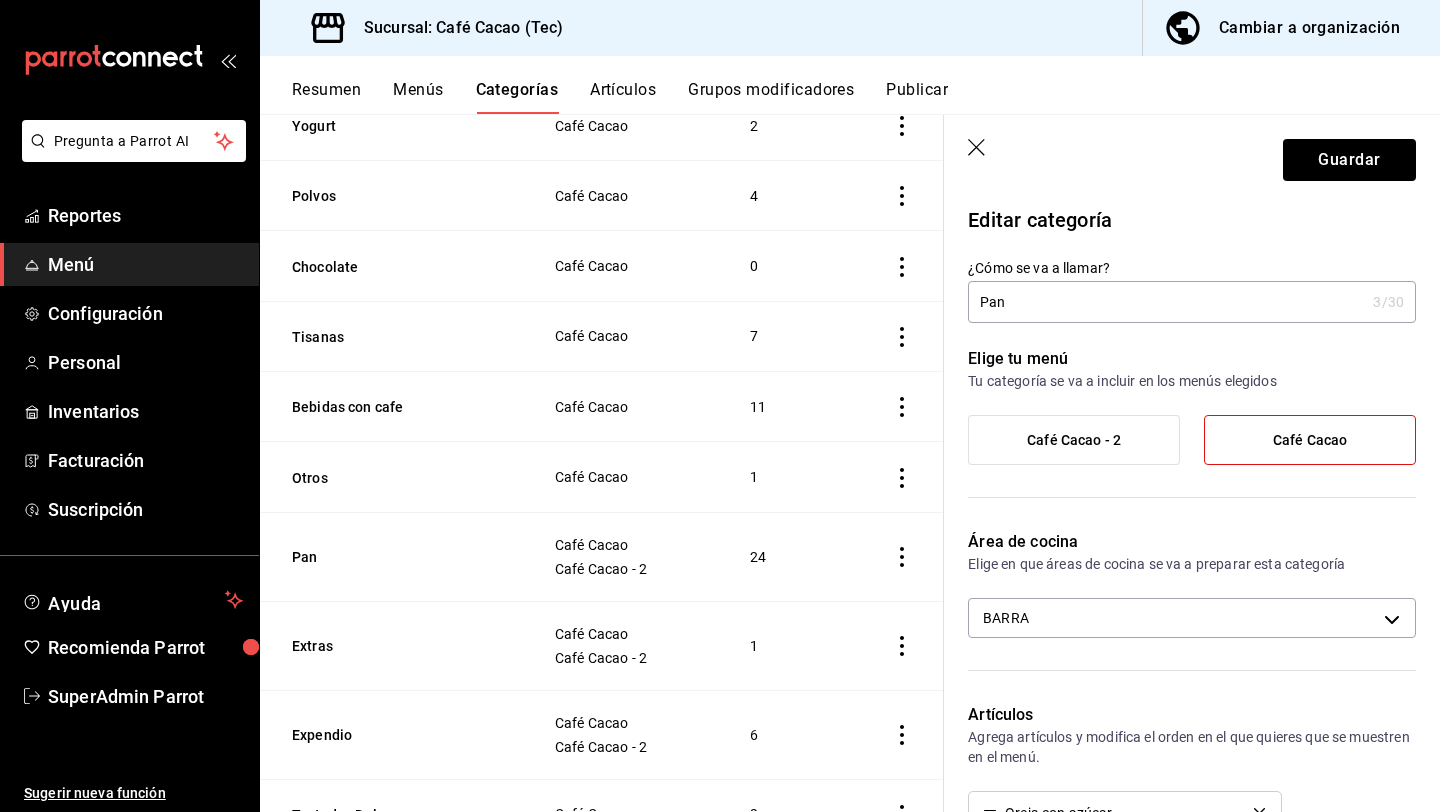click on "Café Cacao" at bounding box center (1310, 440) 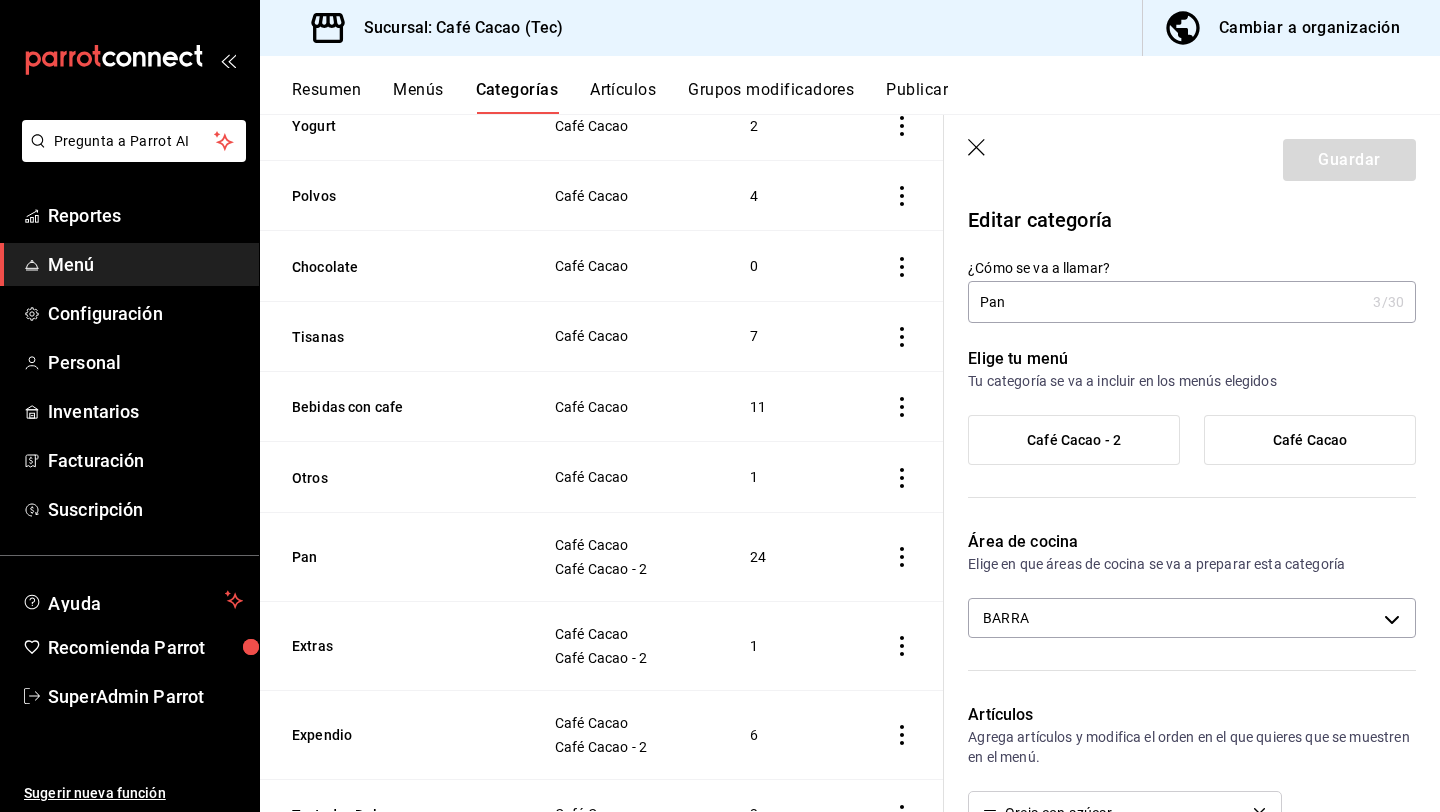 click 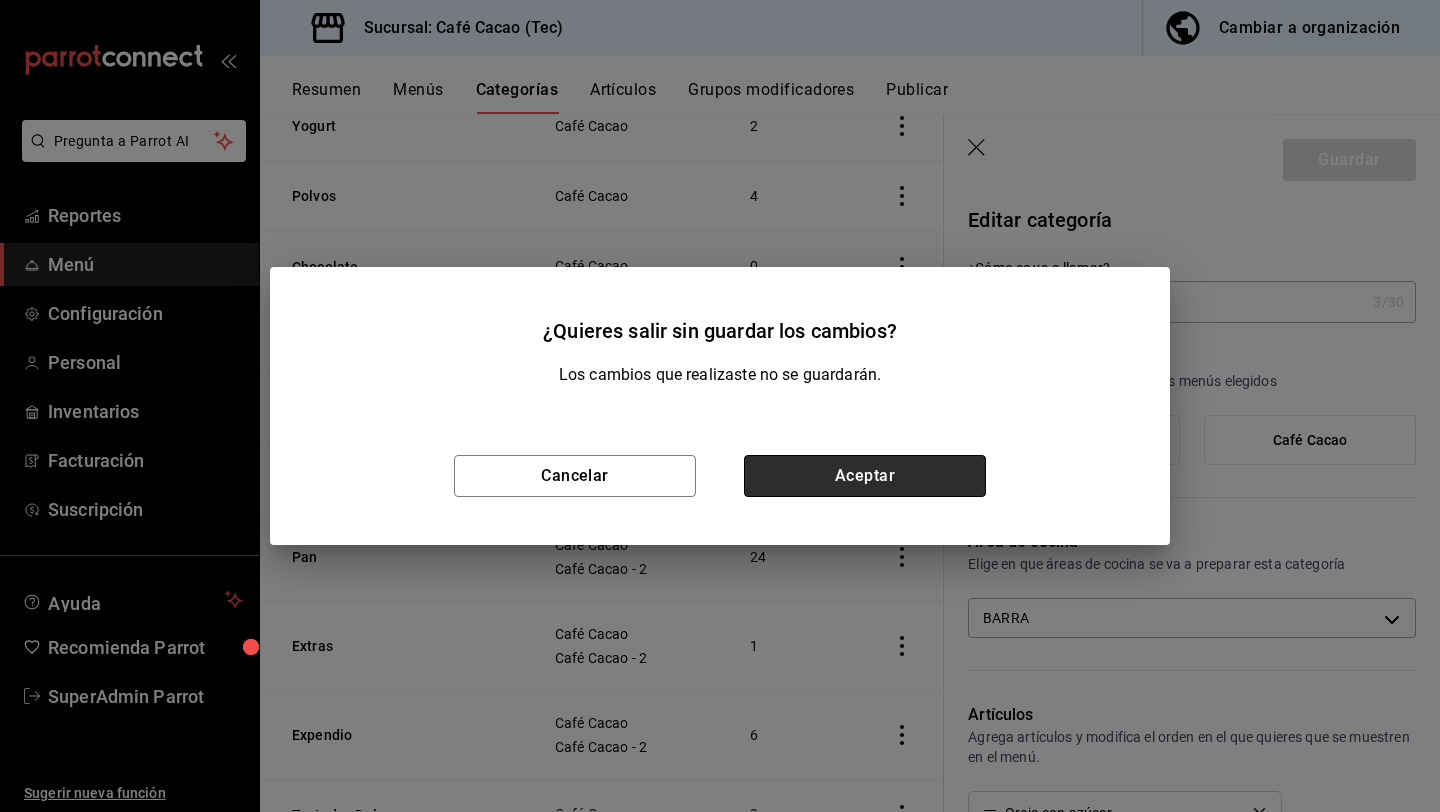 click on "Aceptar" at bounding box center (865, 476) 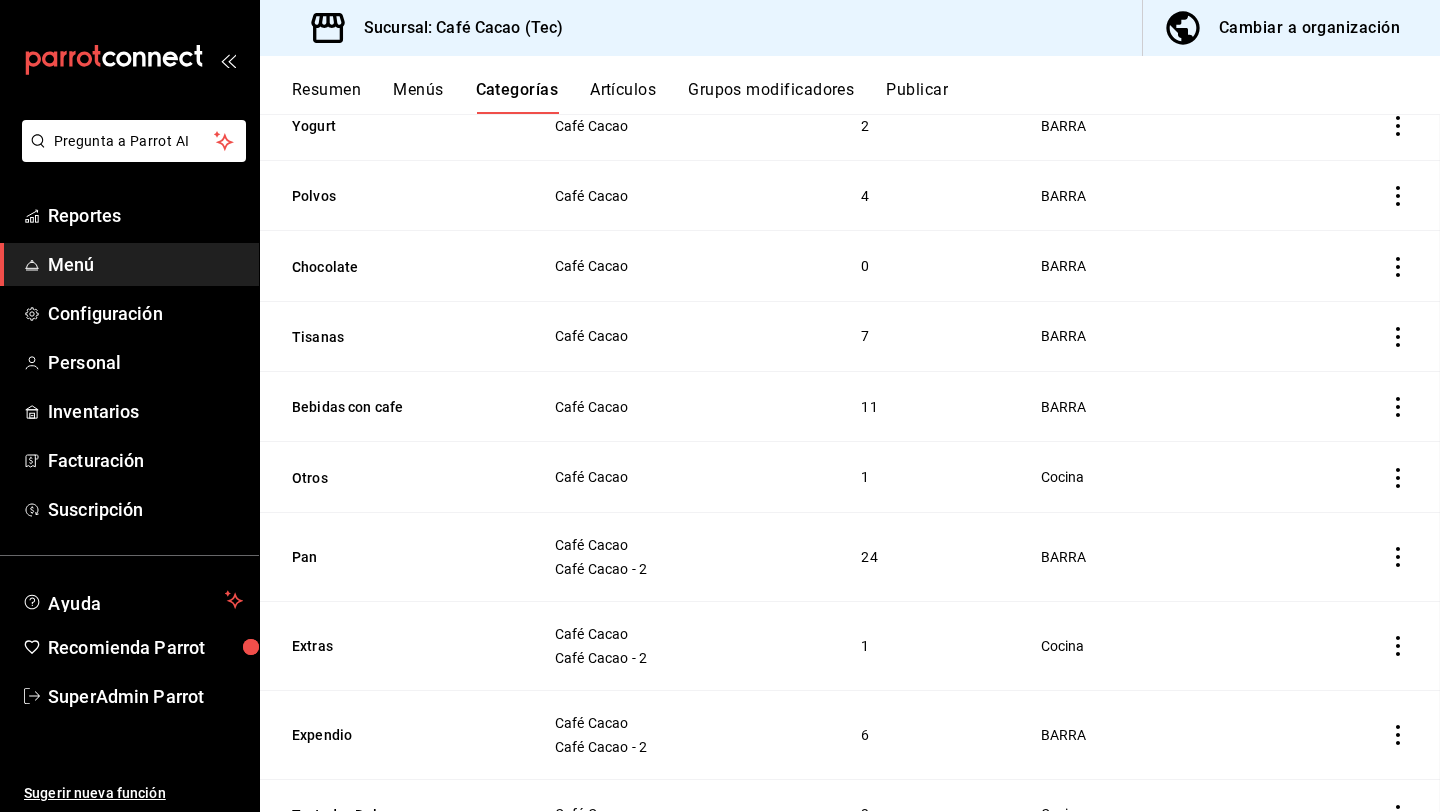 scroll, scrollTop: 451, scrollLeft: 0, axis: vertical 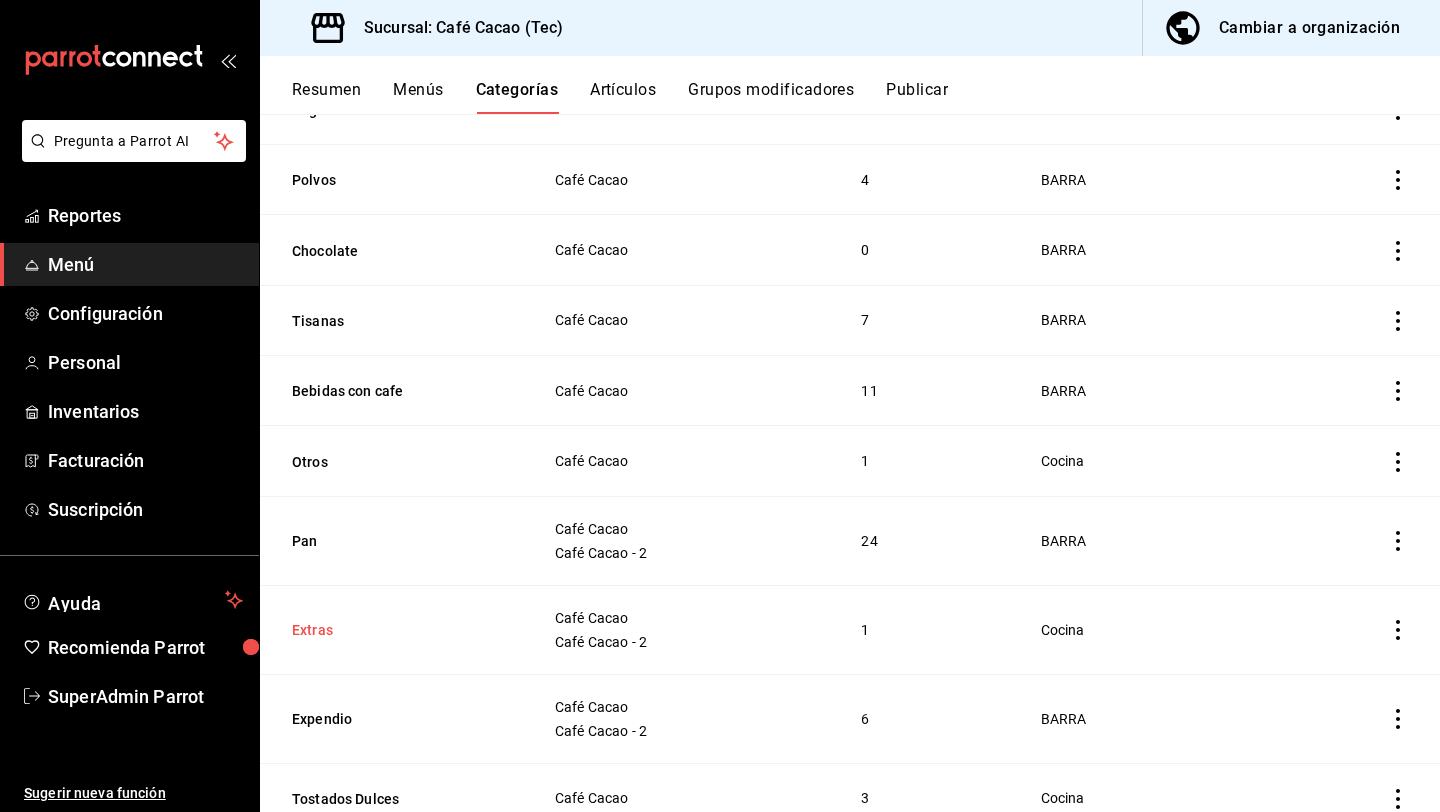 click on "Extras" at bounding box center [392, 630] 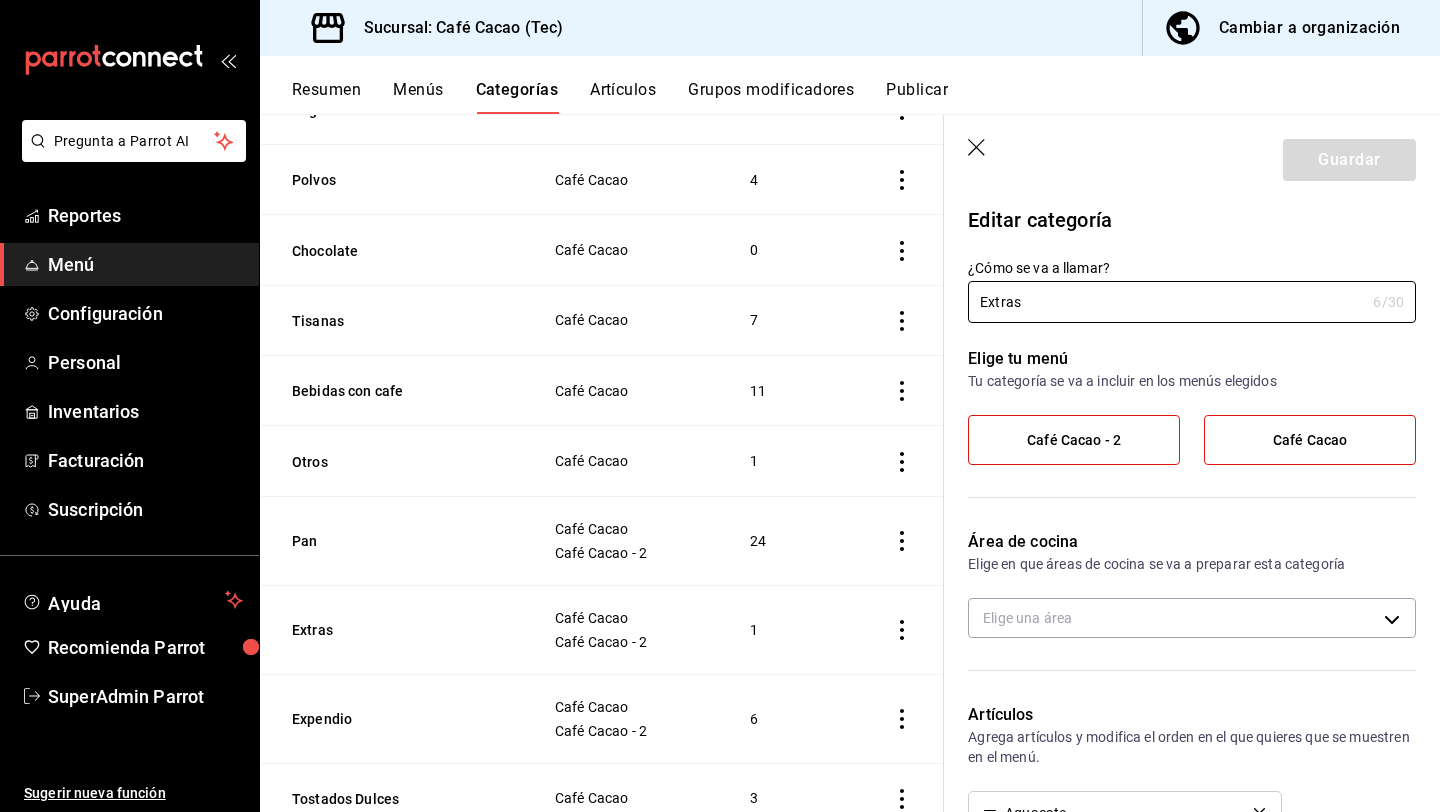 type on "4ecfc1c9-9e03-4303-9d7f-53b5fffd4dd7" 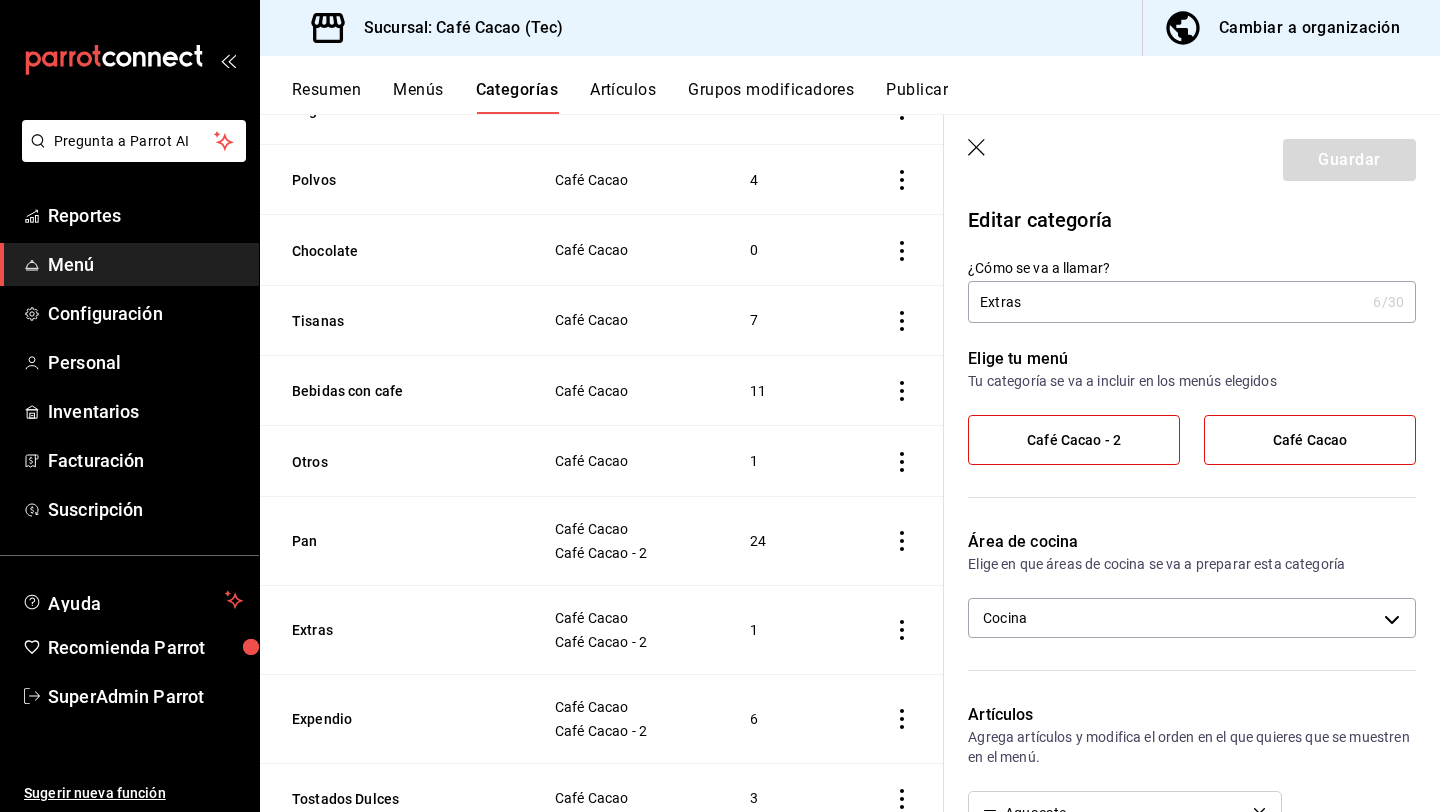click on "Café Cacao - 2" at bounding box center [1074, 440] 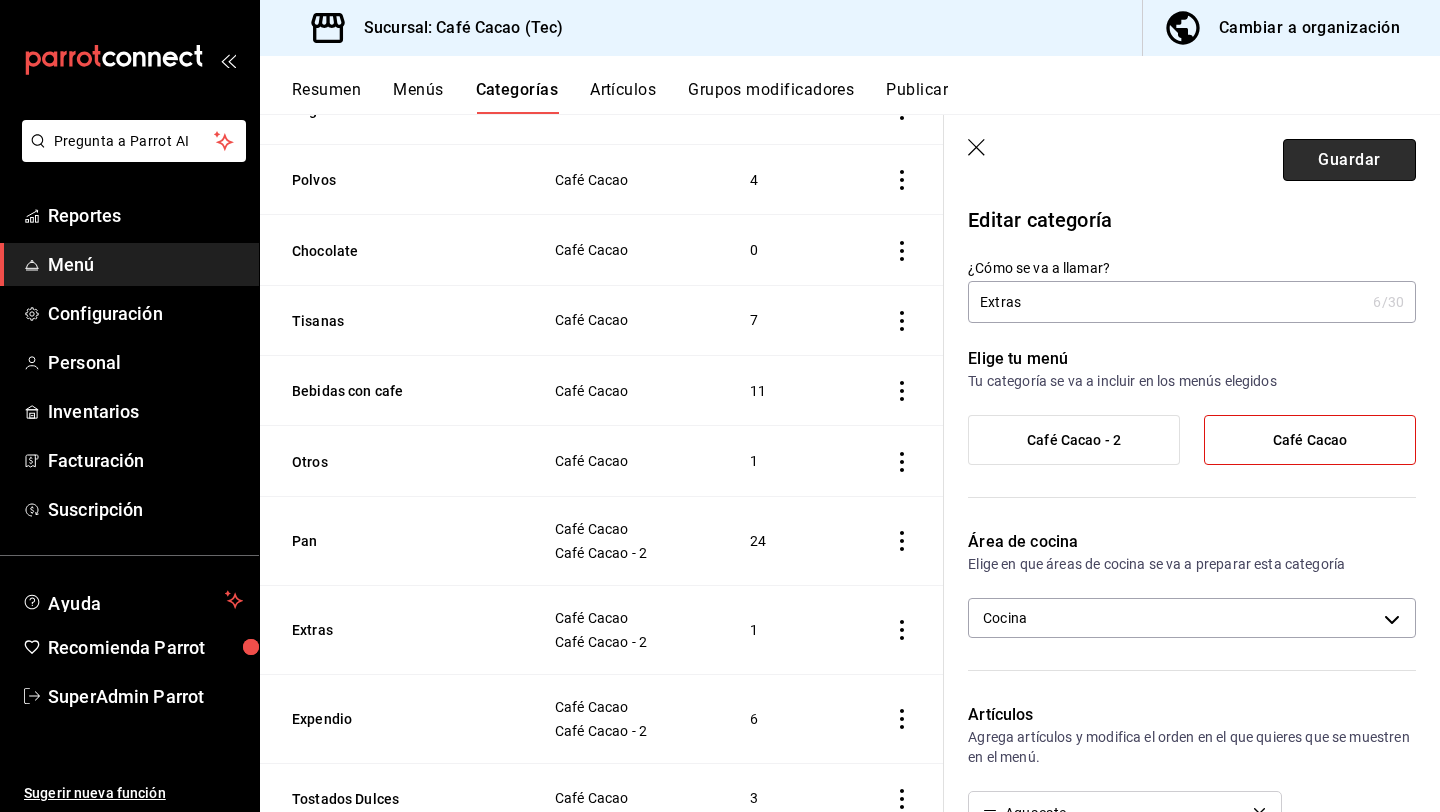 click on "Guardar" at bounding box center (1349, 160) 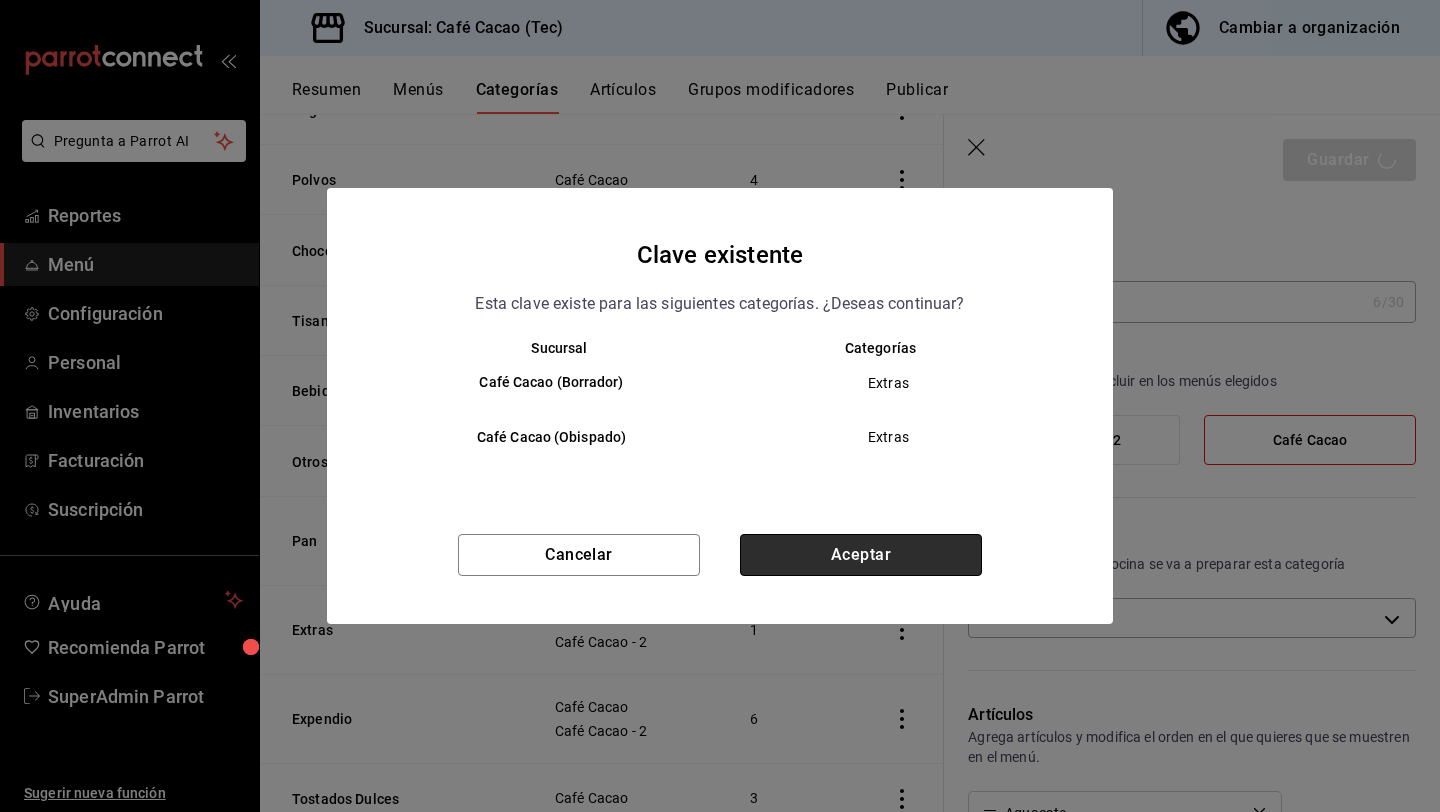 click on "Aceptar" at bounding box center (861, 555) 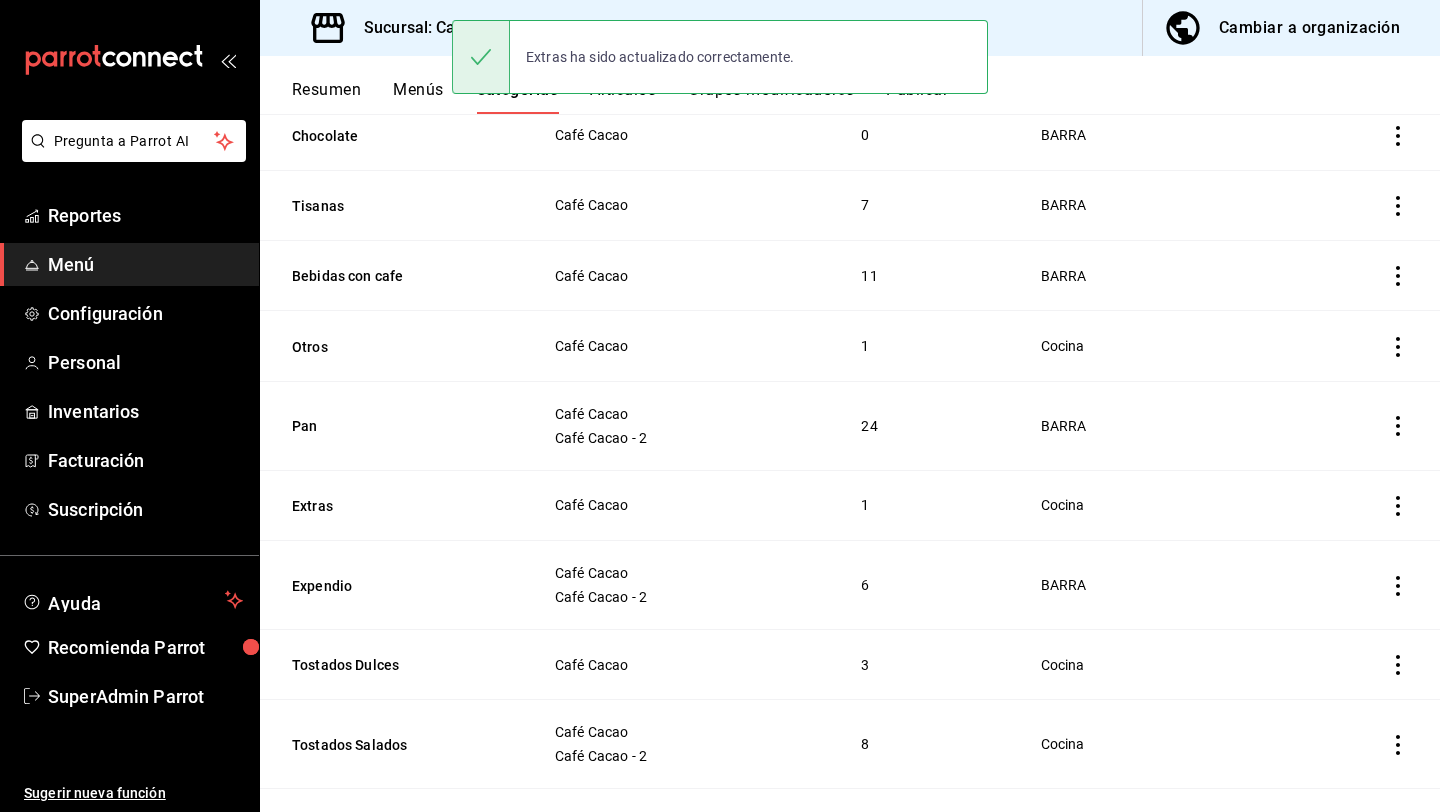 scroll, scrollTop: 569, scrollLeft: 0, axis: vertical 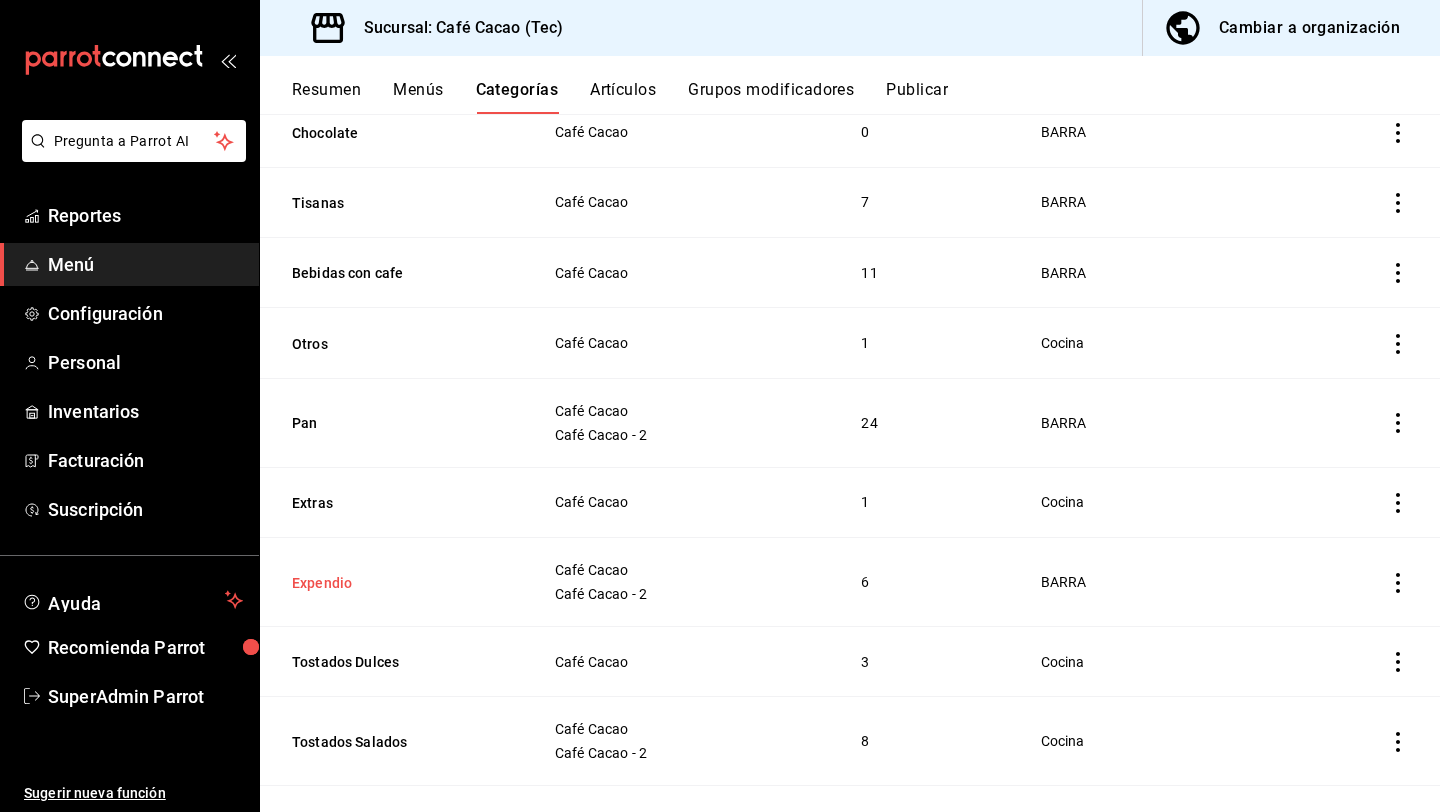 click on "Expendio" at bounding box center [392, 583] 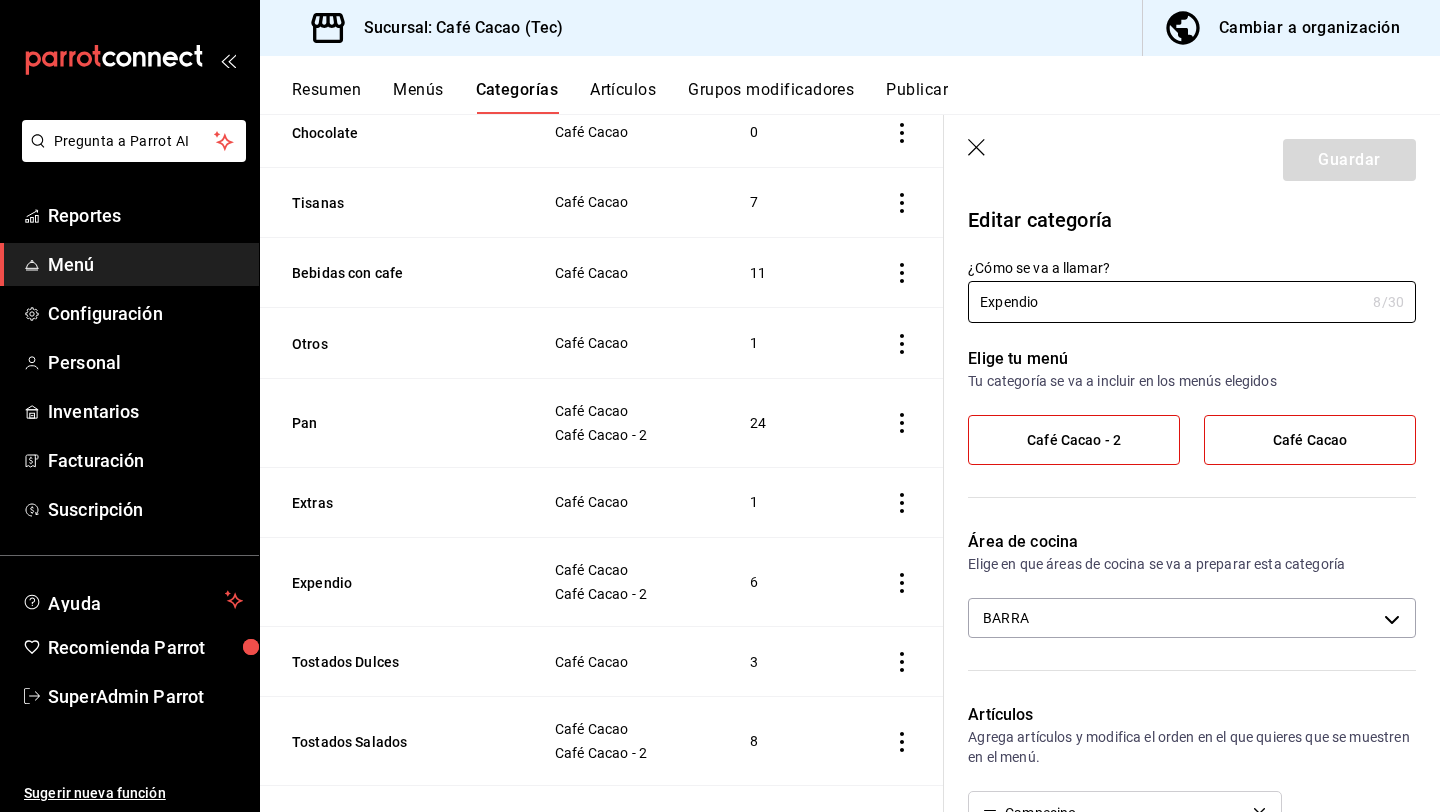 click on "Café Cacao - 2" at bounding box center [1074, 440] 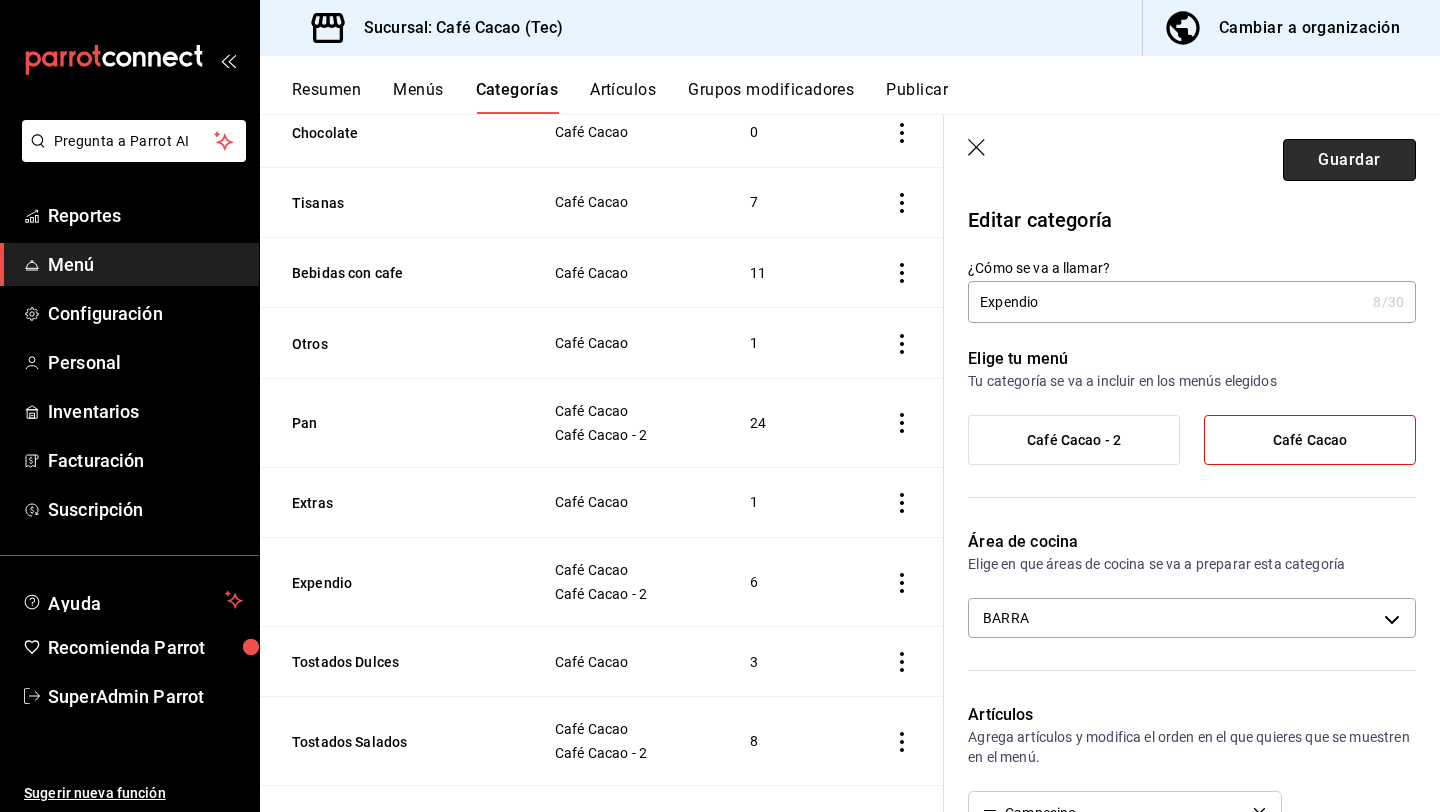 click on "Guardar" at bounding box center (1349, 160) 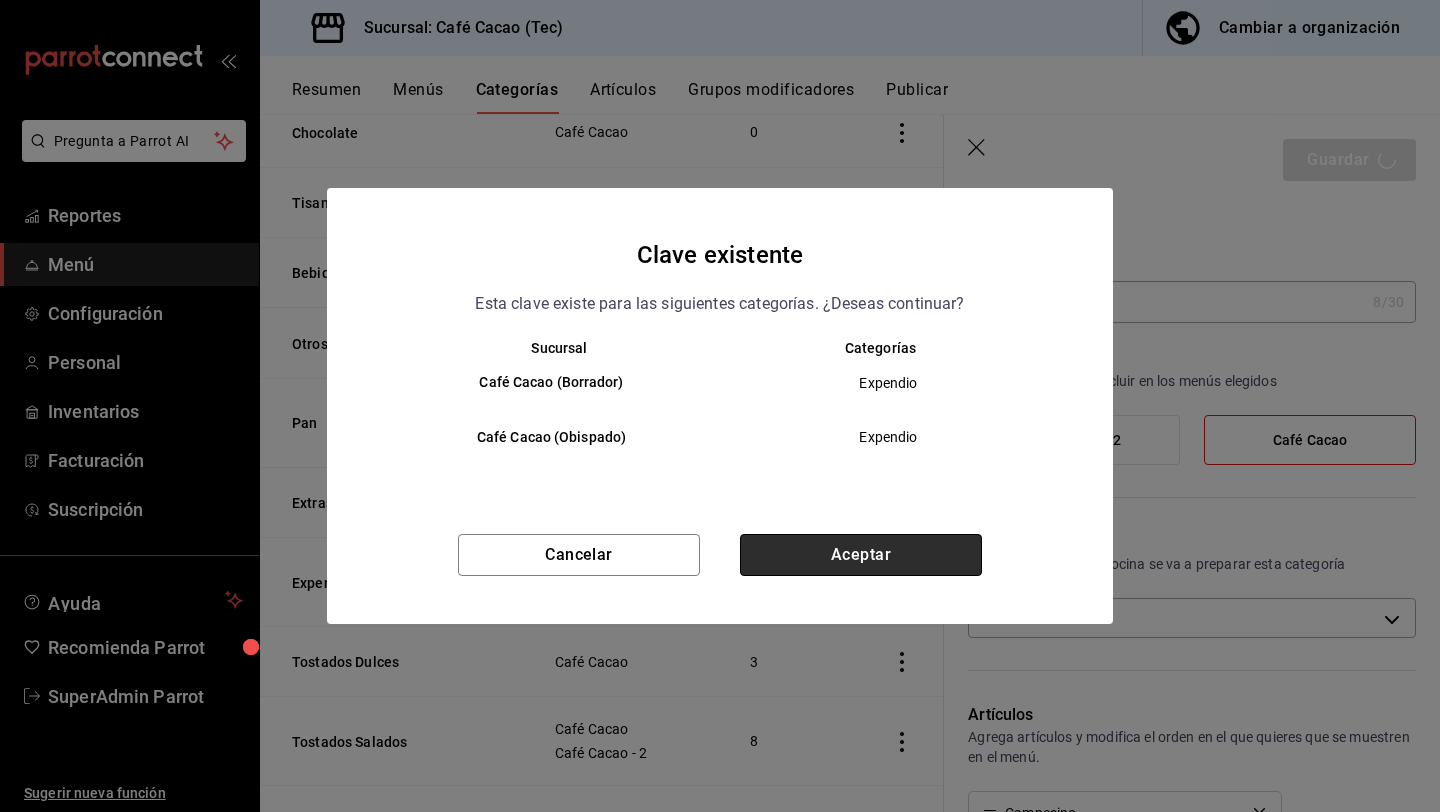 click on "Aceptar" at bounding box center (861, 555) 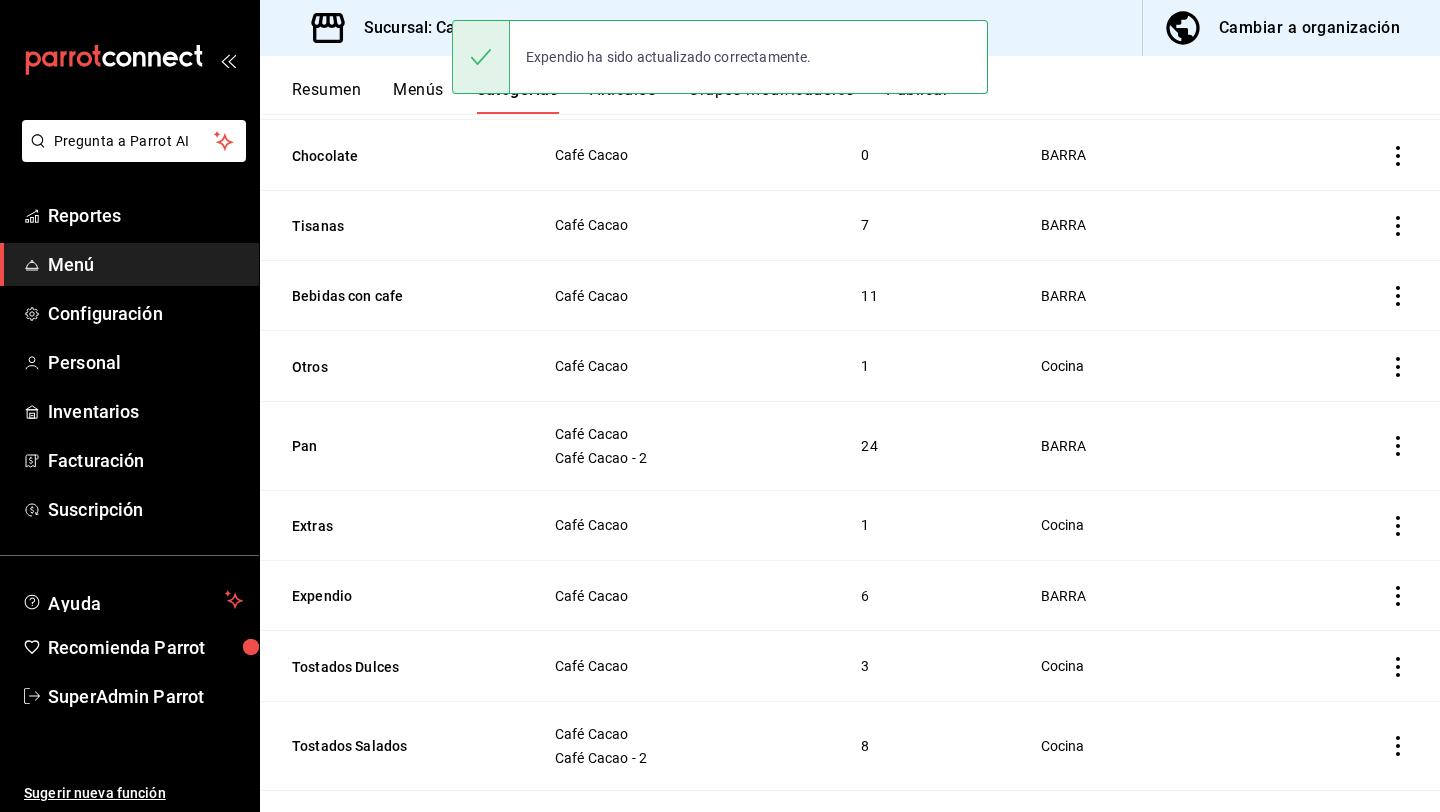 scroll, scrollTop: 656, scrollLeft: 0, axis: vertical 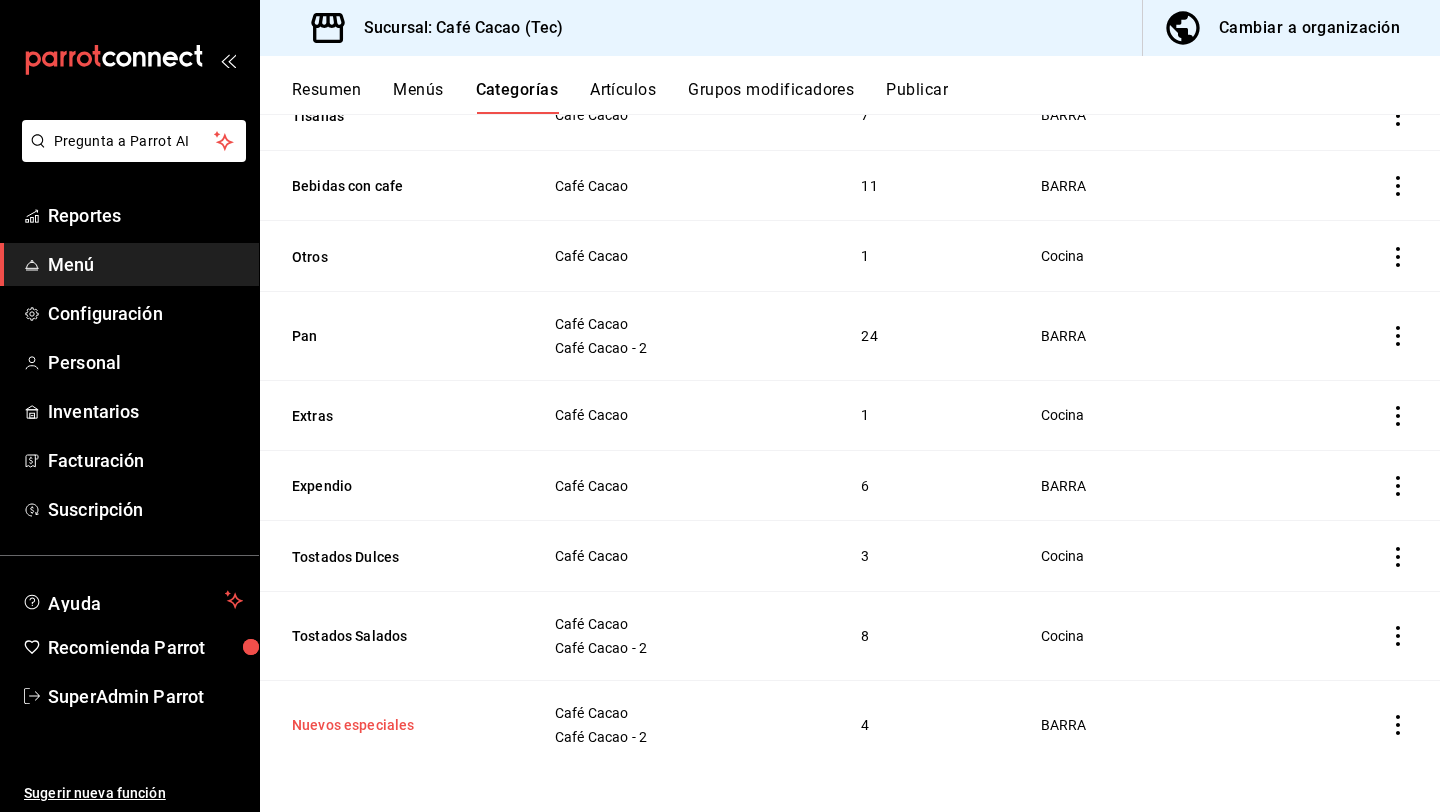 click on "Nuevos especiales" at bounding box center (392, 725) 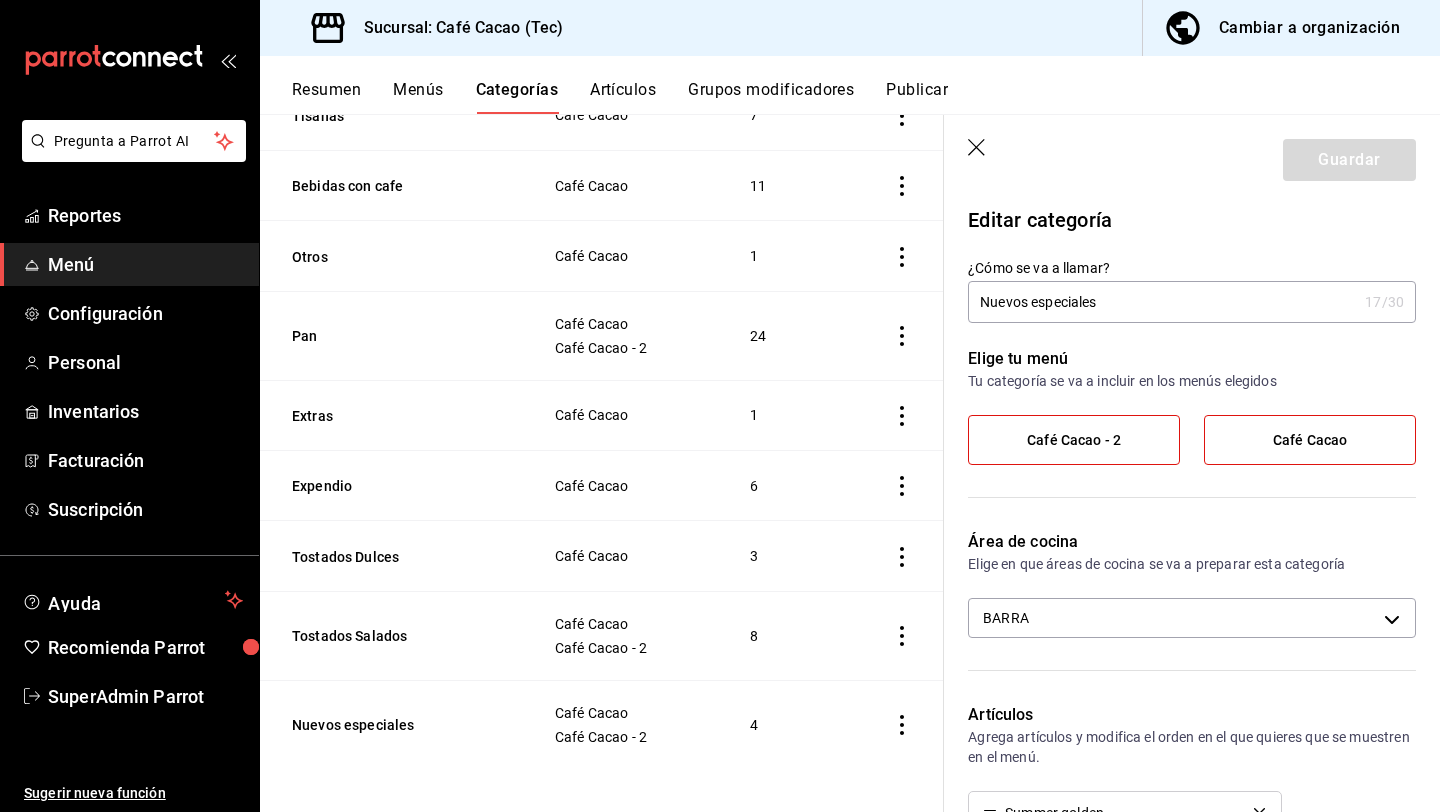 click on "Café Cacao - 2" at bounding box center [1074, 440] 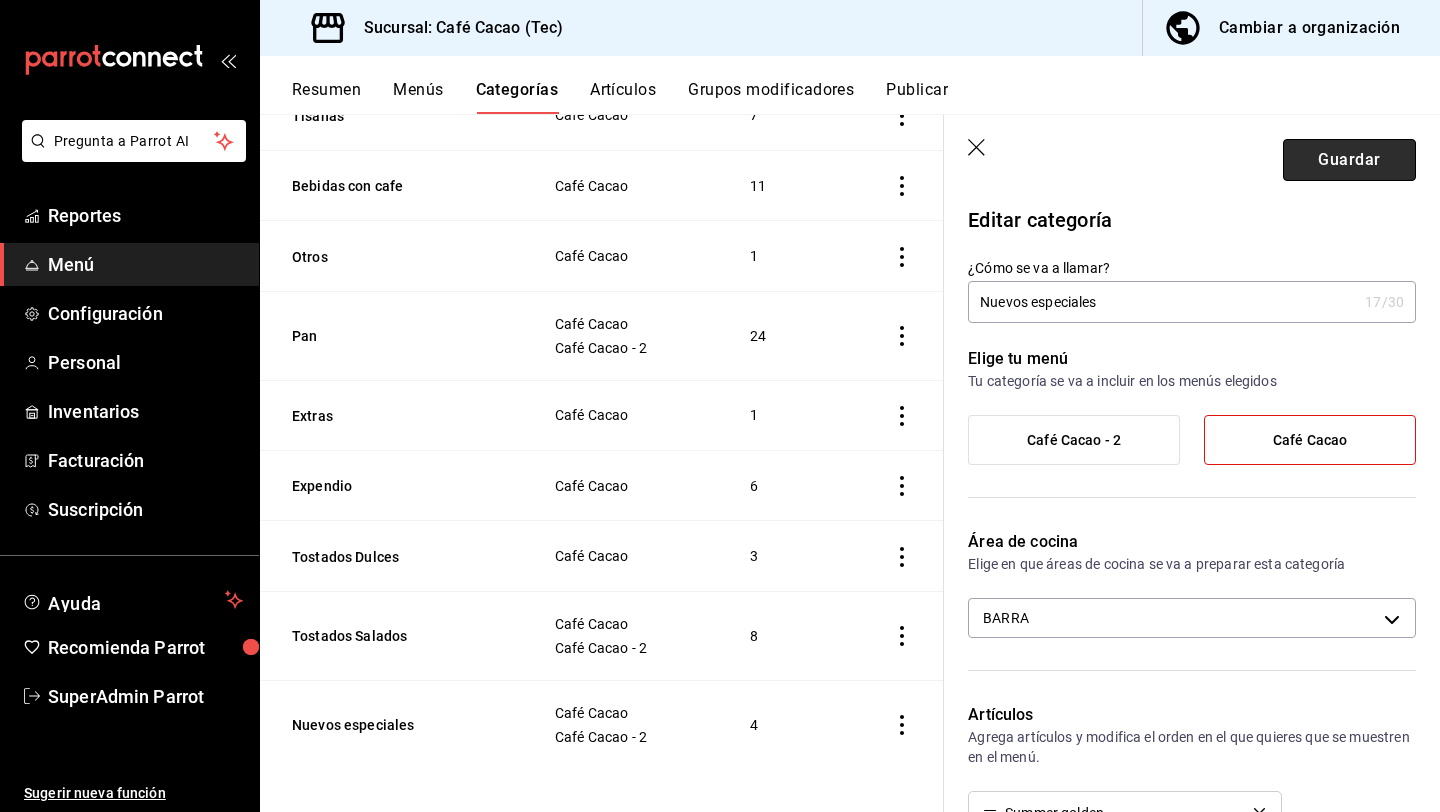 click on "Guardar" at bounding box center (1349, 160) 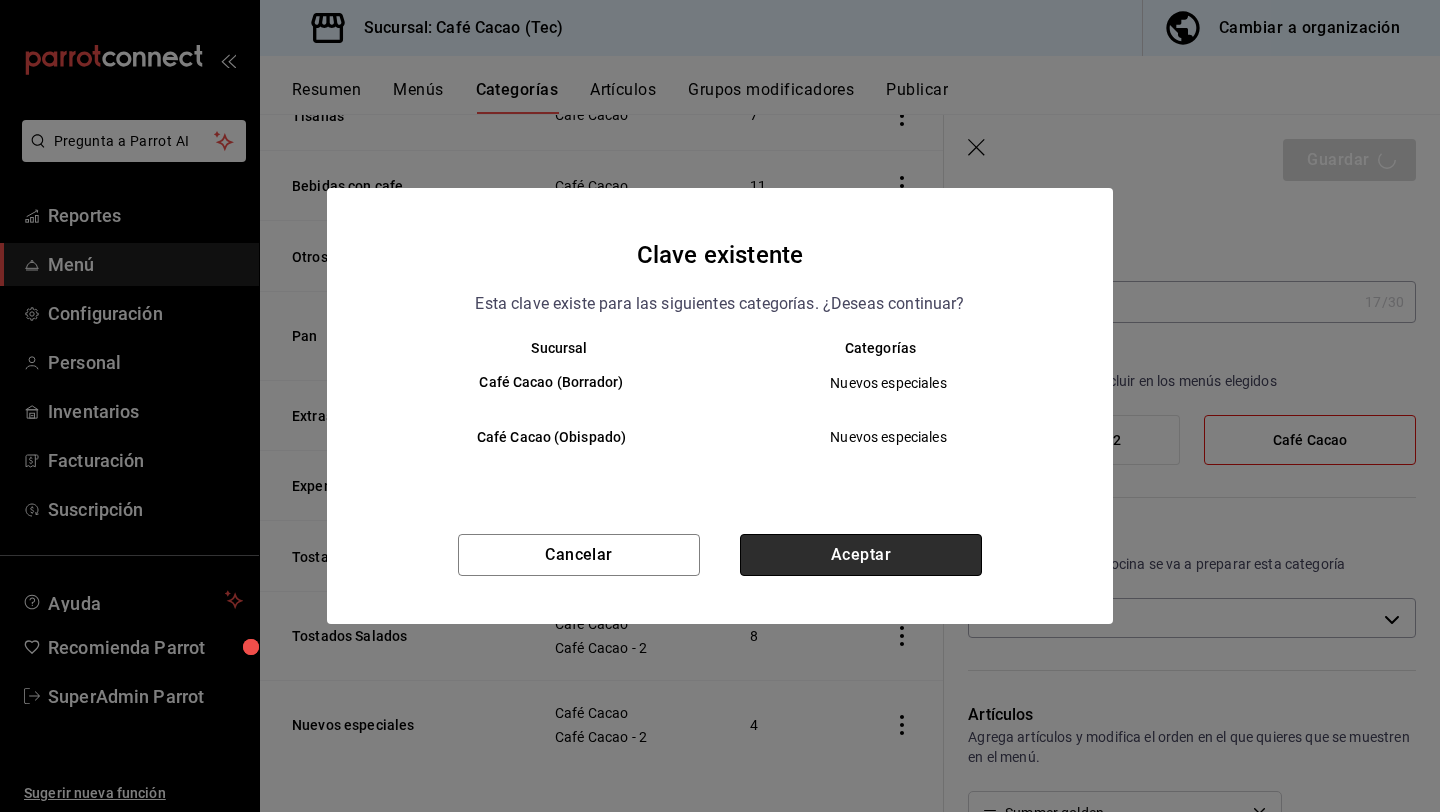 click on "Aceptar" at bounding box center [861, 555] 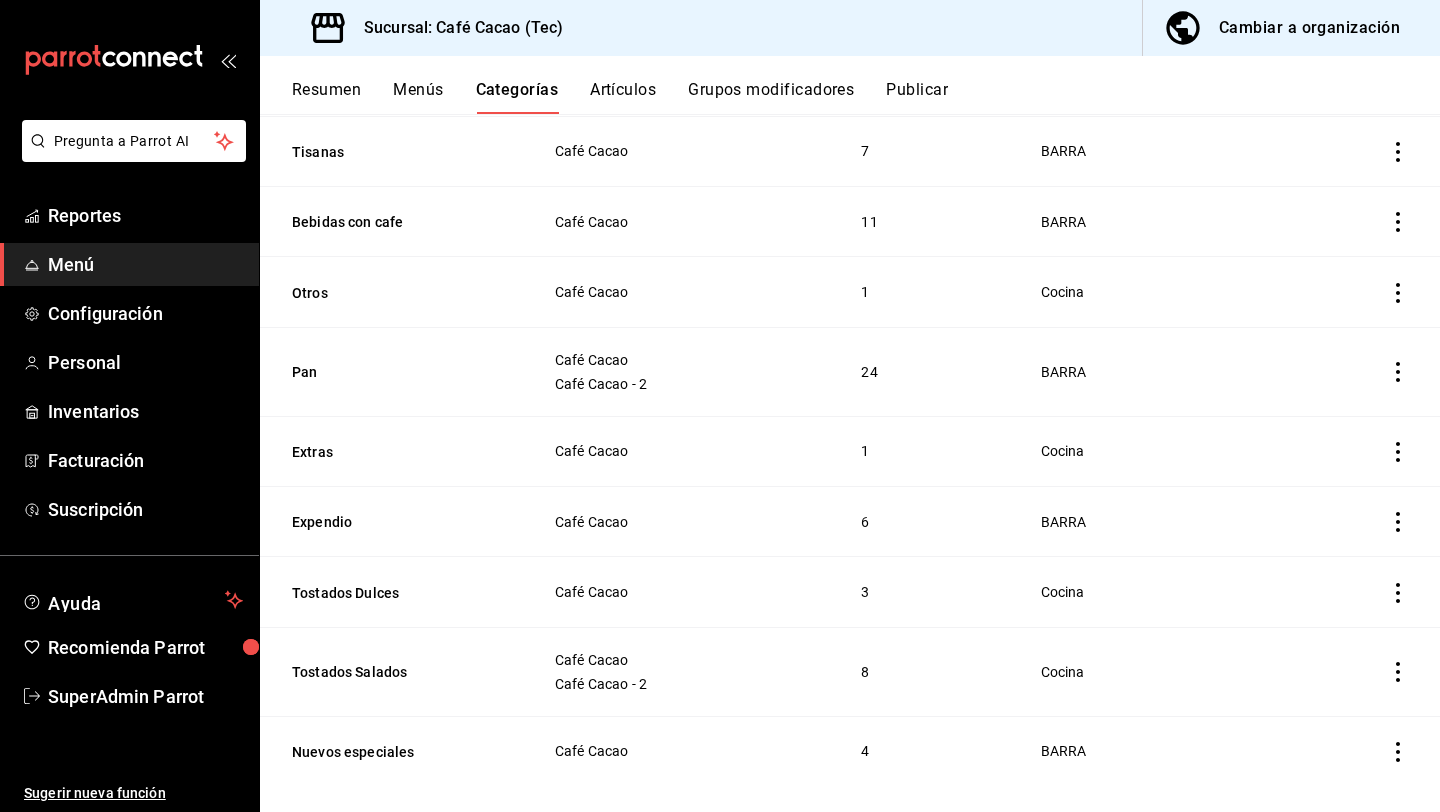 scroll, scrollTop: 637, scrollLeft: 0, axis: vertical 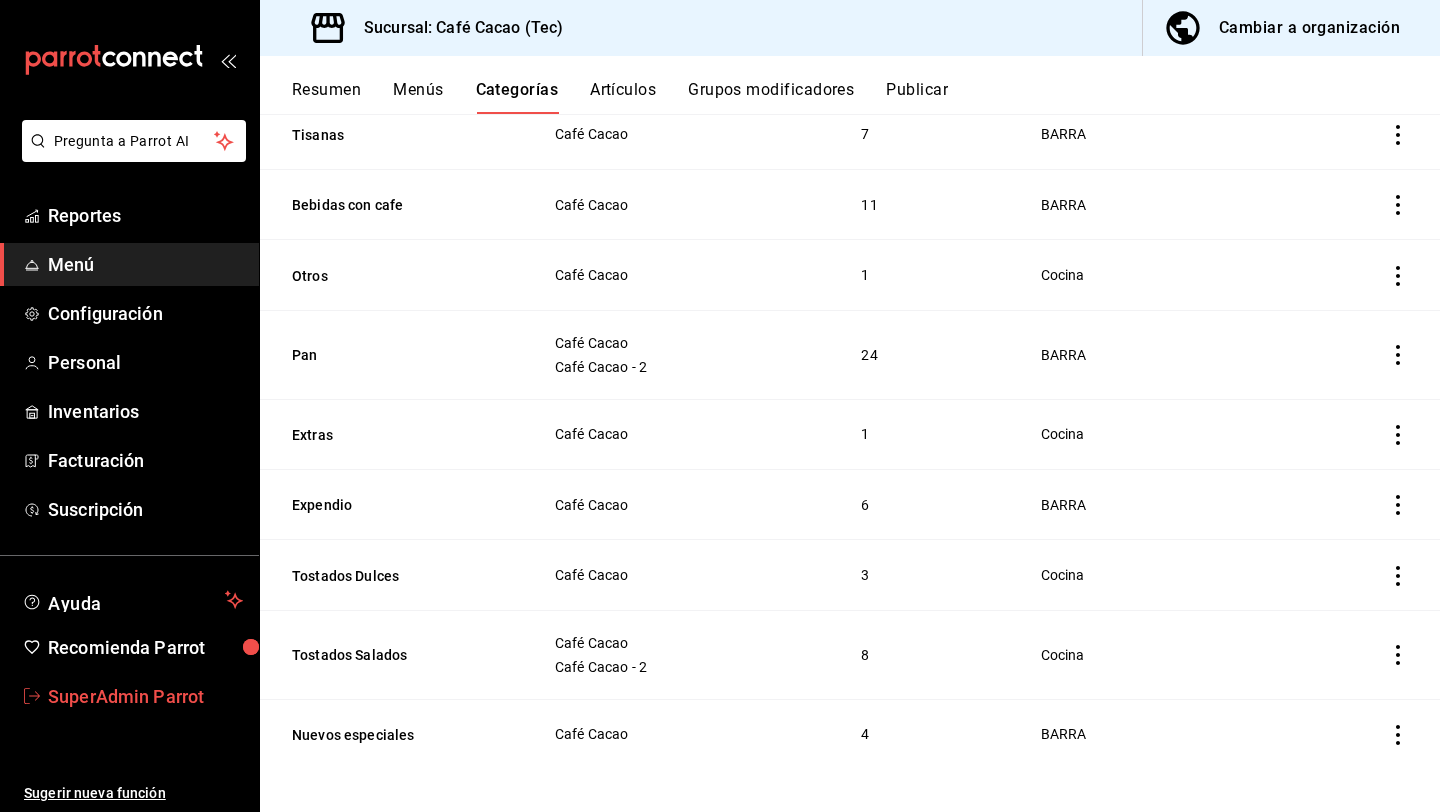 click on "SuperAdmin Parrot" at bounding box center [145, 696] 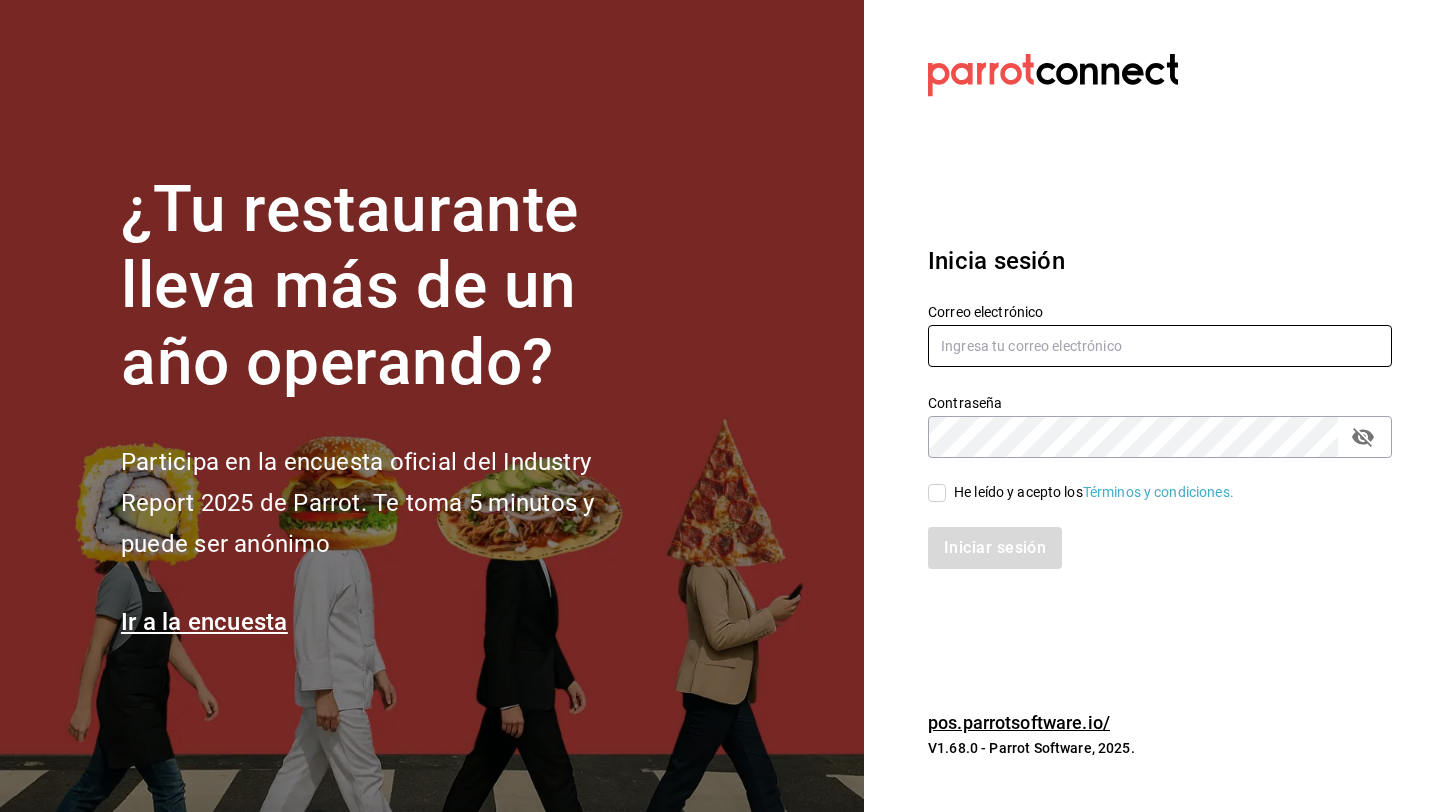 click at bounding box center [1160, 346] 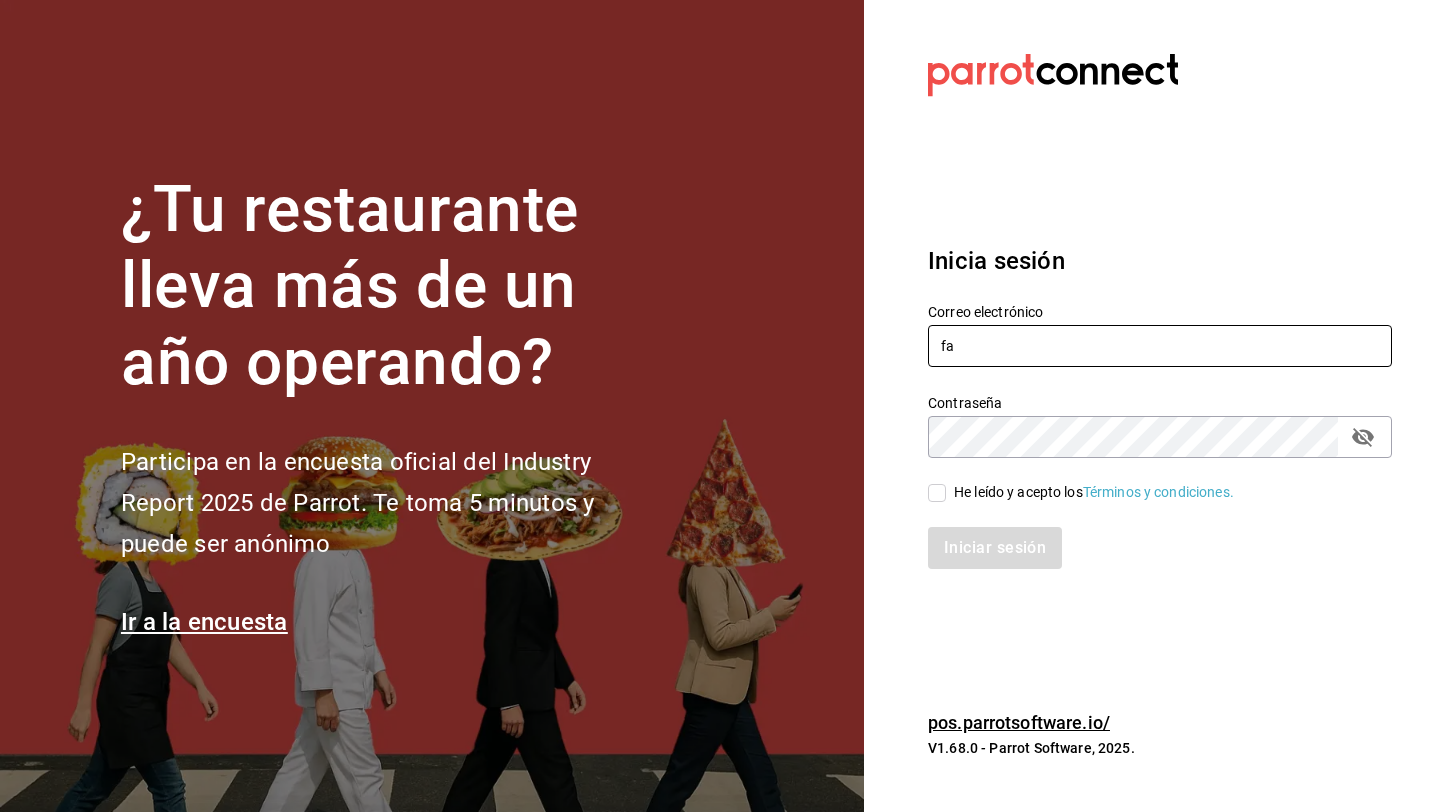 type on "f" 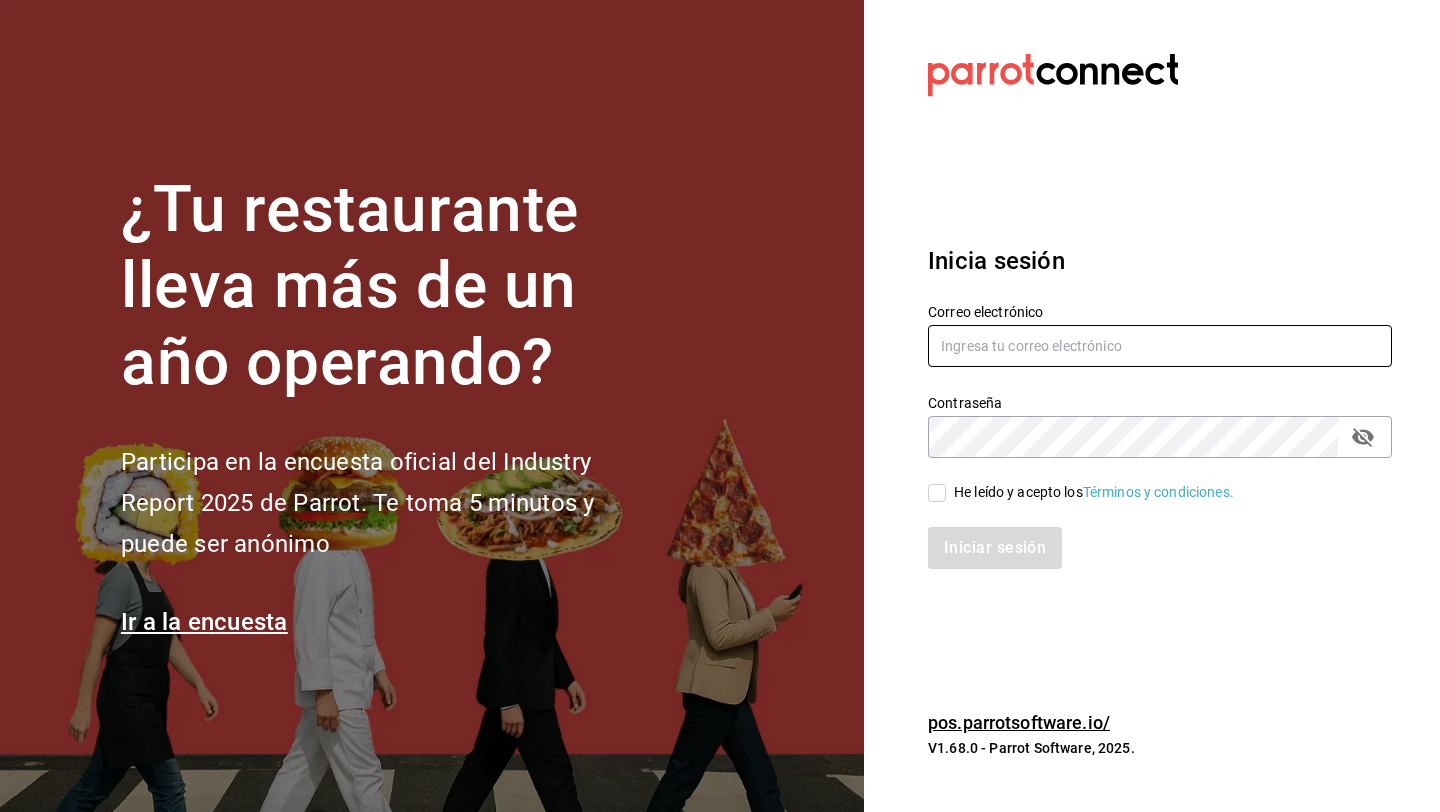 paste on "fabian_1007@hotmail.com" 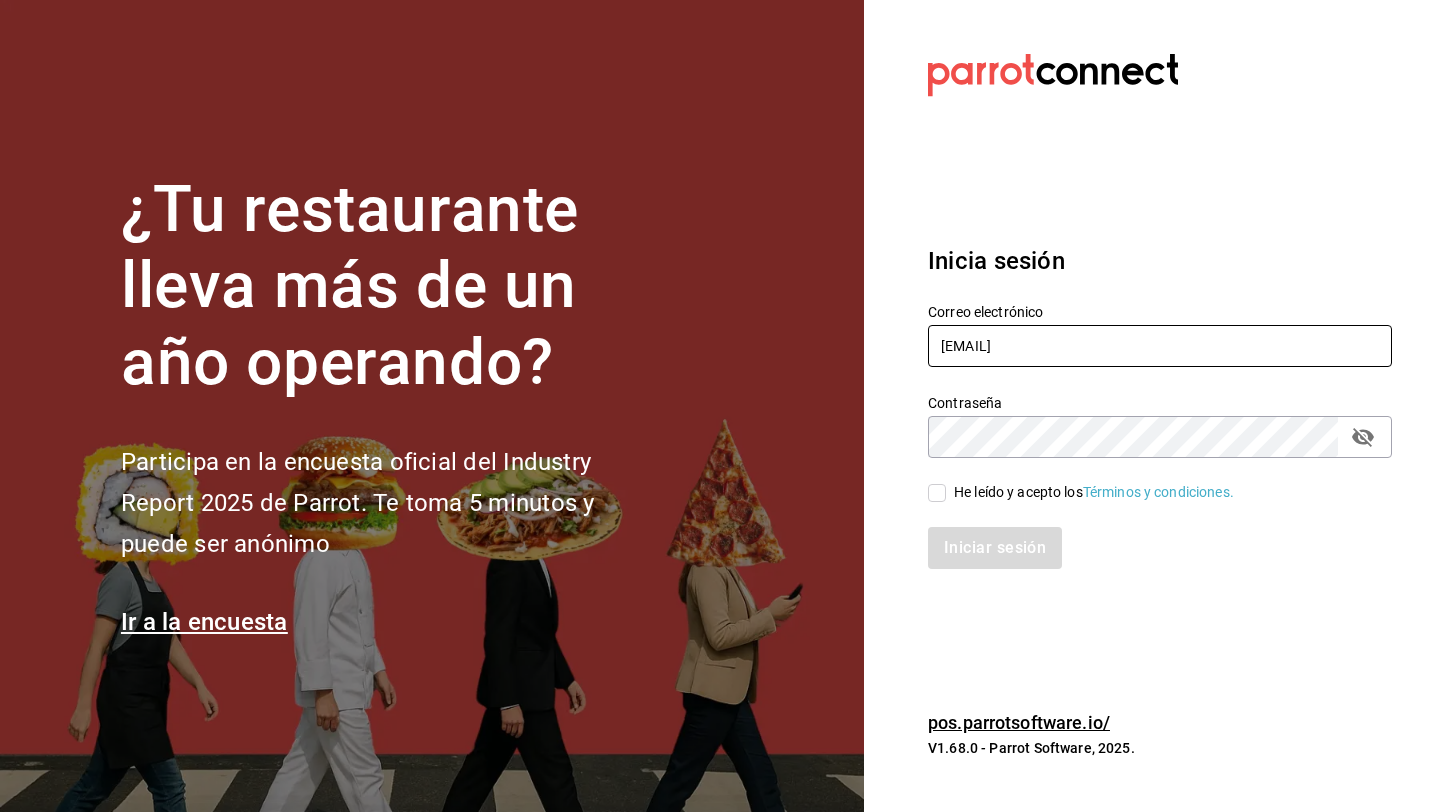type on "fabian_1007@hotmail.com" 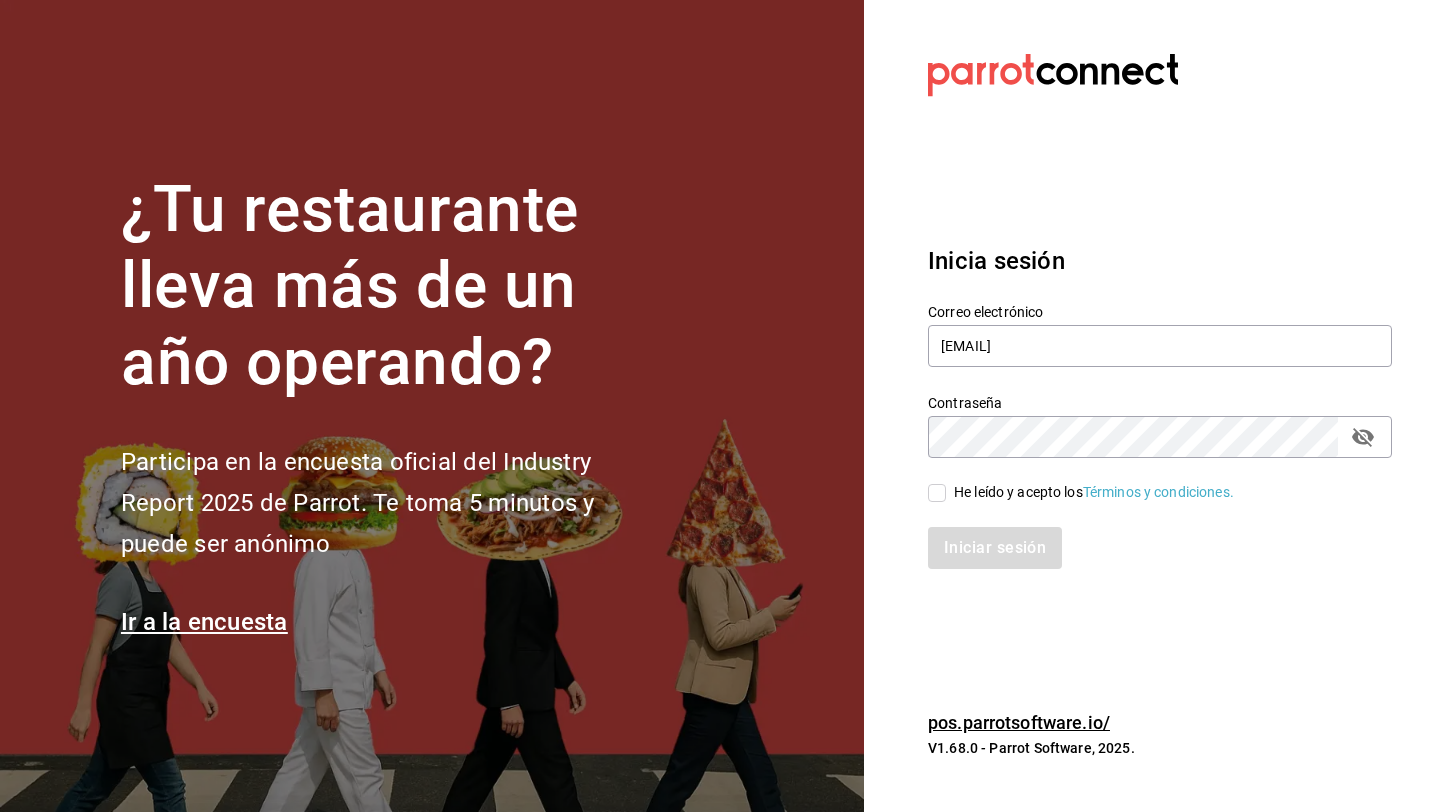 click 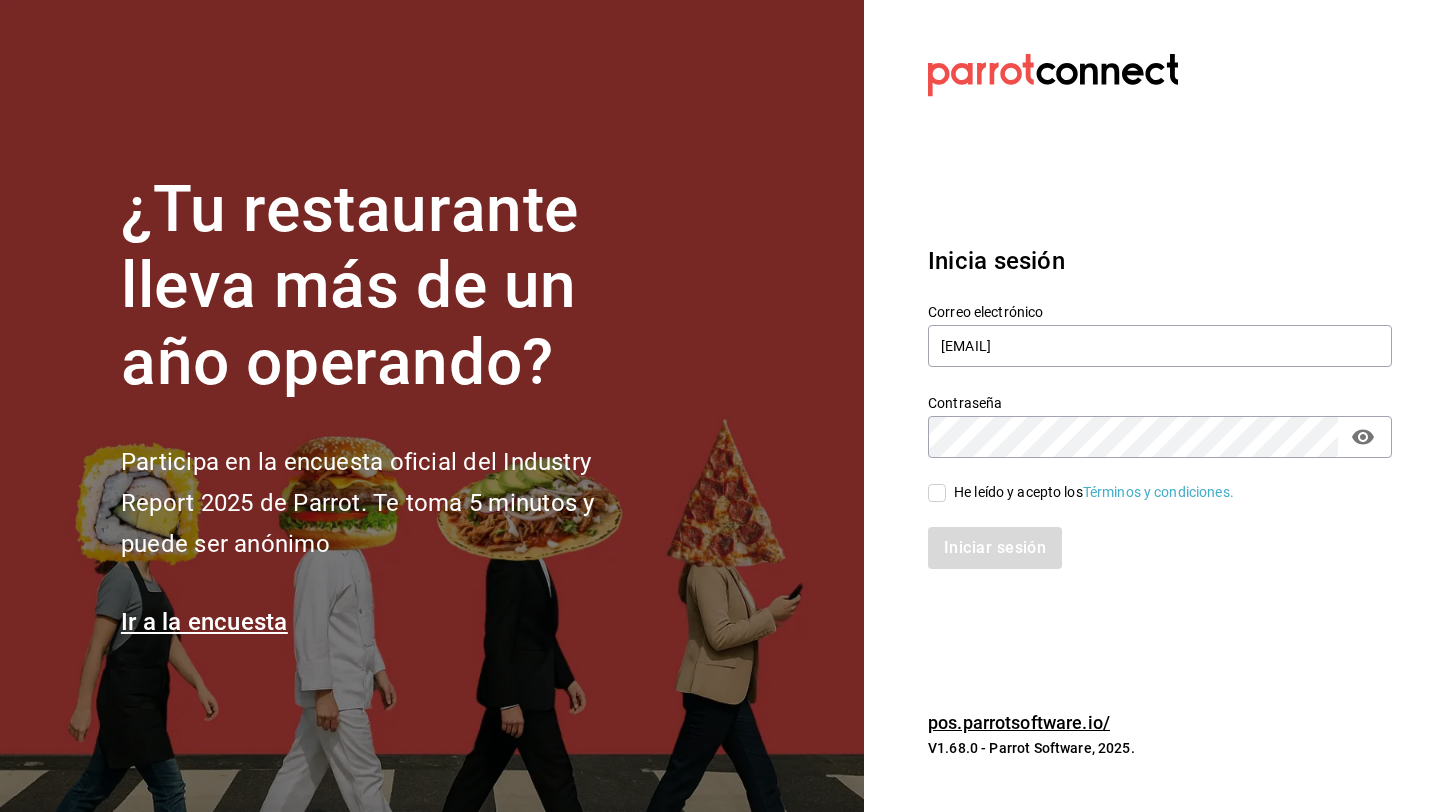 click on "He leído y acepto los  Términos y condiciones." at bounding box center [1094, 492] 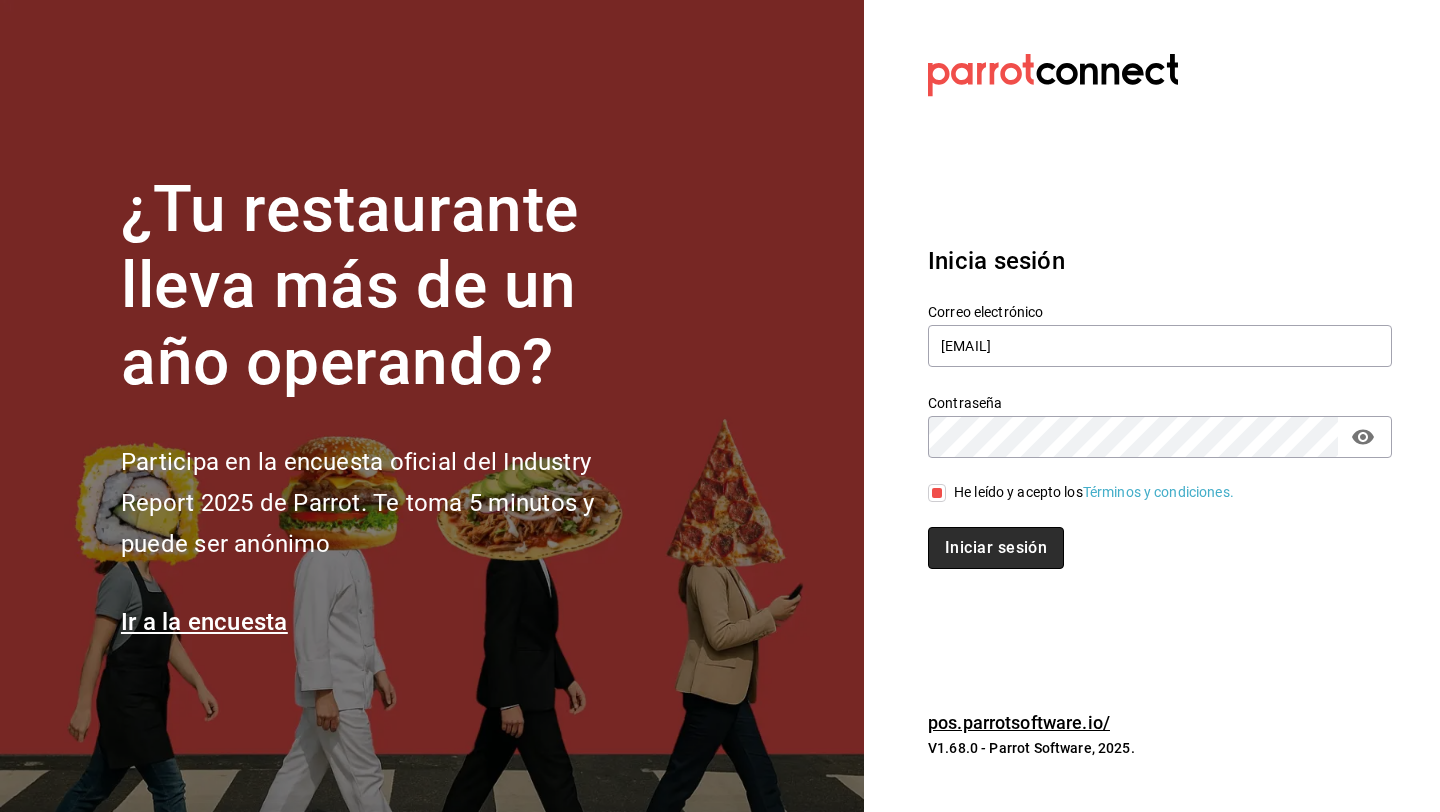 click on "Iniciar sesión" at bounding box center [996, 548] 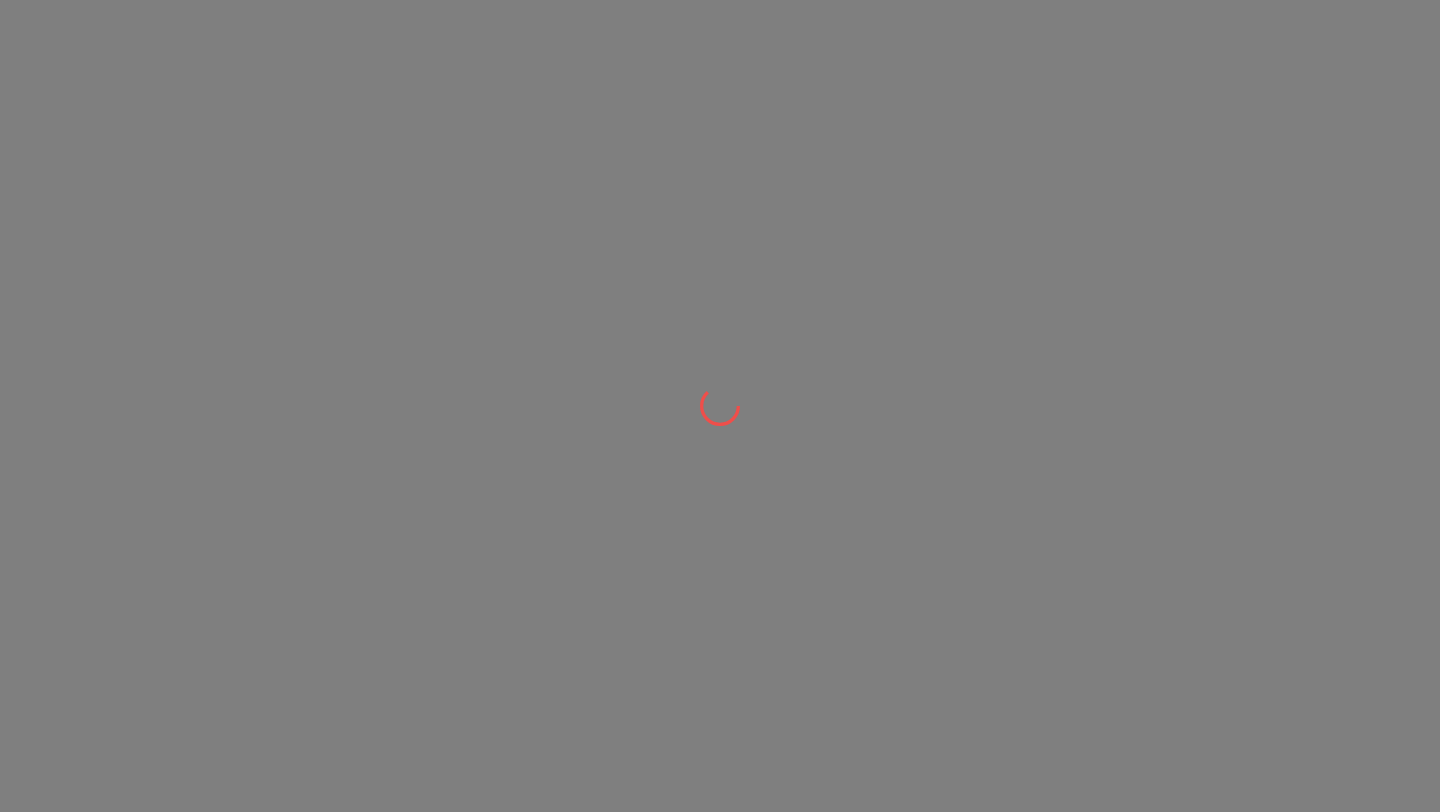 scroll, scrollTop: 0, scrollLeft: 0, axis: both 